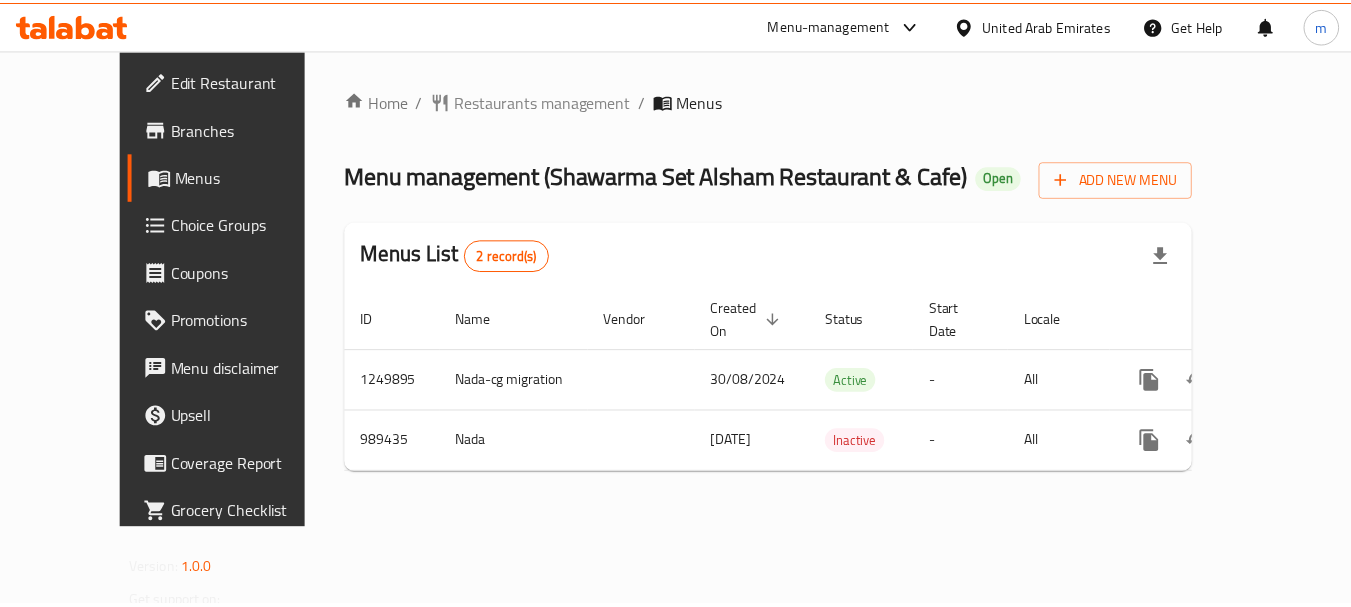 scroll, scrollTop: 0, scrollLeft: 0, axis: both 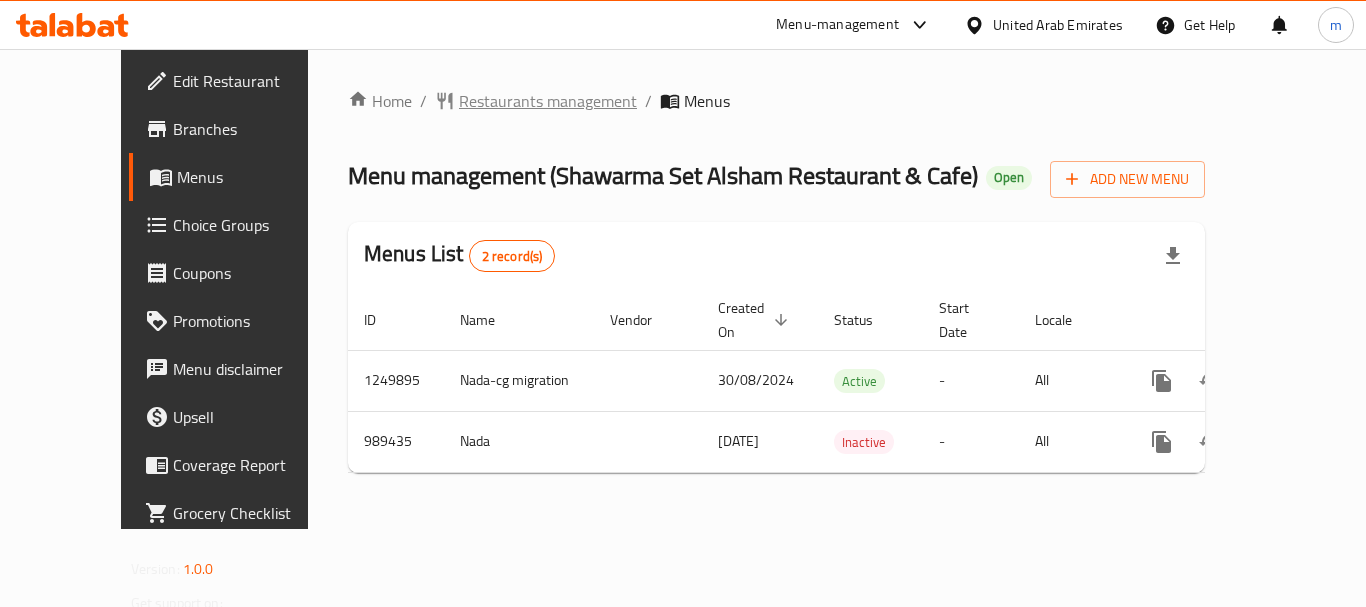 click on "Restaurants management" at bounding box center (548, 101) 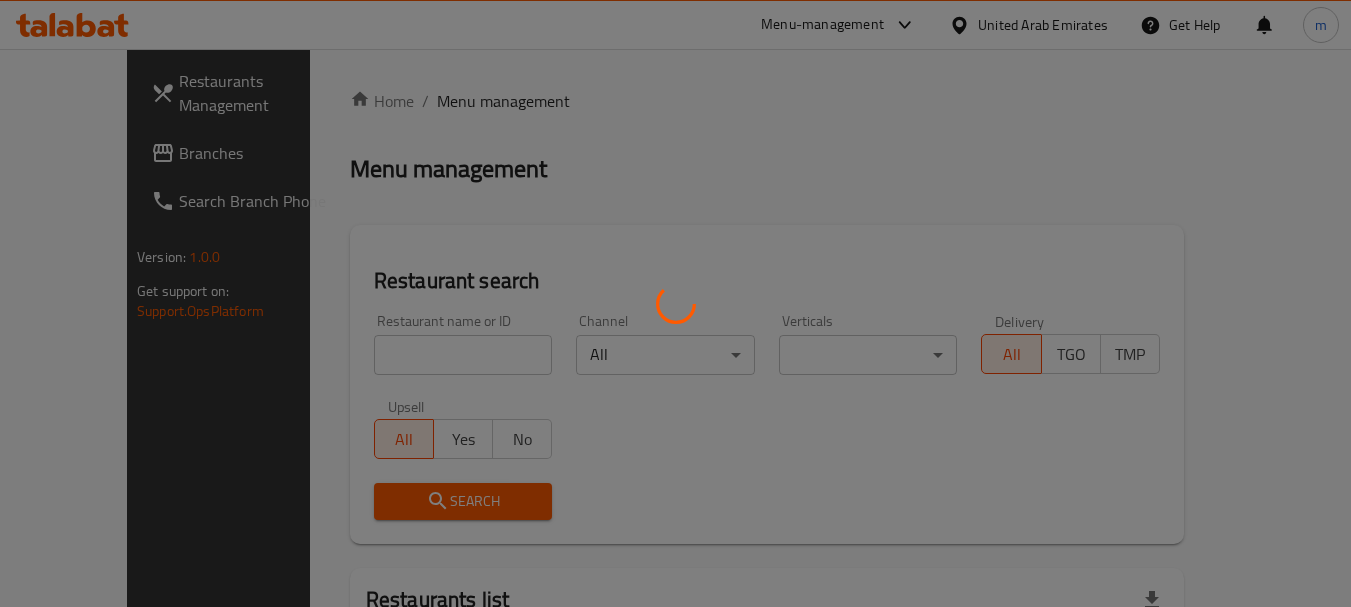drag, startPoint x: 414, startPoint y: 343, endPoint x: 393, endPoint y: 353, distance: 23.259407 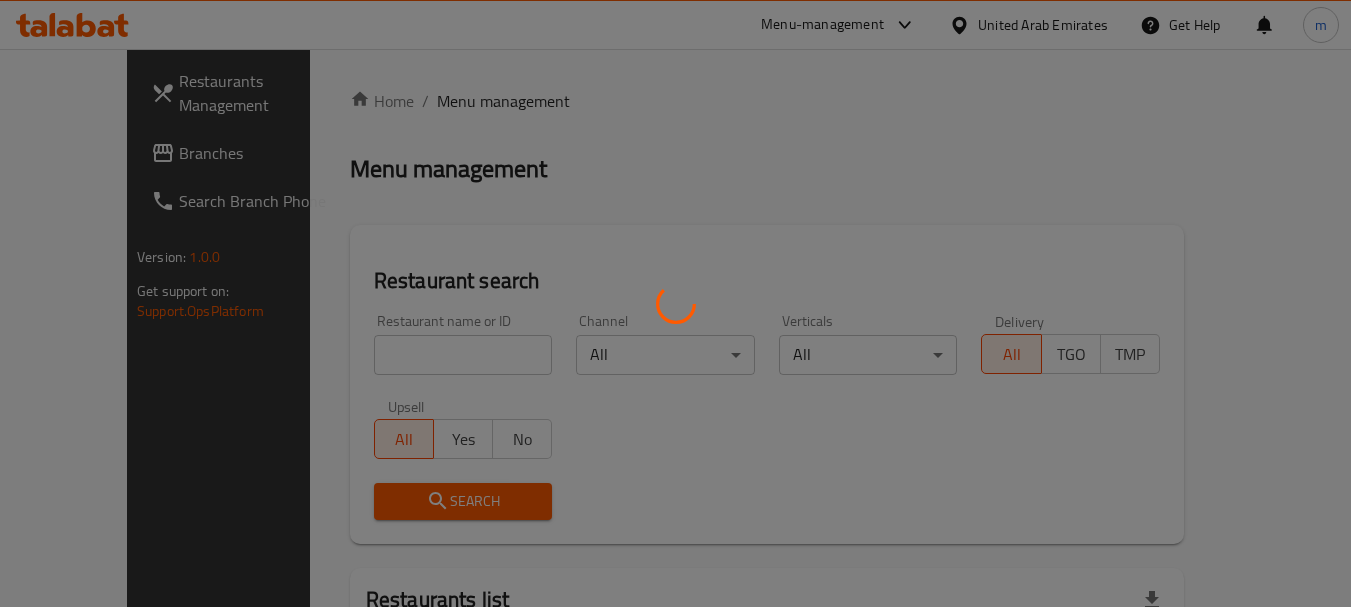 click at bounding box center [675, 303] 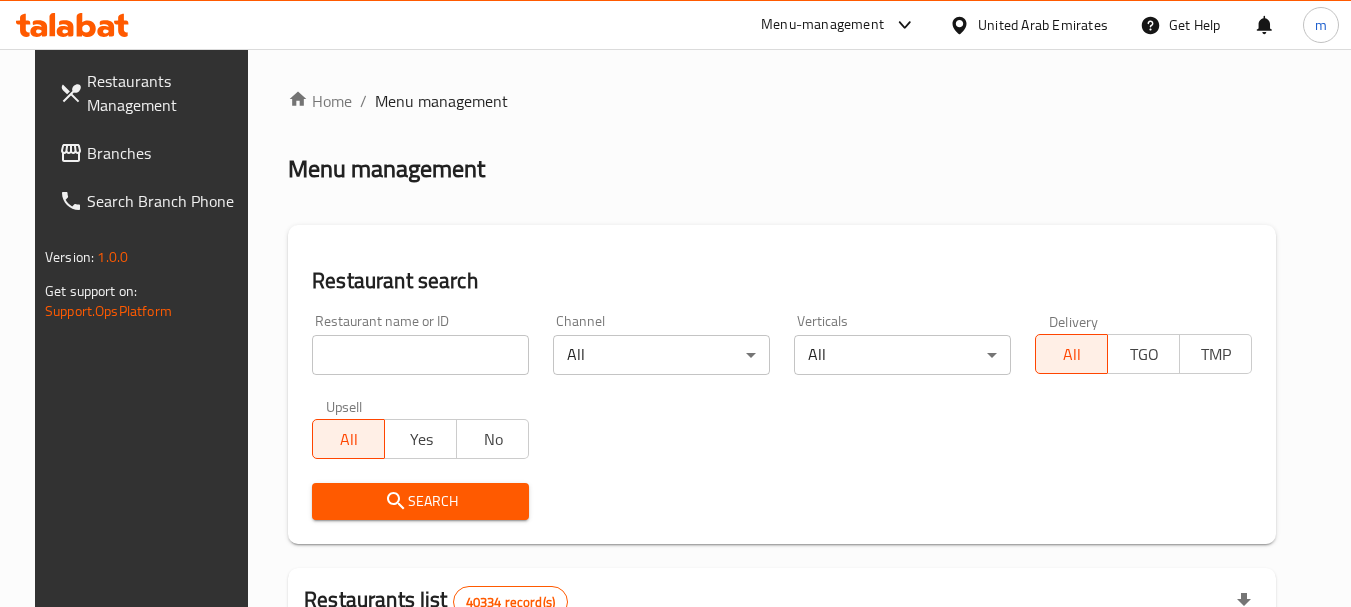 click at bounding box center [420, 355] 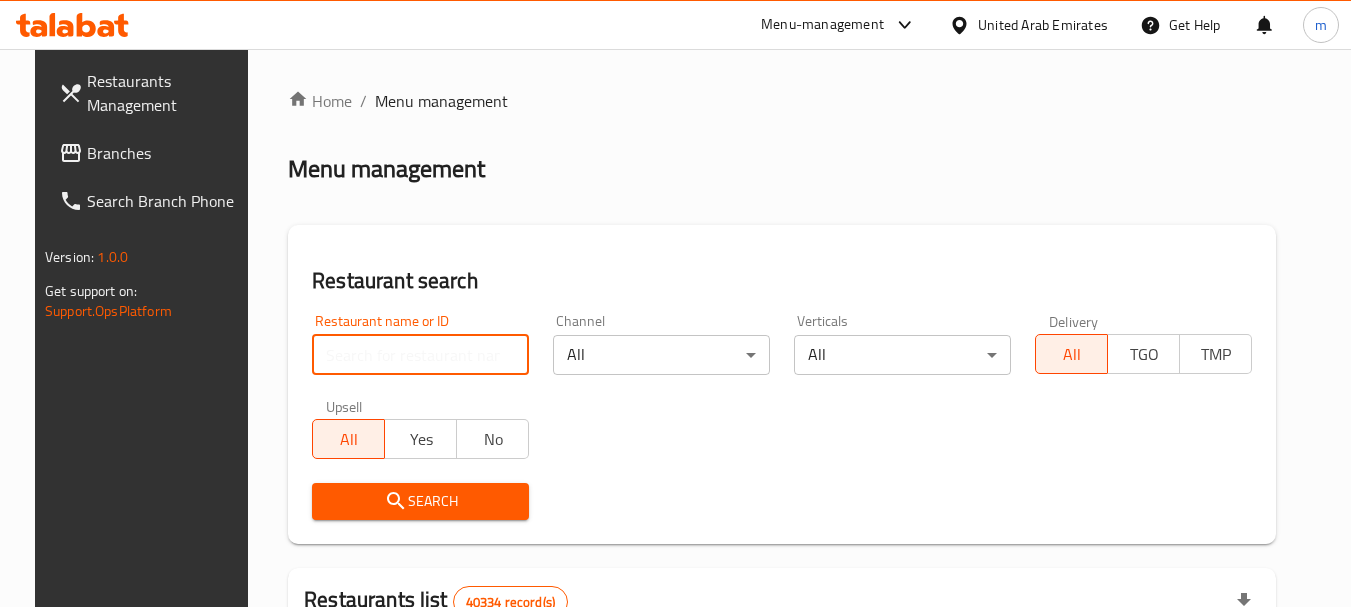paste on "660285" 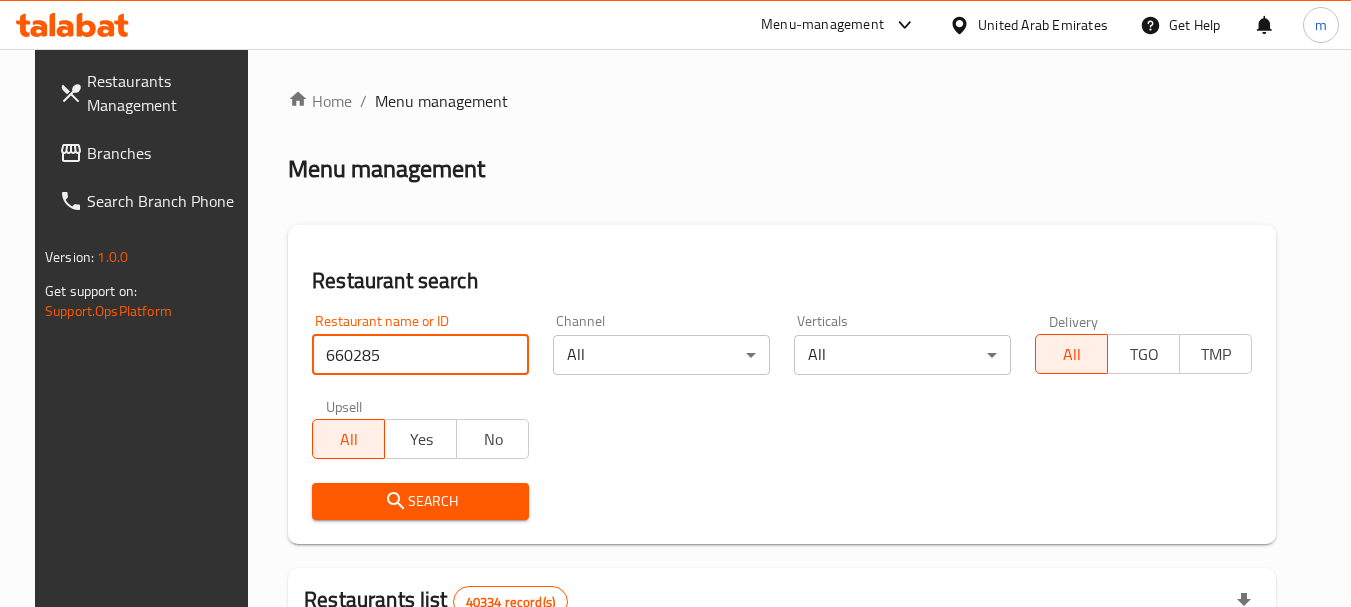 type on "660285" 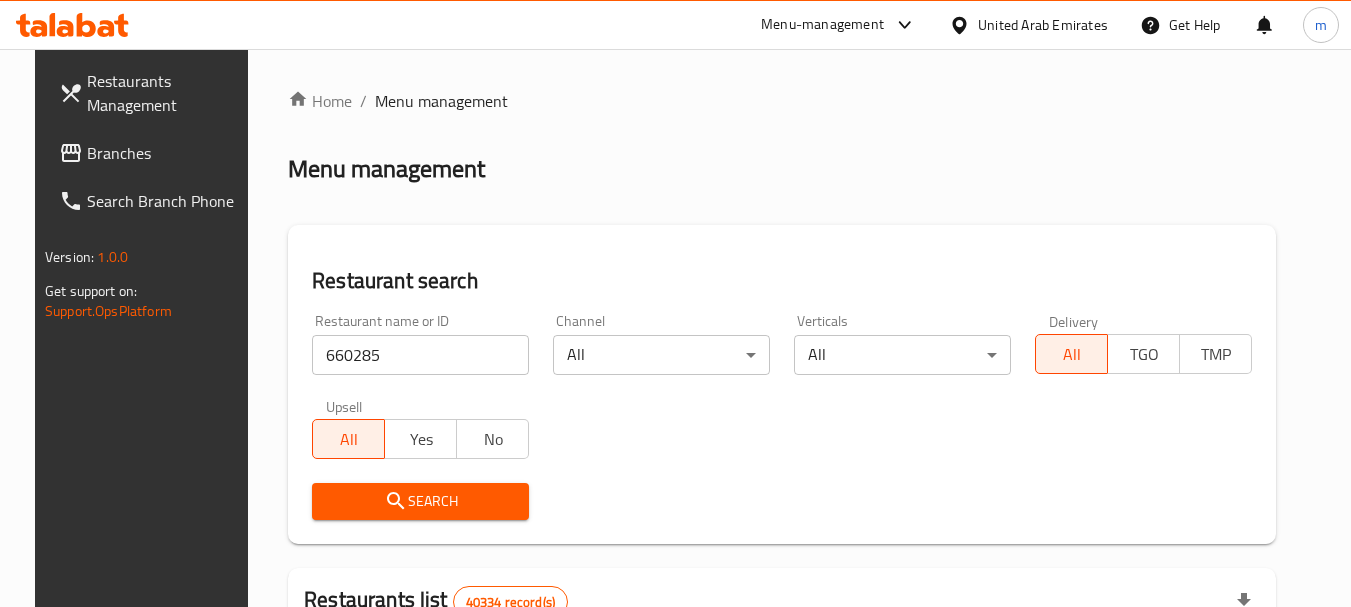 click on "Search" at bounding box center (420, 501) 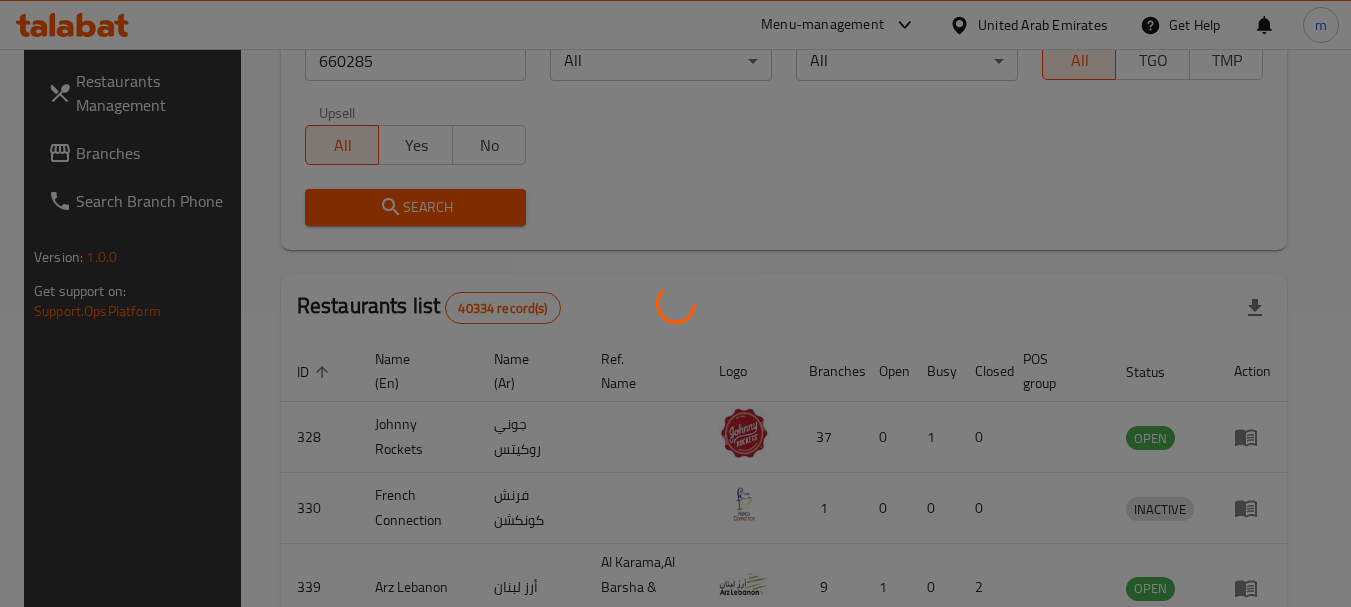 scroll, scrollTop: 300, scrollLeft: 0, axis: vertical 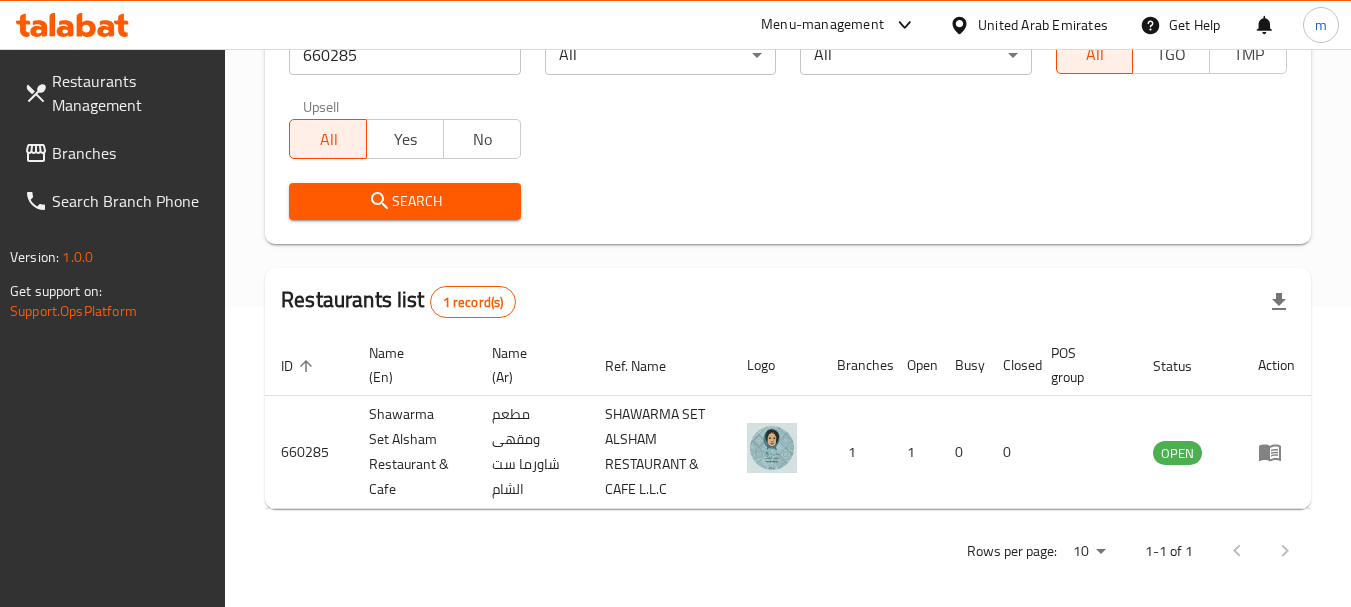 click on "United Arab Emirates" at bounding box center (1043, 25) 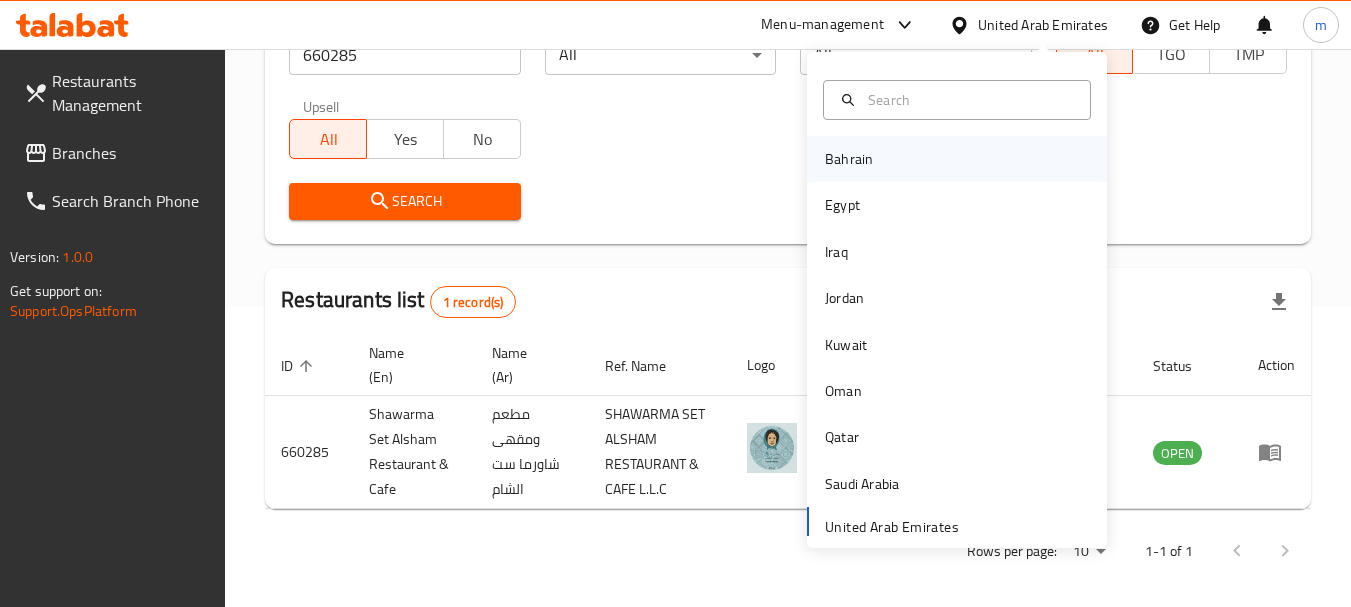 click on "Bahrain" at bounding box center [849, 159] 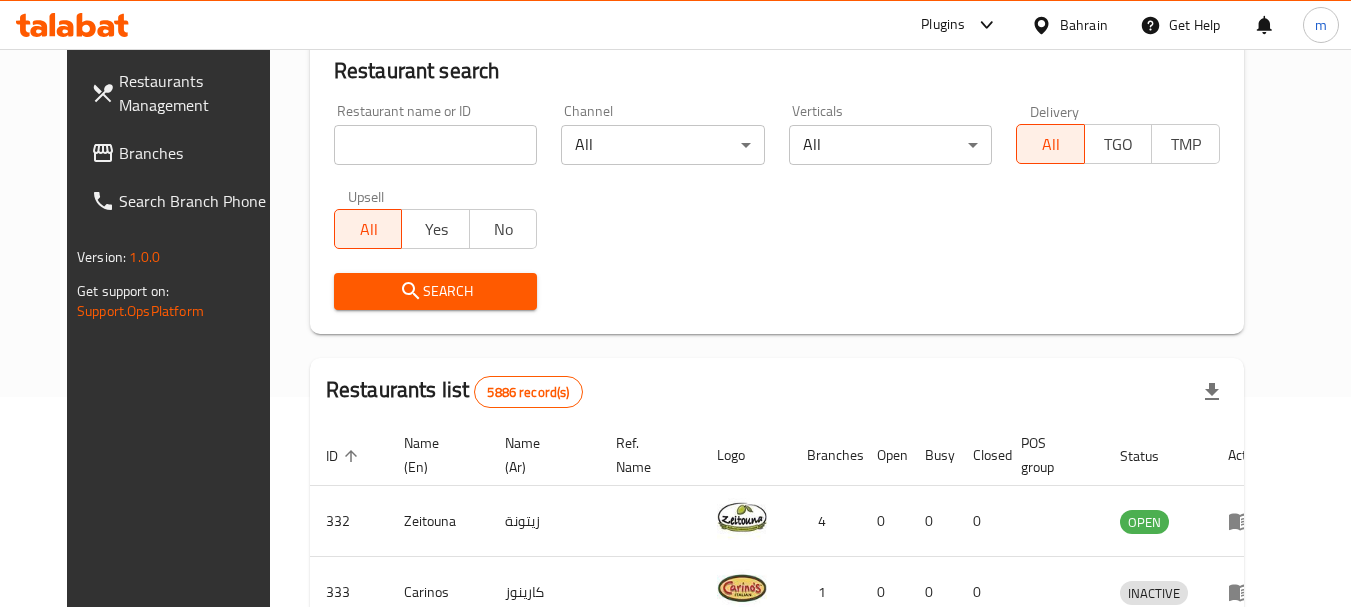 scroll, scrollTop: 300, scrollLeft: 0, axis: vertical 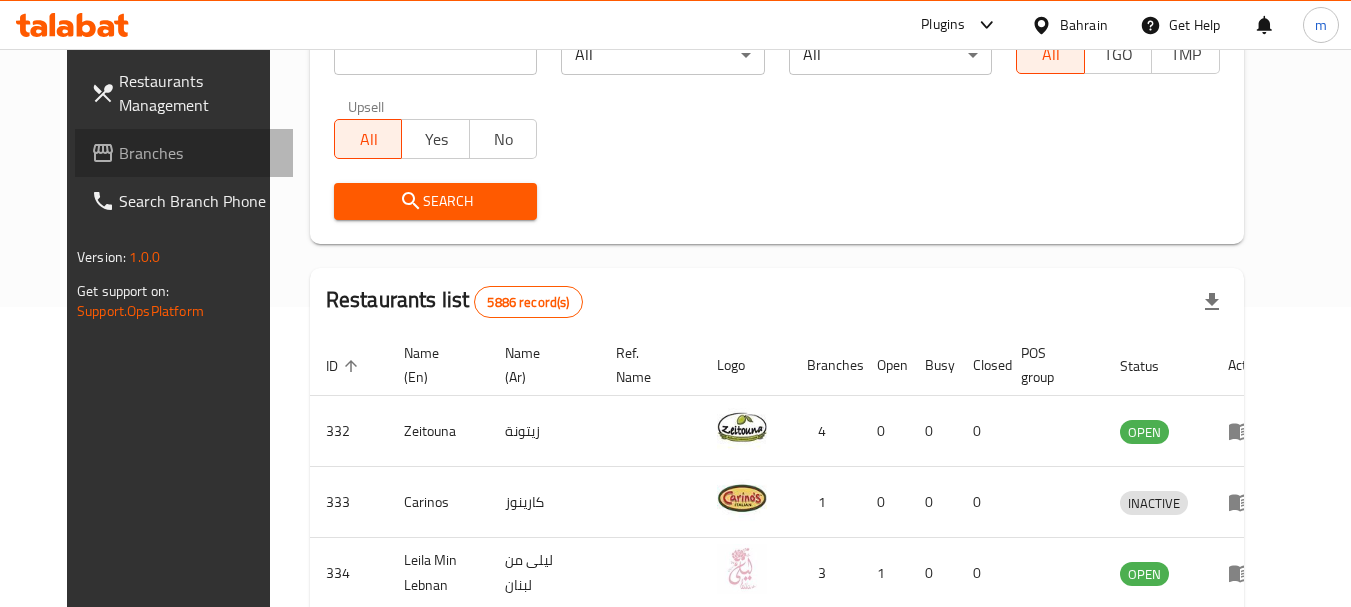 click on "Branches" at bounding box center [198, 153] 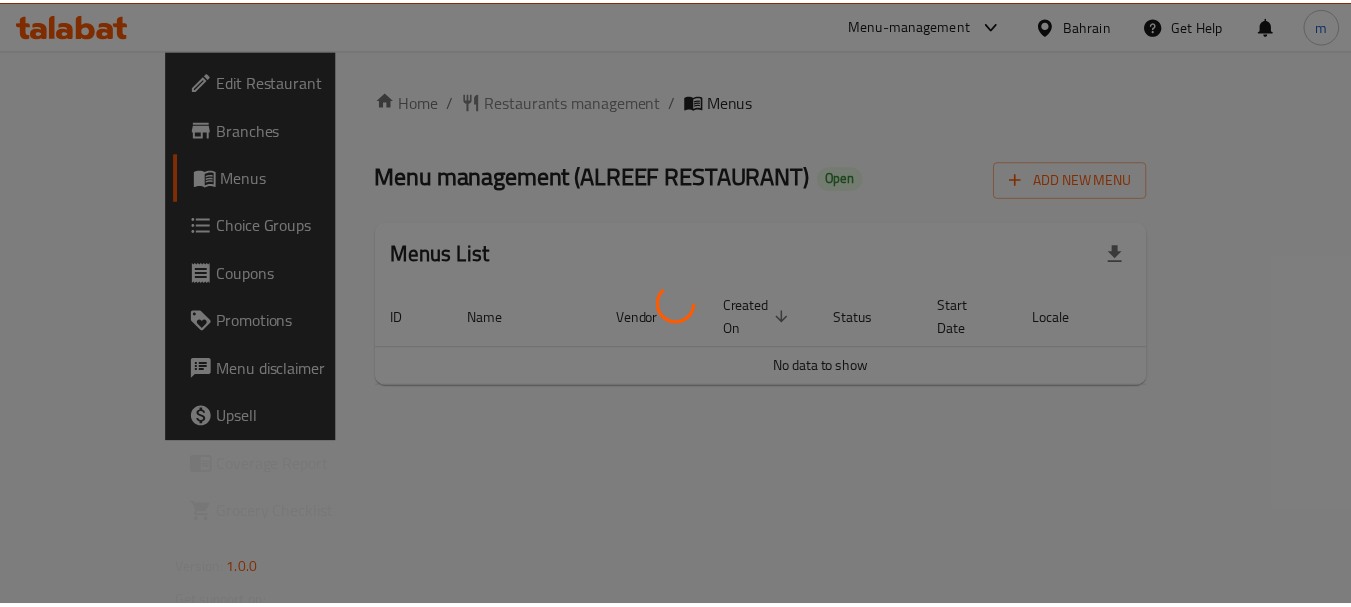 scroll, scrollTop: 0, scrollLeft: 0, axis: both 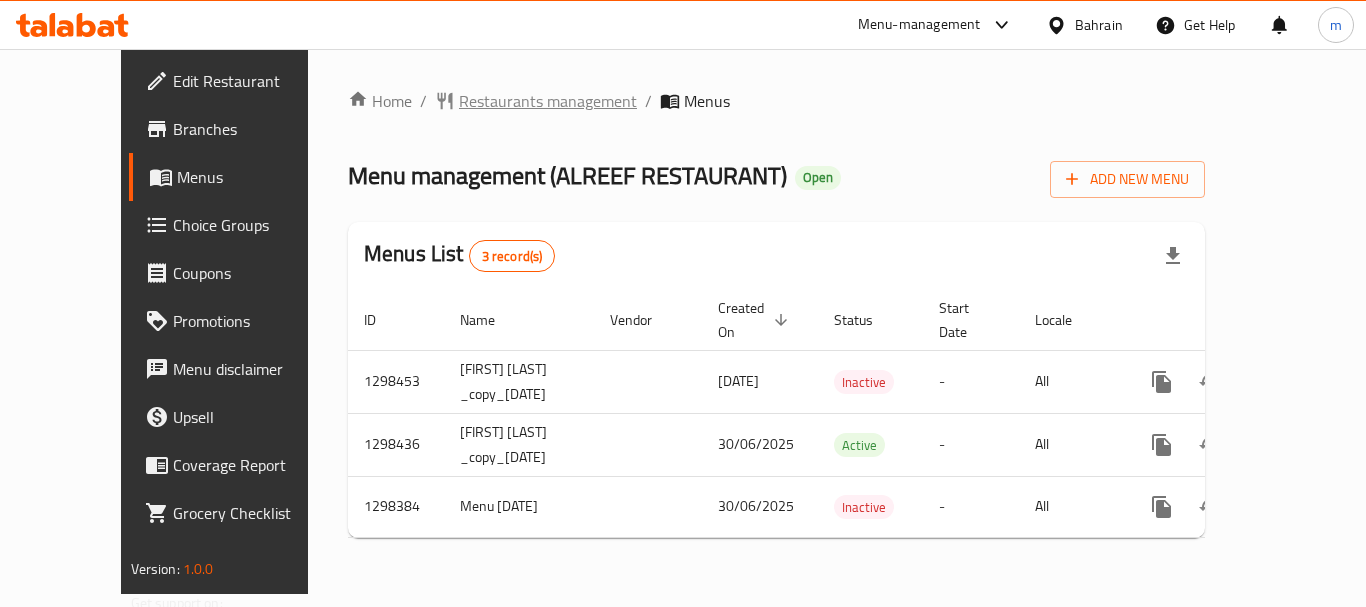 click on "Restaurants management" at bounding box center [548, 101] 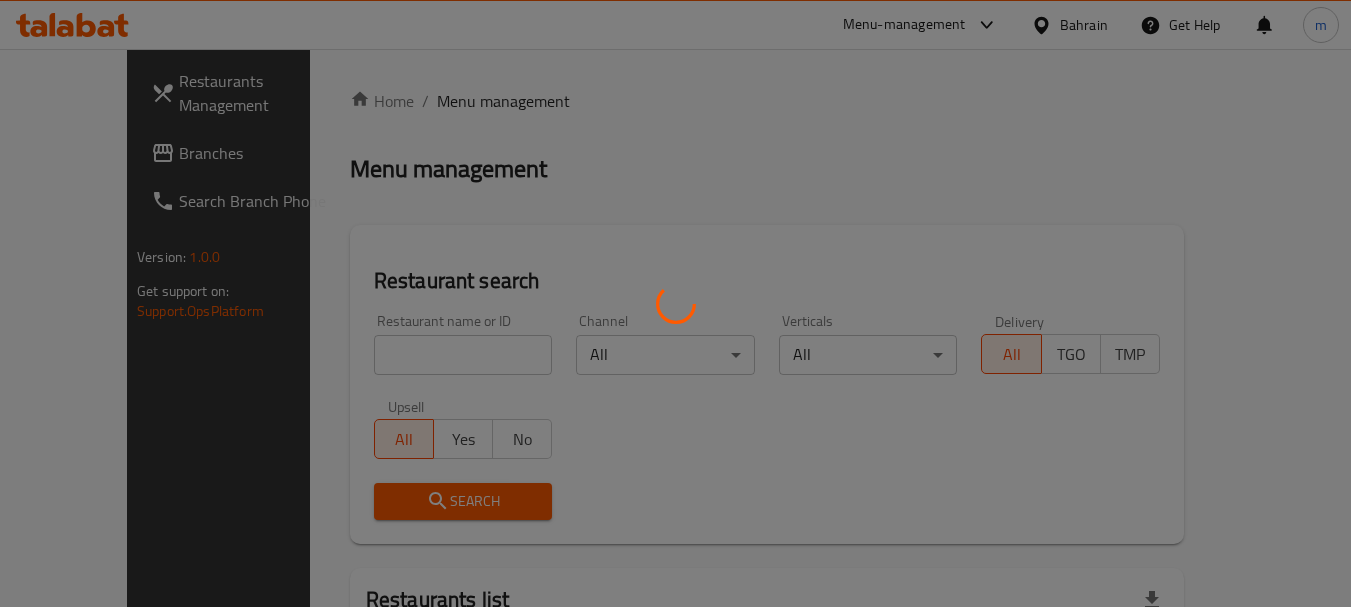 click at bounding box center (675, 303) 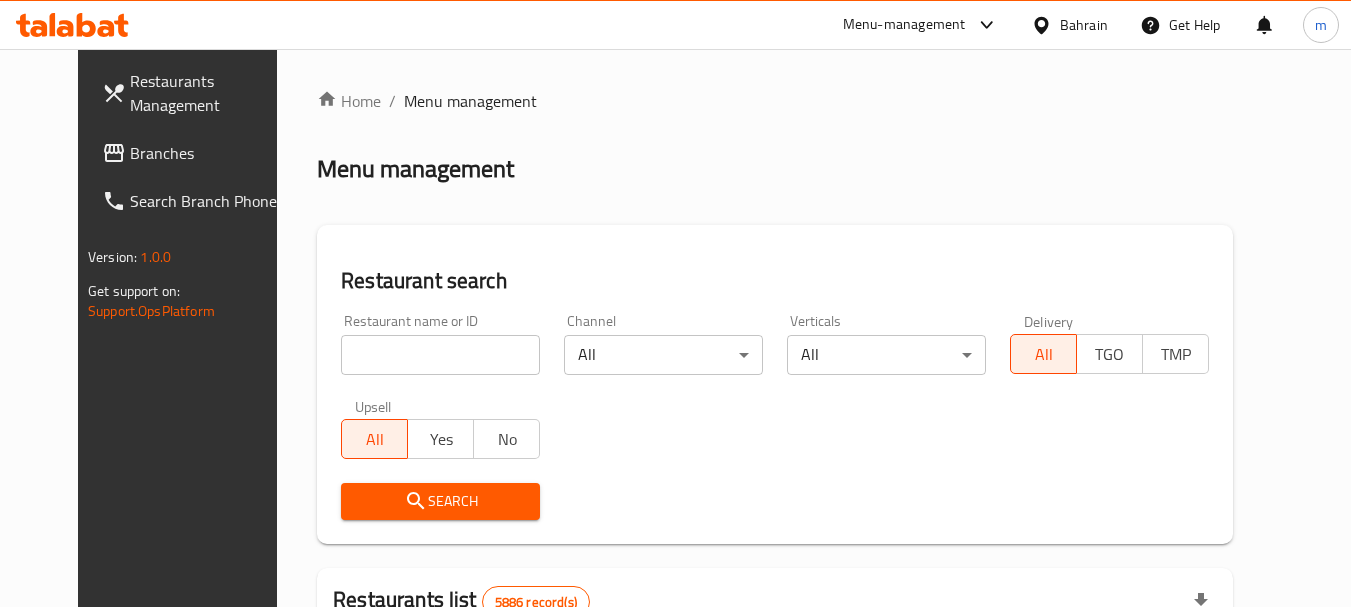 click on "Home / Menu management Menu management Restaurant search Restaurant name or ID Restaurant name or ID Channel All ​ Verticals All ​ Delivery All TGO TMP Upsell All Yes No   Search Restaurants list   5886 record(s) ID sorted ascending Name (En) Name (Ar) Ref. Name Logo Branches Open Busy Closed POS group Status Action 332 Zeitouna زيتونة 4 0 0 0 OPEN 333 Carinos كارينوز 1 0 0 0 INACTIVE 334 Leila Min Lebnan ليلى من لبنان 3 1 0 0 OPEN 335 Johnny Rockets جوني روكيتس 4 0 0 0 INACTIVE 336 Hussien حسين 1 0 0 0 INACTIVE 337 2466 2466 1 0 0 0 INACTIVE 341 Healthy Calorie هيلثي كالوري 7 2 0 1 OPEN 344 Franks A Lot فرانكس ألوت 2 1 0 0 OPEN 346 Mr.Candy مستر.كاندي 1 0 0 0 INACTIVE 351 REDPAN BURGER STEAK رد بان برجر ستيك 1 0 0 0 INACTIVE Rows per page: 10 1-10 of 5886" at bounding box center (775, 693) 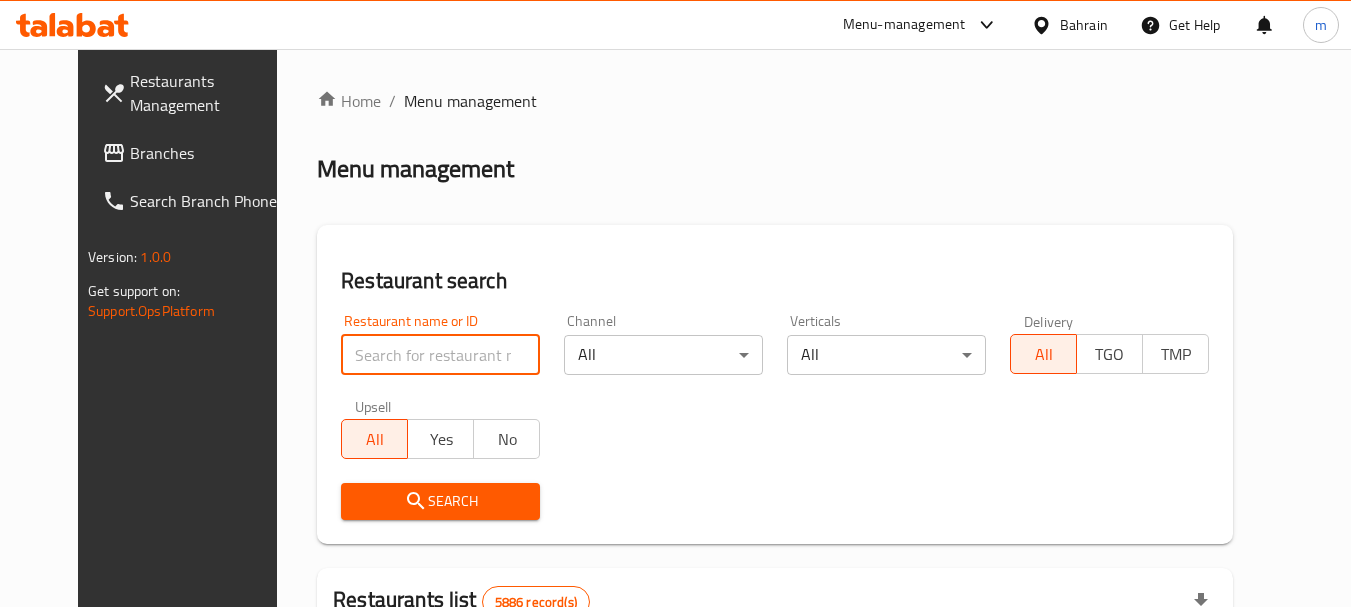 paste on "700917" 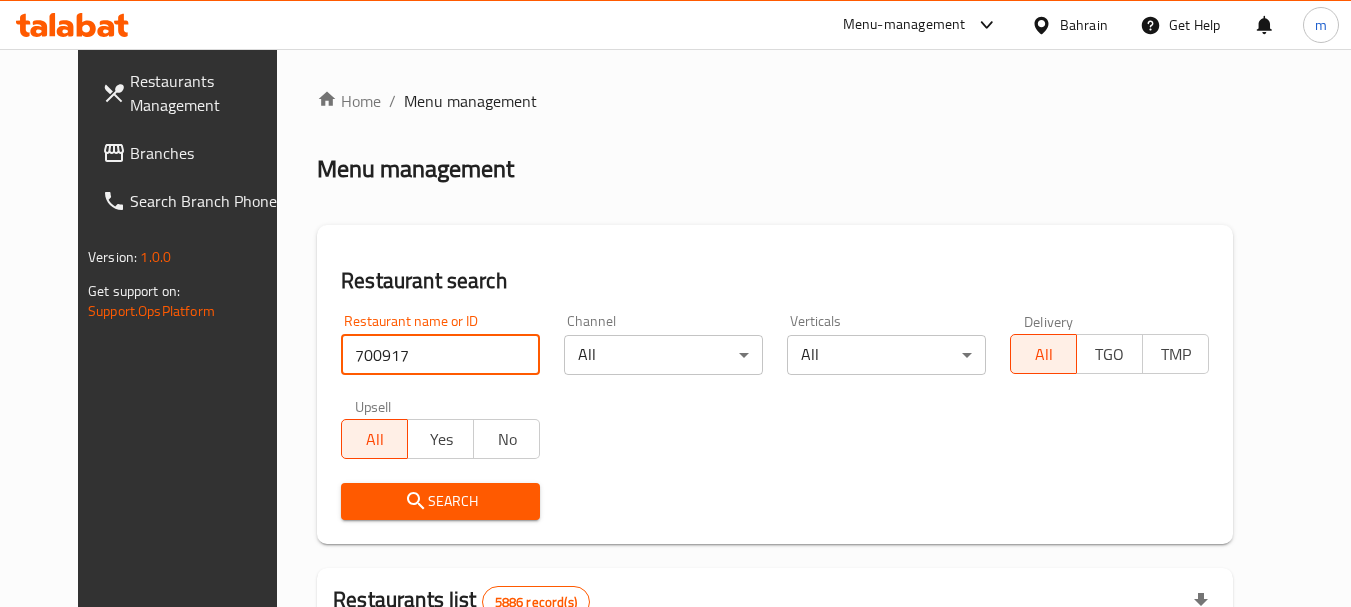 type on "700917" 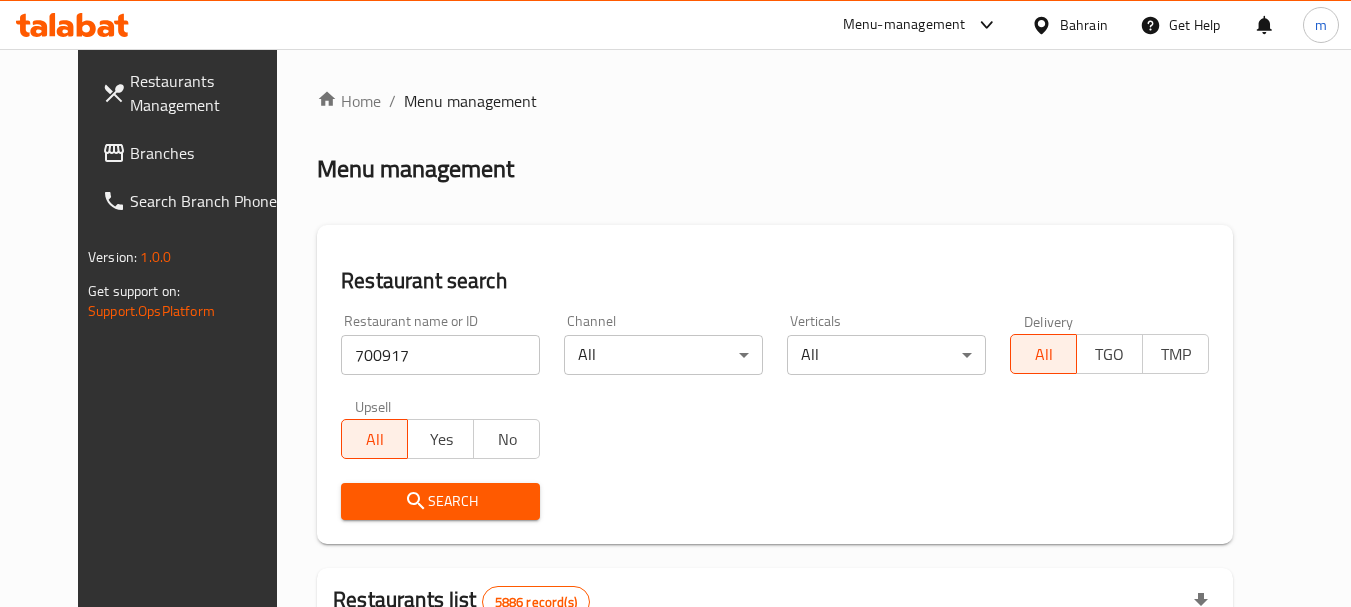 click 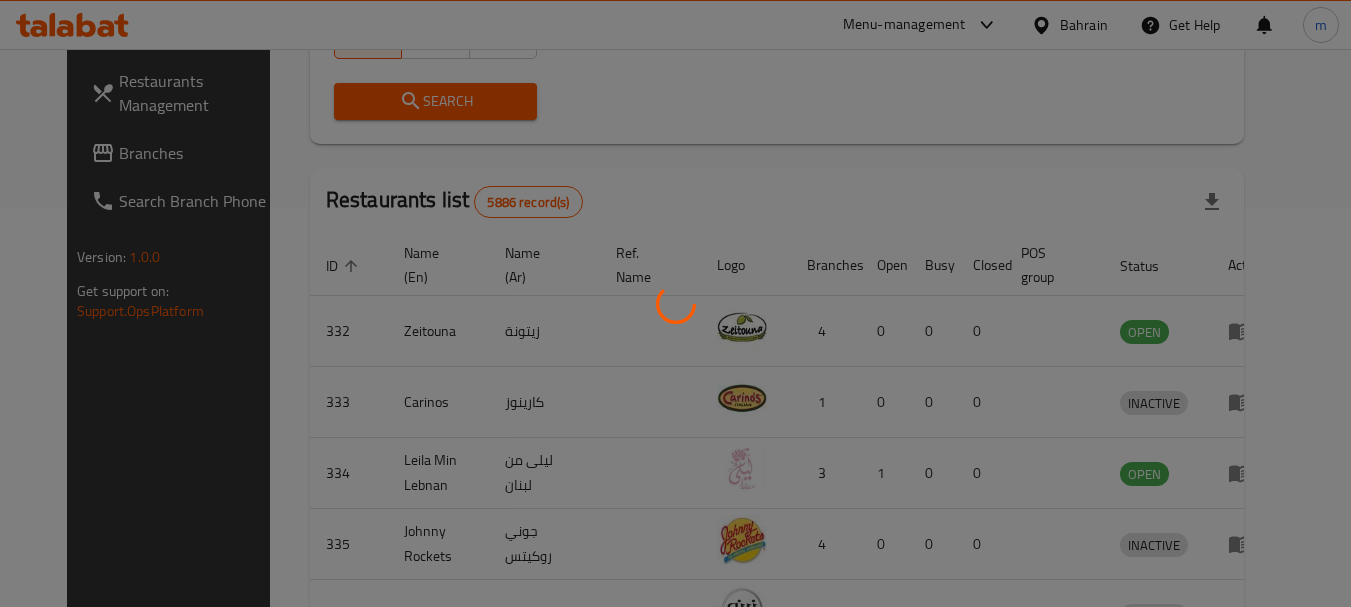 scroll, scrollTop: 268, scrollLeft: 0, axis: vertical 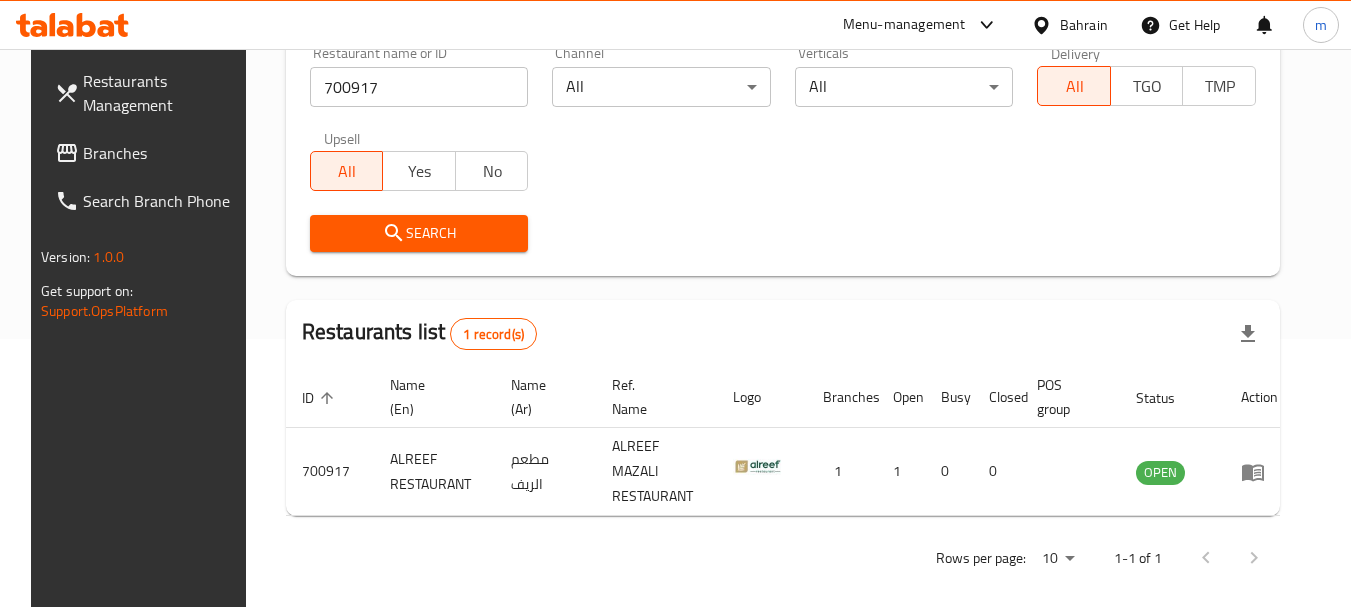 click on "Bahrain" at bounding box center (1084, 25) 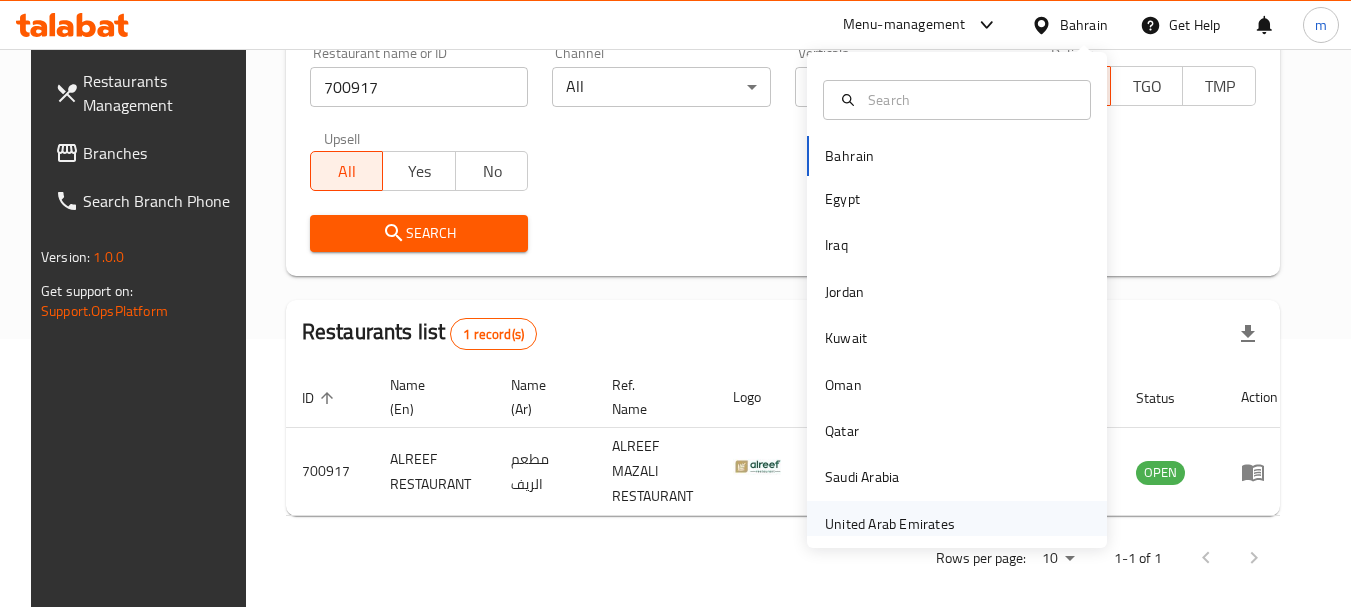 click on "United Arab Emirates" at bounding box center [890, 524] 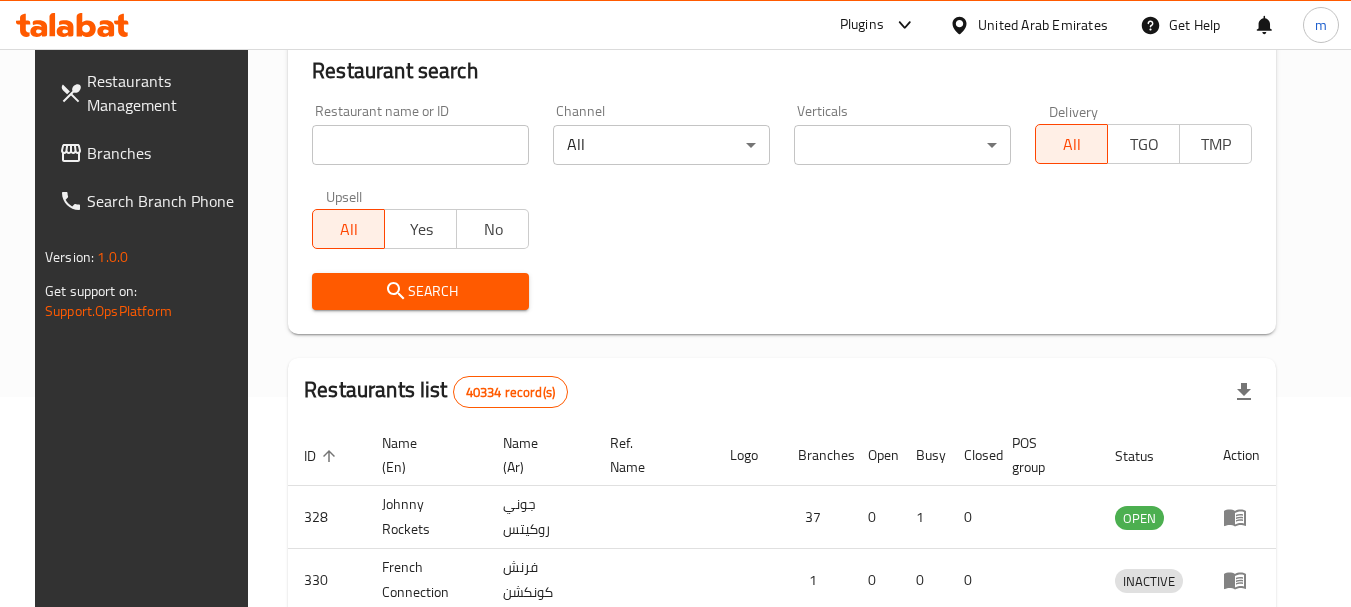 scroll, scrollTop: 268, scrollLeft: 0, axis: vertical 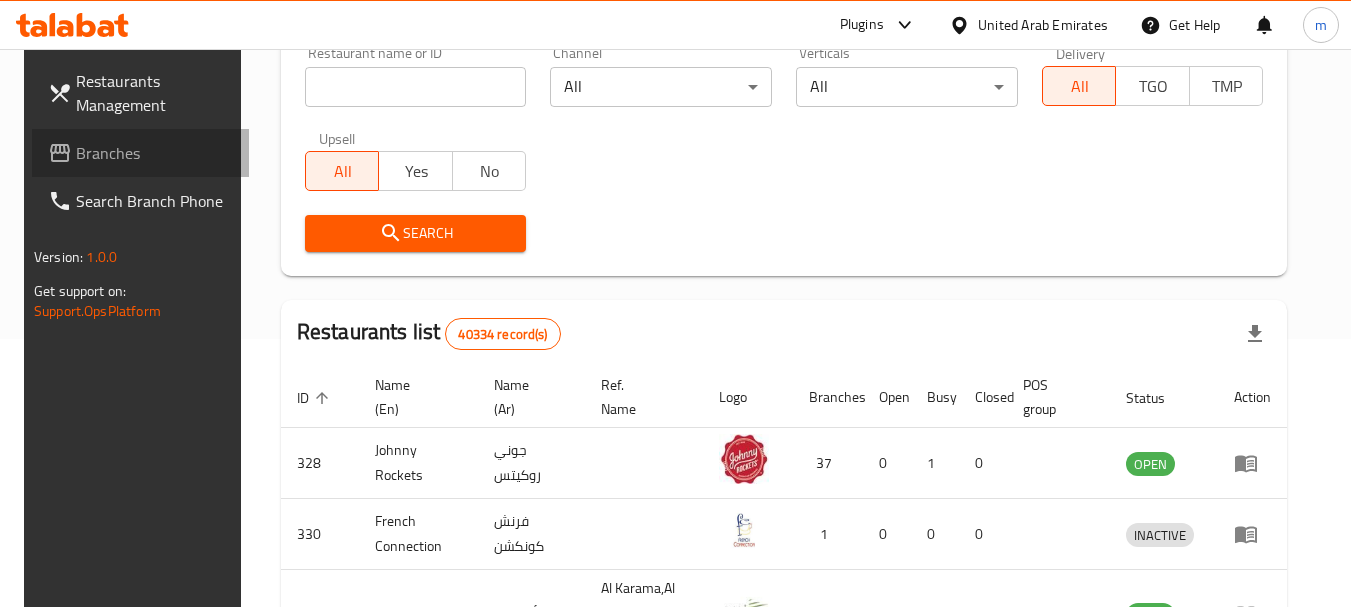 click on "Branches" at bounding box center [155, 153] 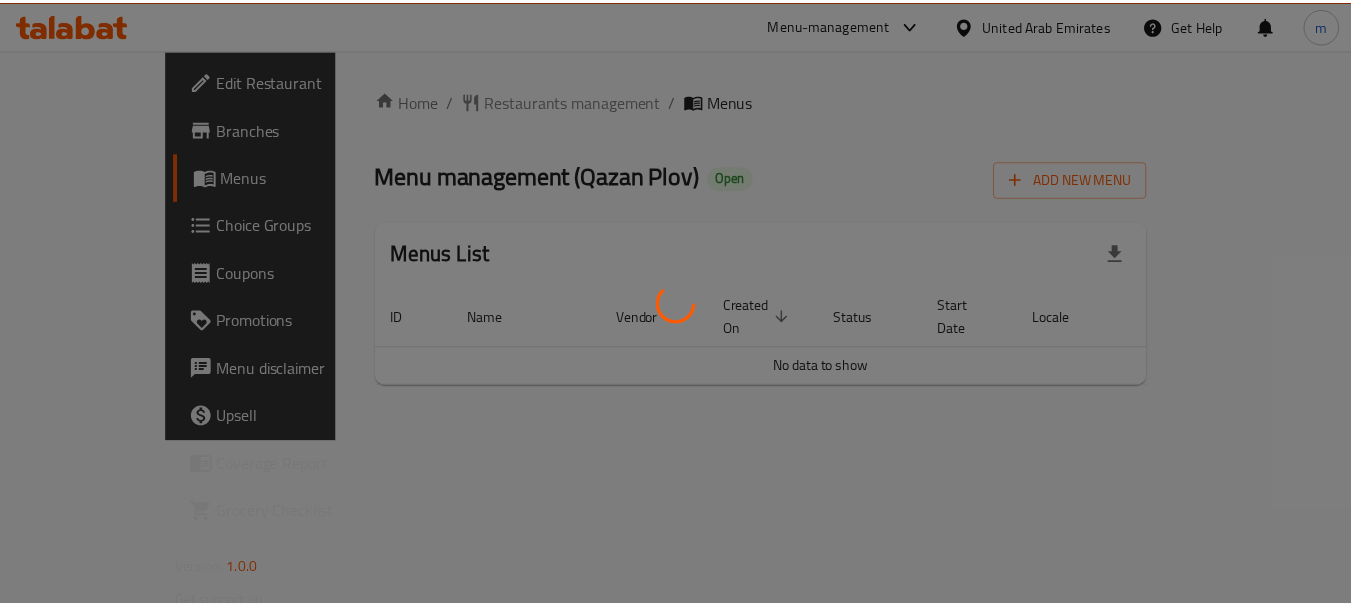 scroll, scrollTop: 0, scrollLeft: 0, axis: both 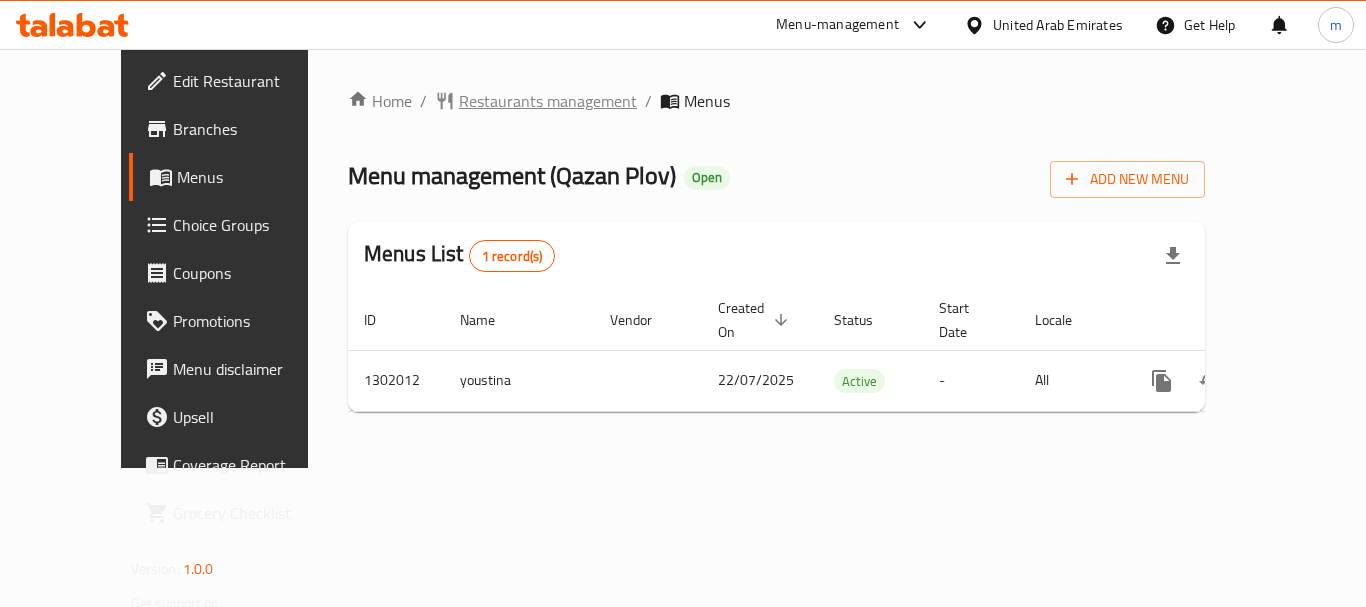 click on "Restaurants management" at bounding box center [548, 101] 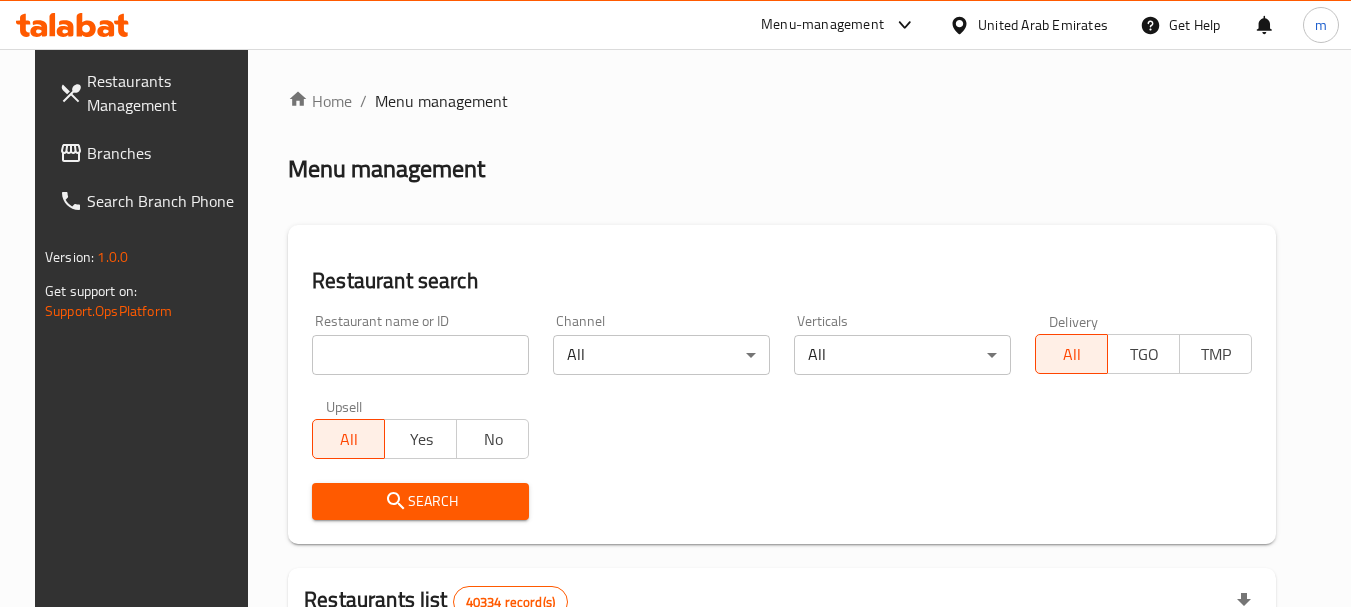 click at bounding box center [675, 303] 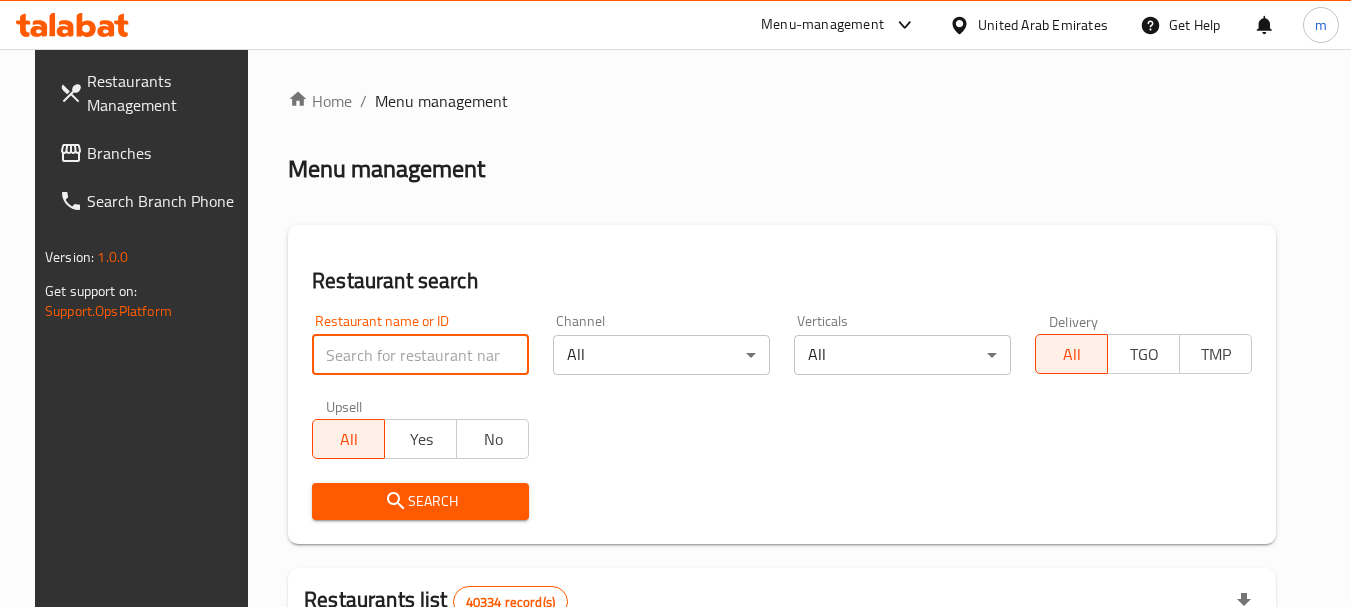click at bounding box center (420, 355) 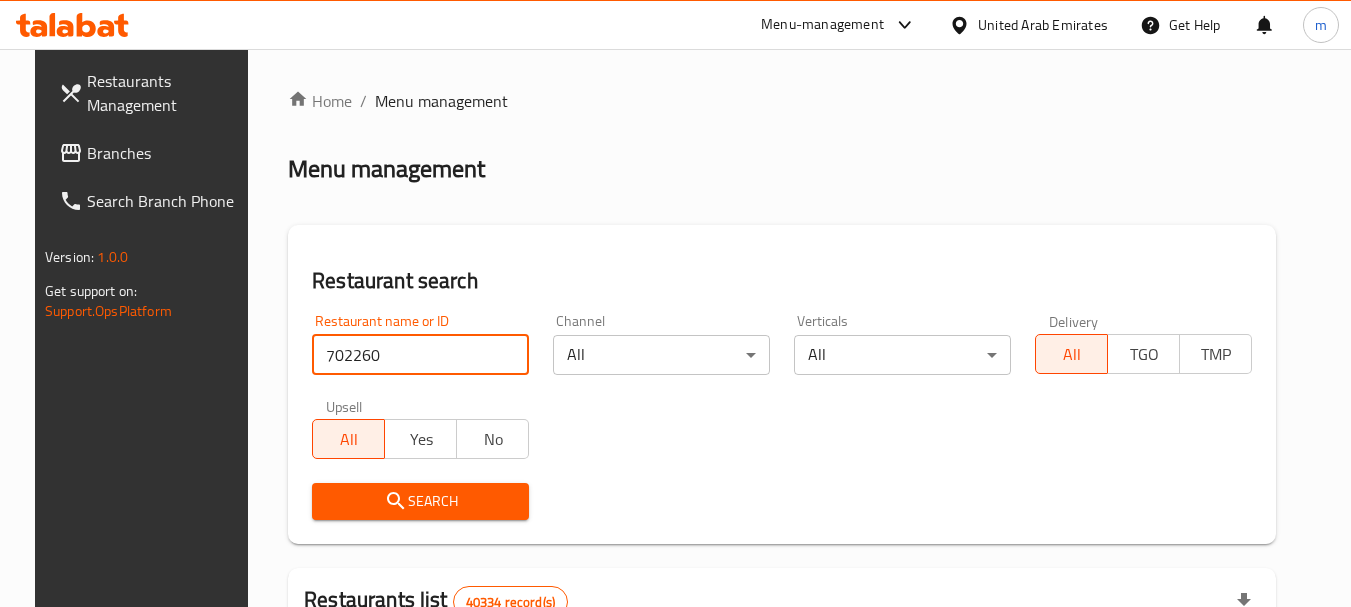 type on "702260" 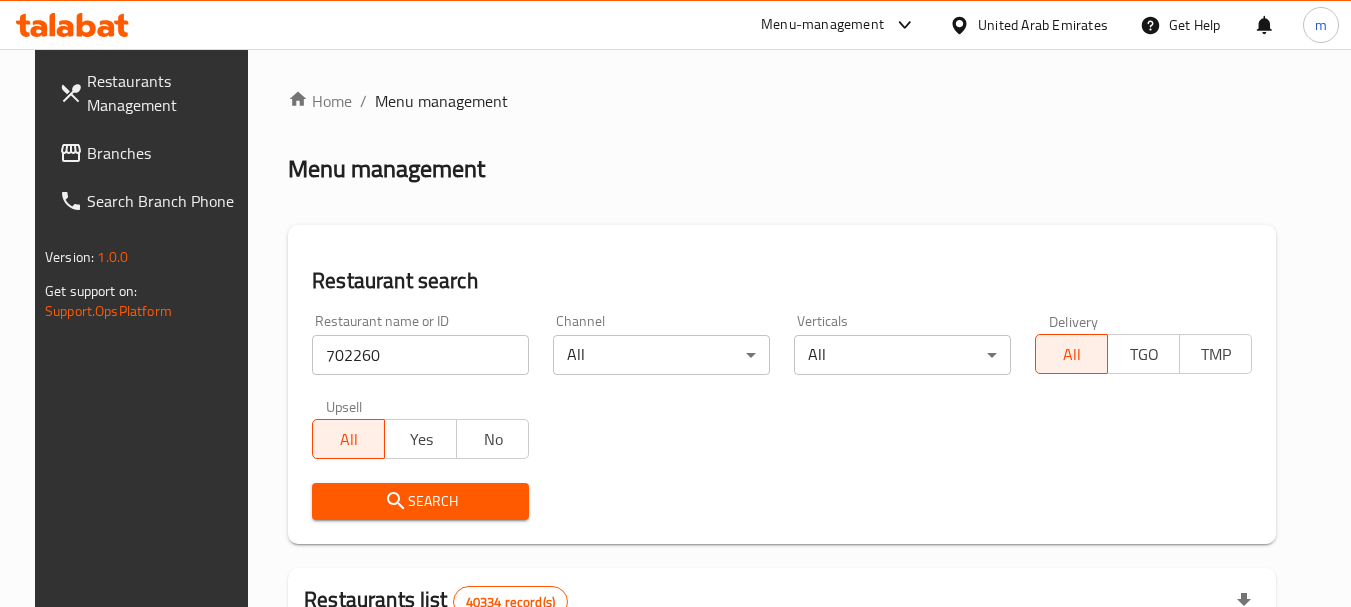 click on "Search" at bounding box center [420, 501] 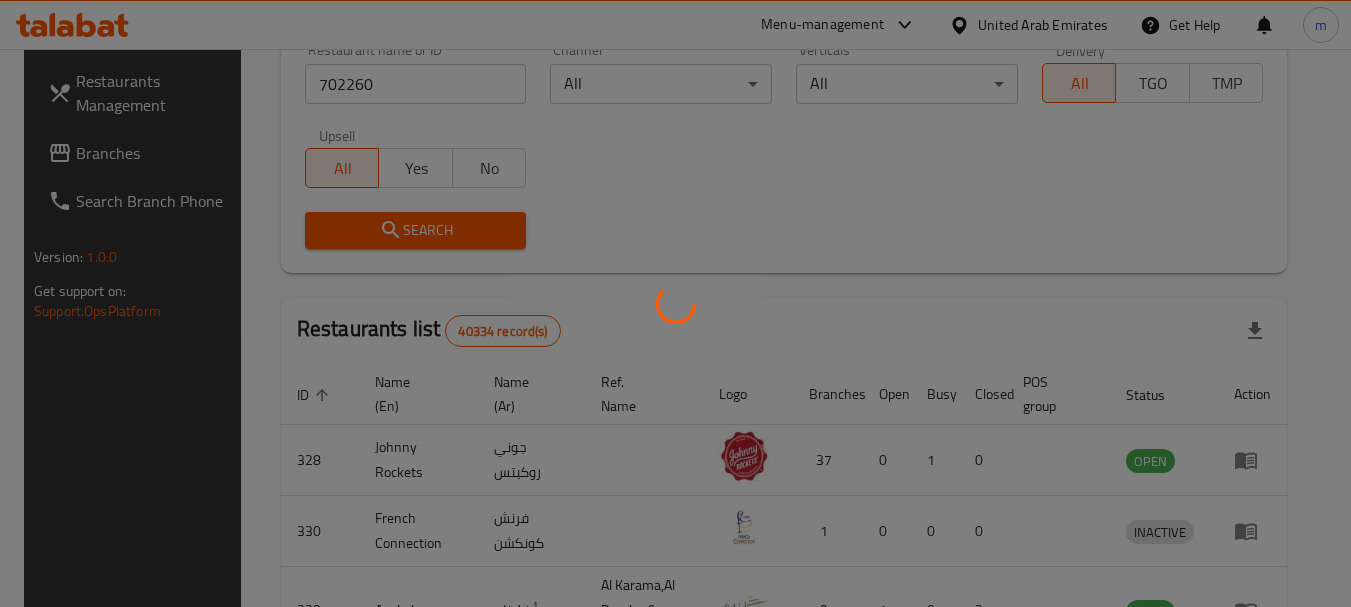 scroll, scrollTop: 268, scrollLeft: 0, axis: vertical 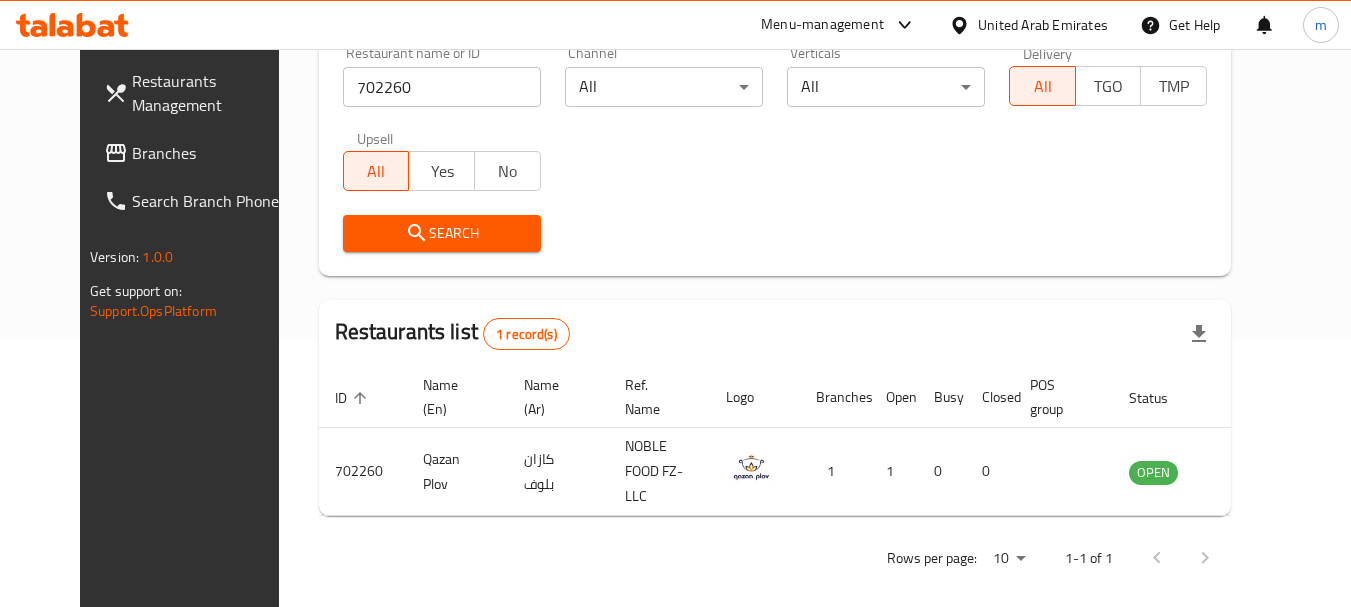 click on "United Arab Emirates" at bounding box center [1043, 25] 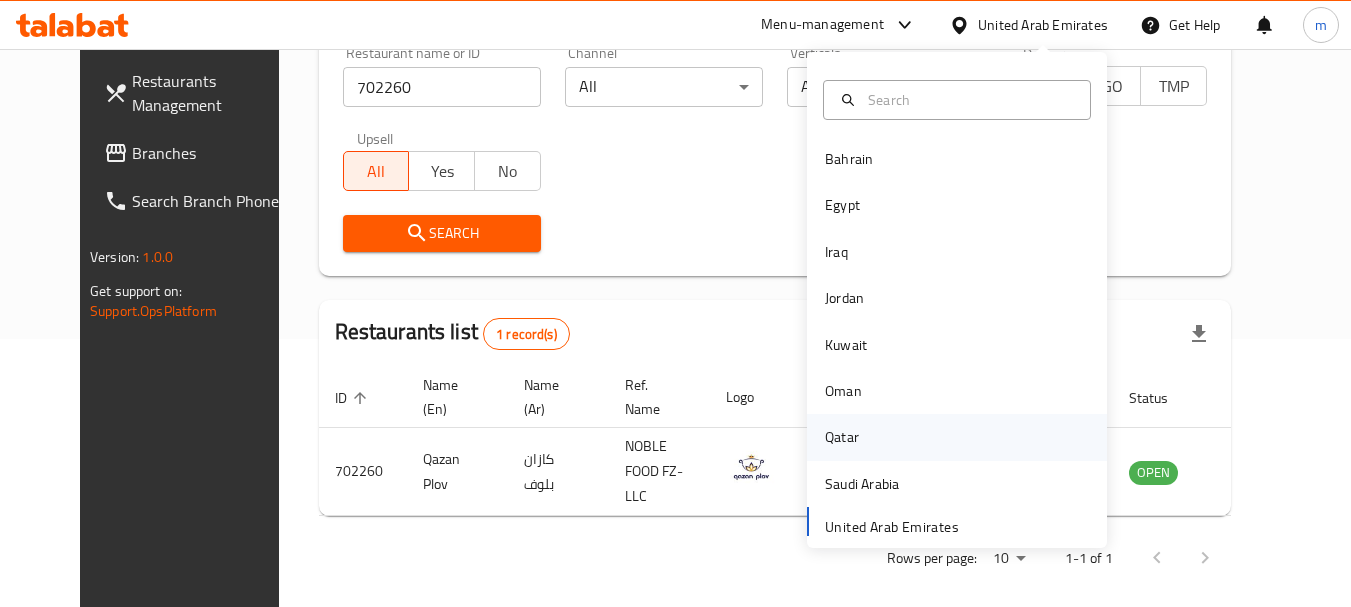 click on "Qatar" at bounding box center (842, 437) 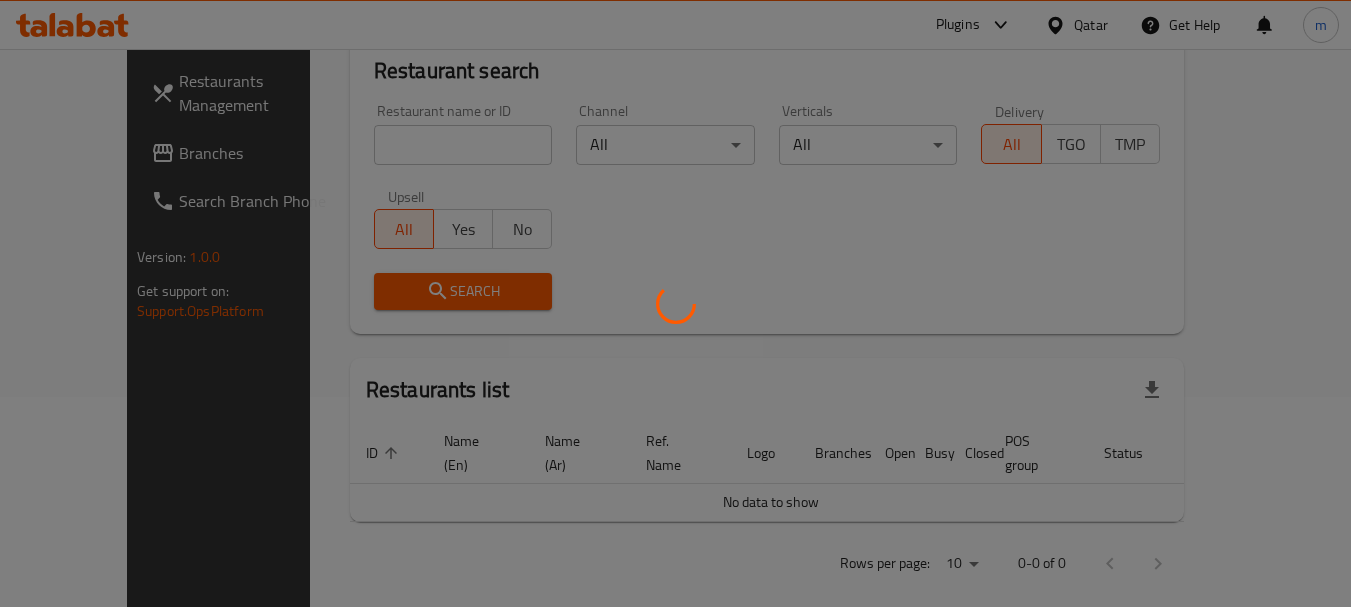 scroll, scrollTop: 268, scrollLeft: 0, axis: vertical 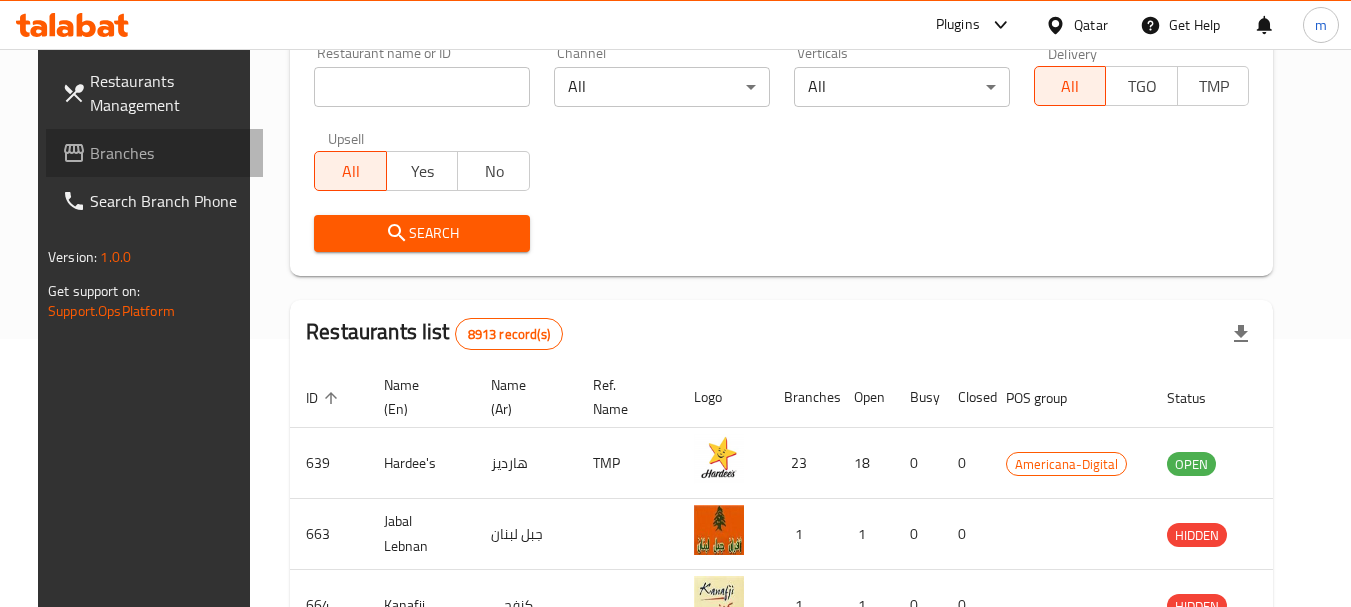 click on "Branches" at bounding box center [169, 153] 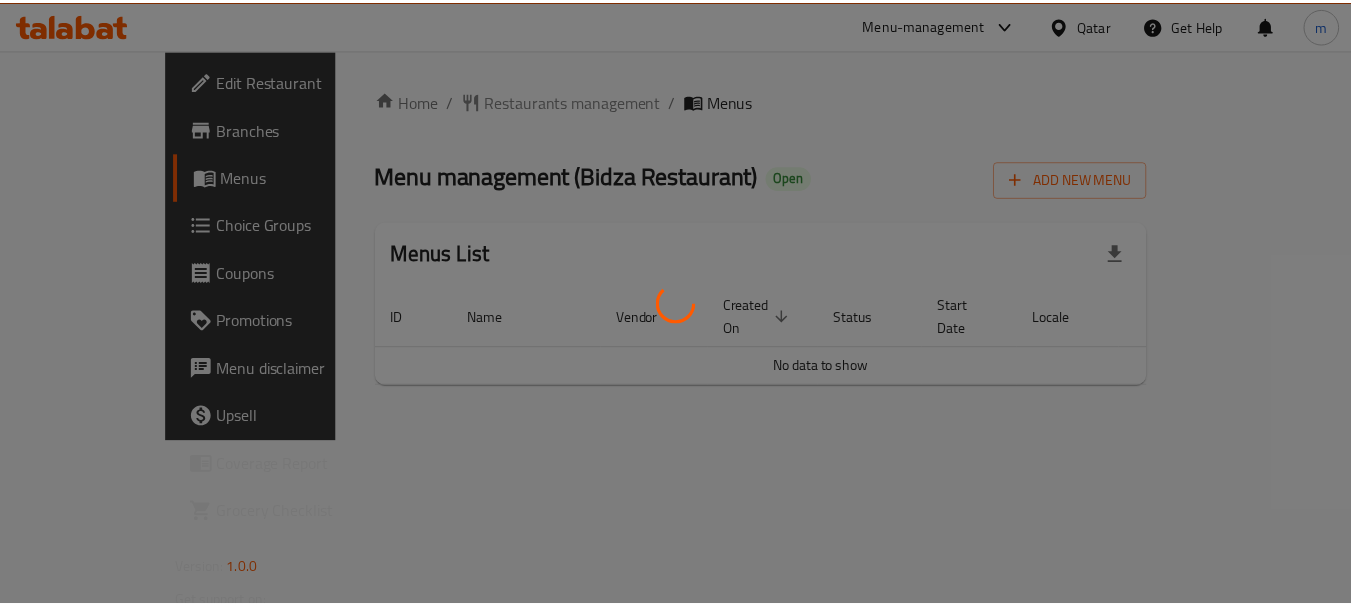 scroll, scrollTop: 0, scrollLeft: 0, axis: both 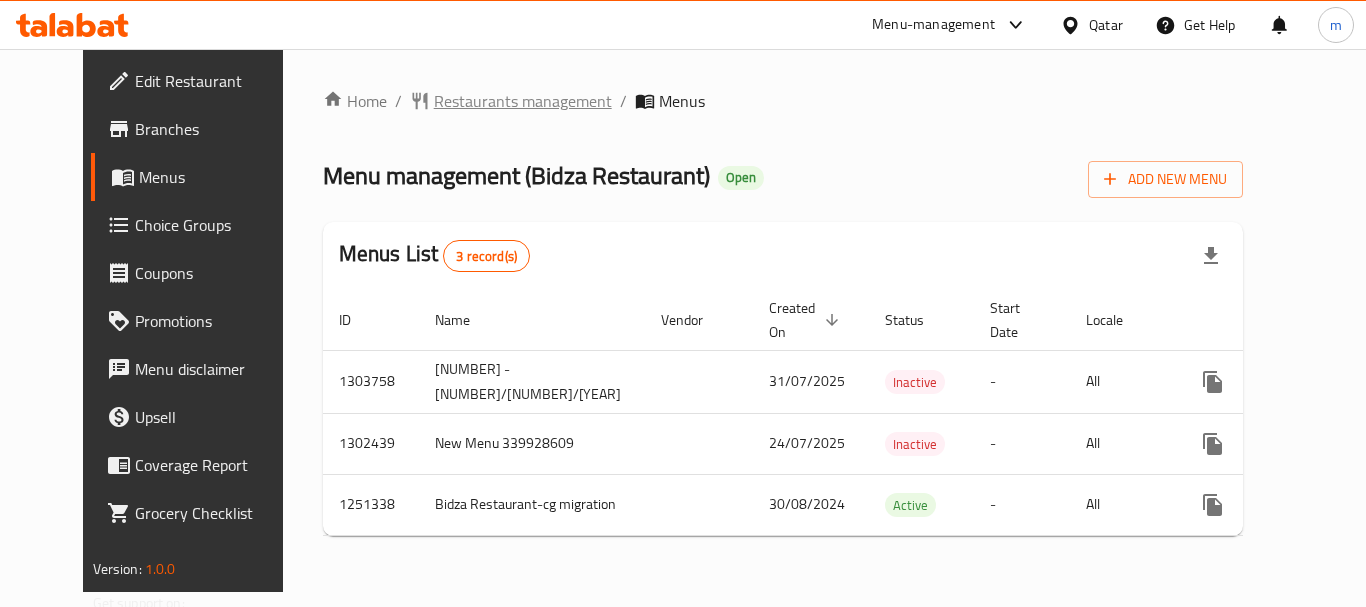 click on "Restaurants management" at bounding box center [523, 101] 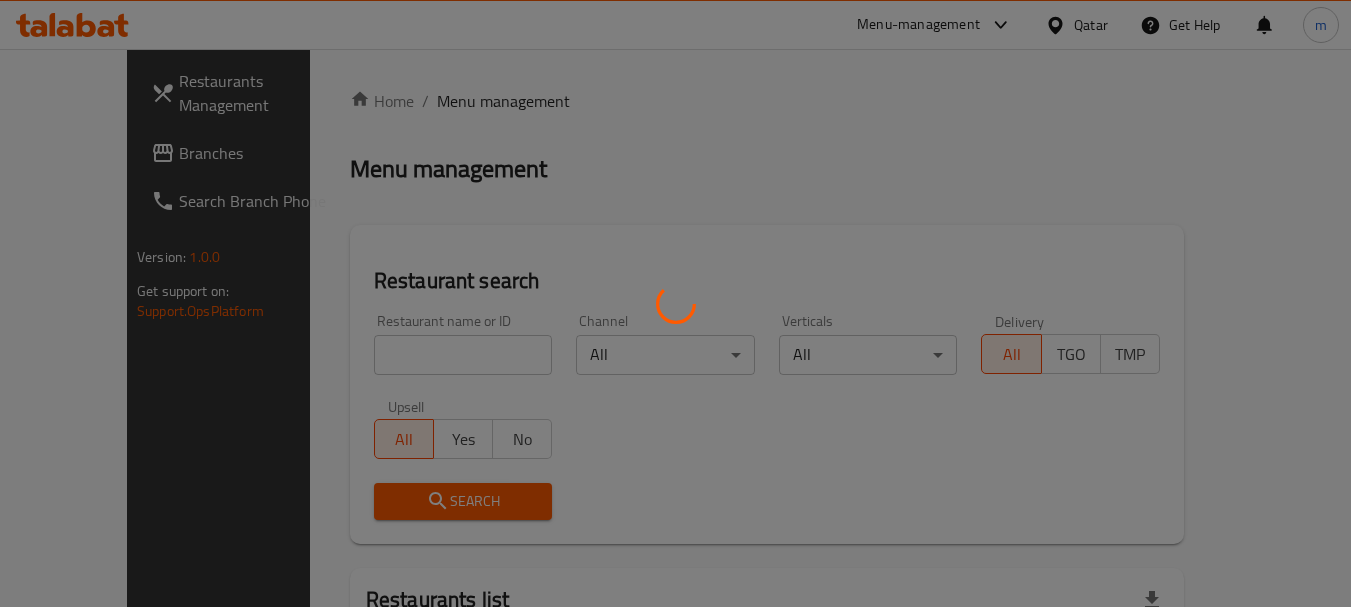 click at bounding box center [675, 303] 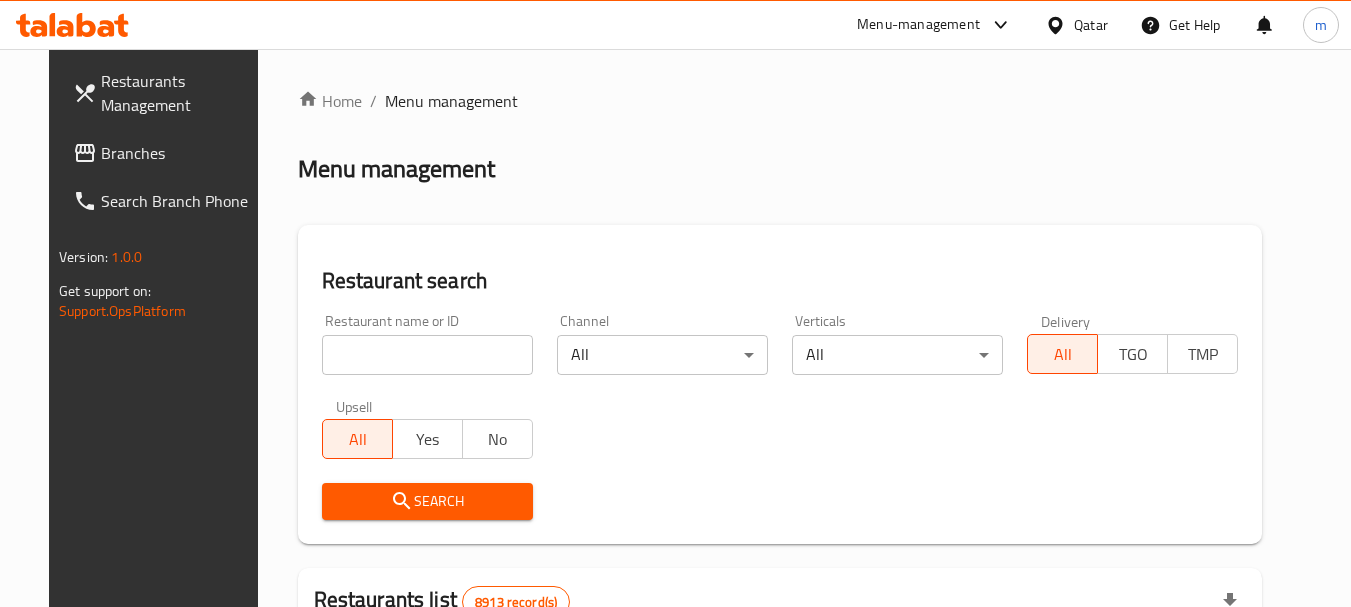 click at bounding box center (427, 355) 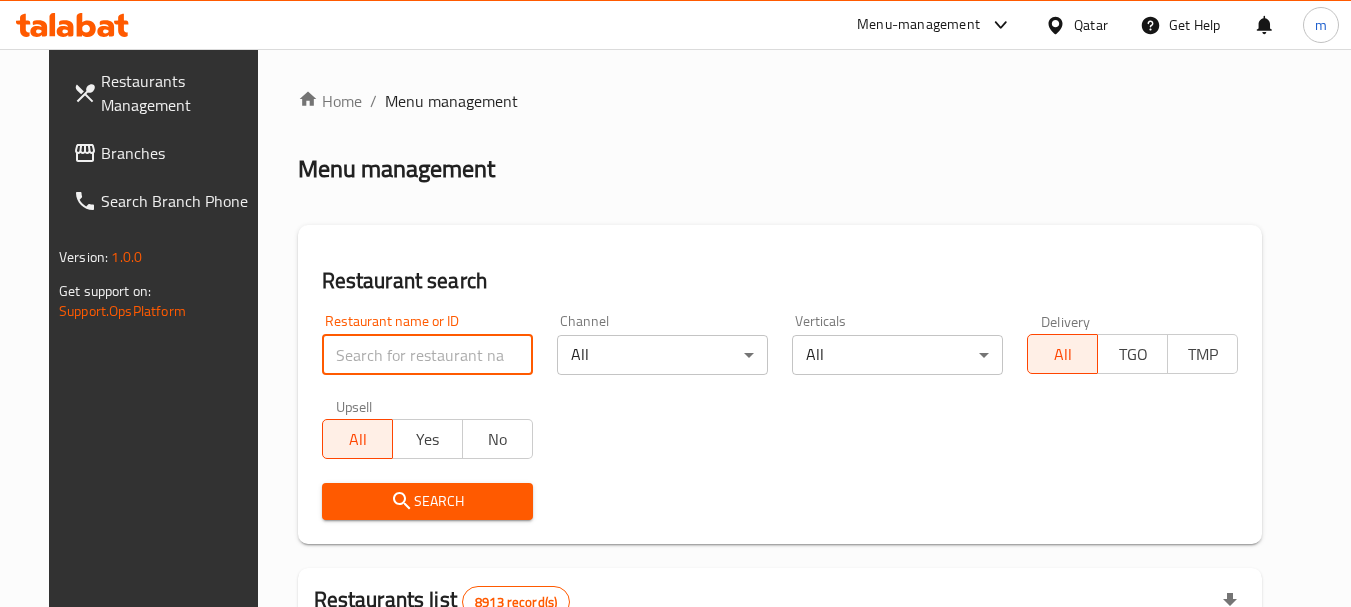 paste on "661647" 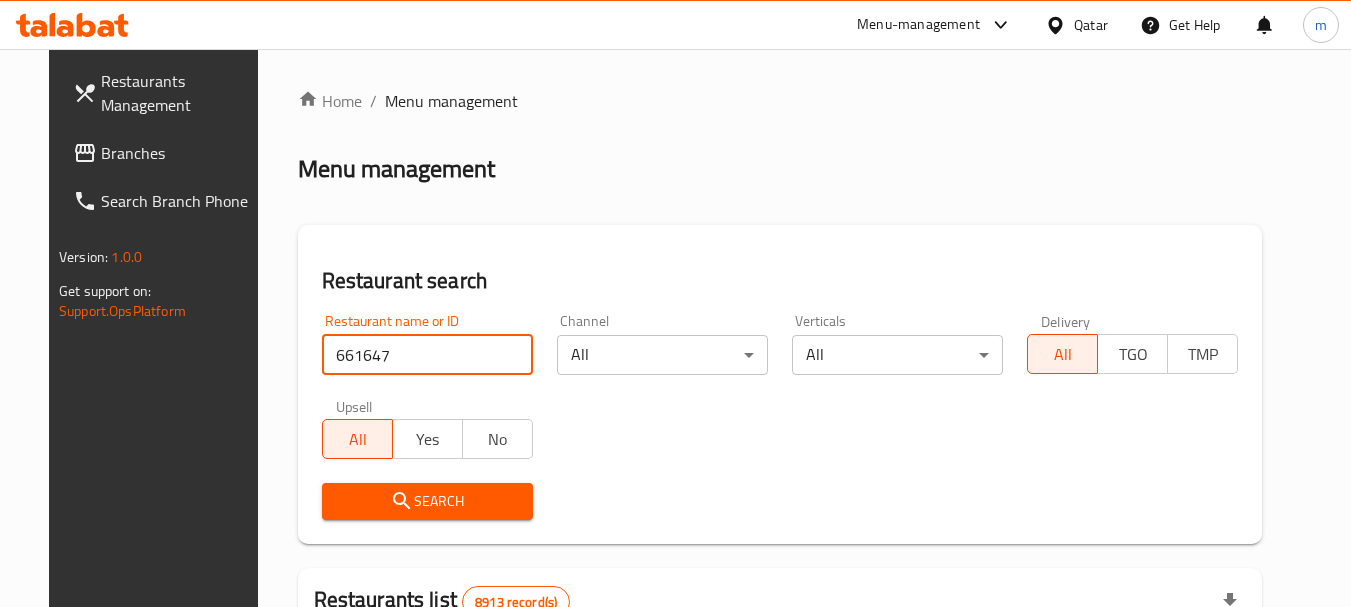 type on "661647" 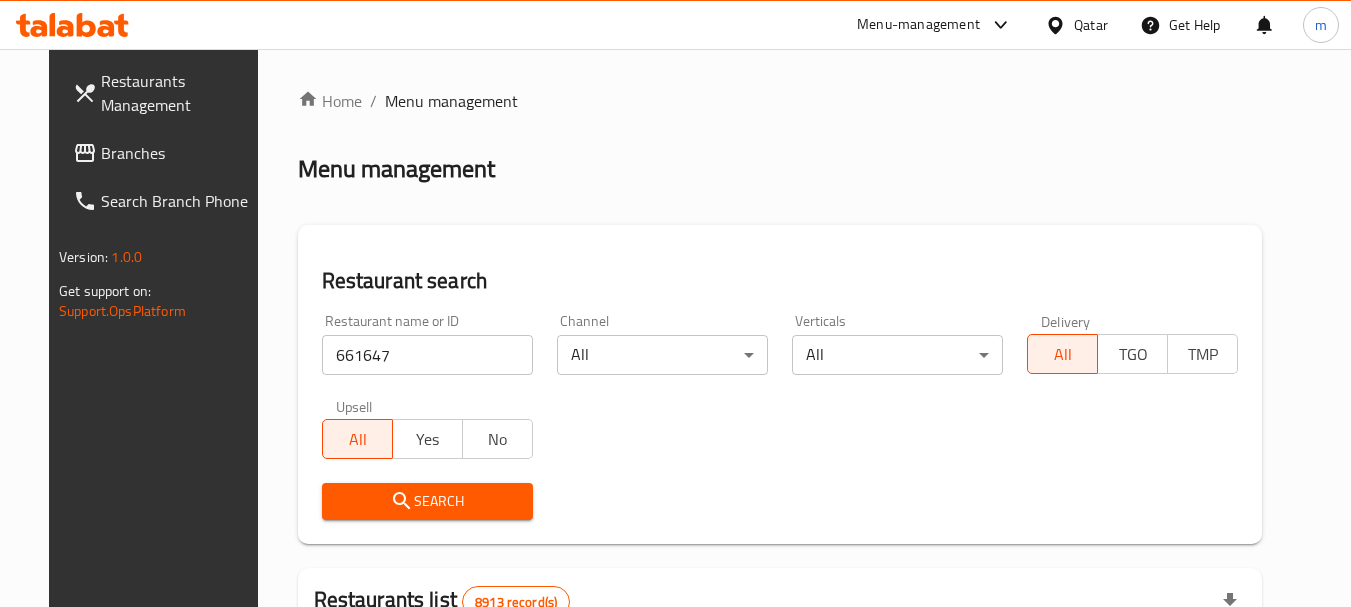 click on "Search" at bounding box center [427, 501] 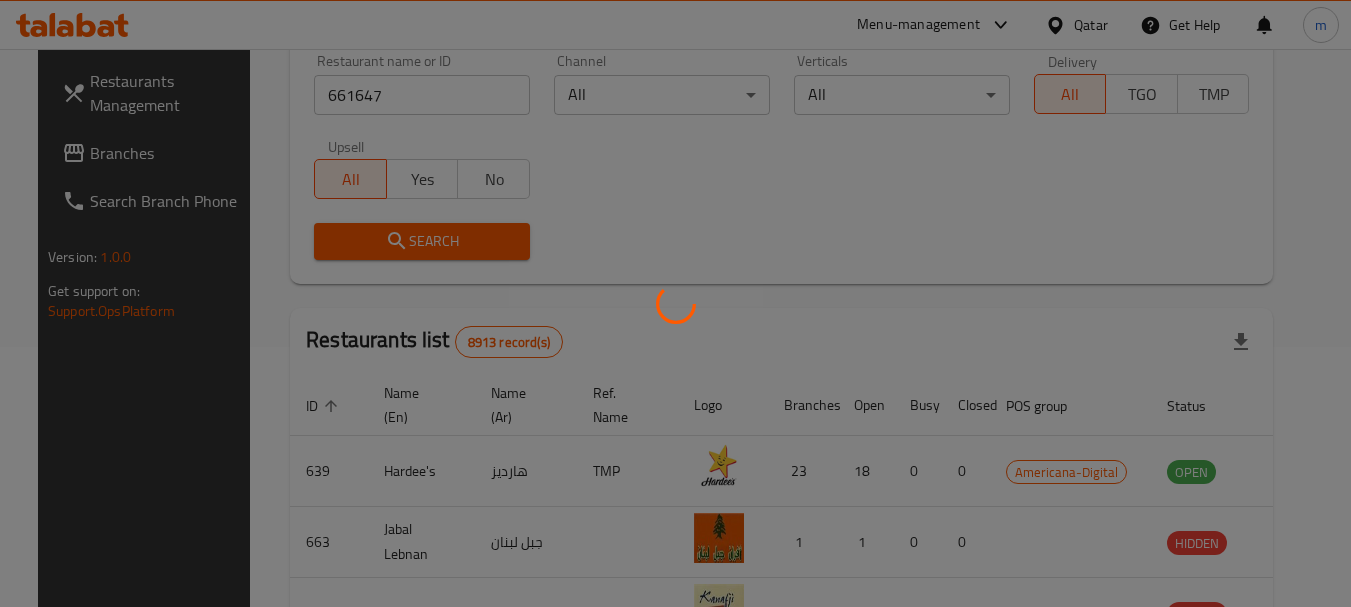 scroll, scrollTop: 285, scrollLeft: 0, axis: vertical 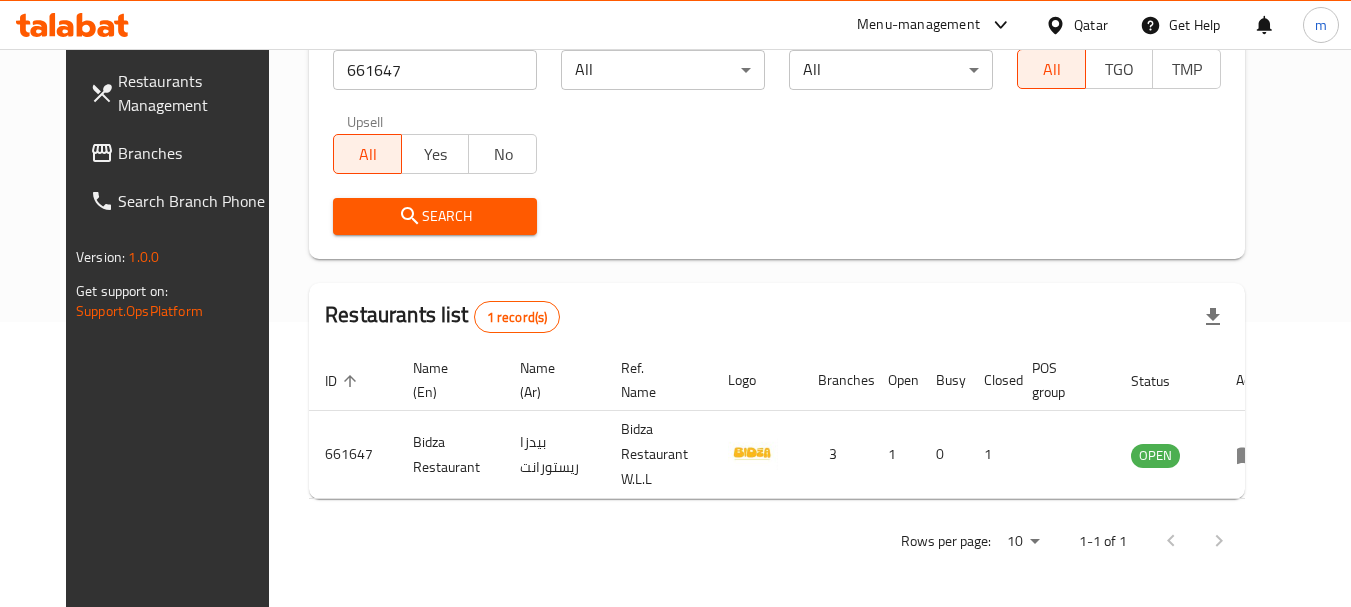click on "Branches" at bounding box center [197, 153] 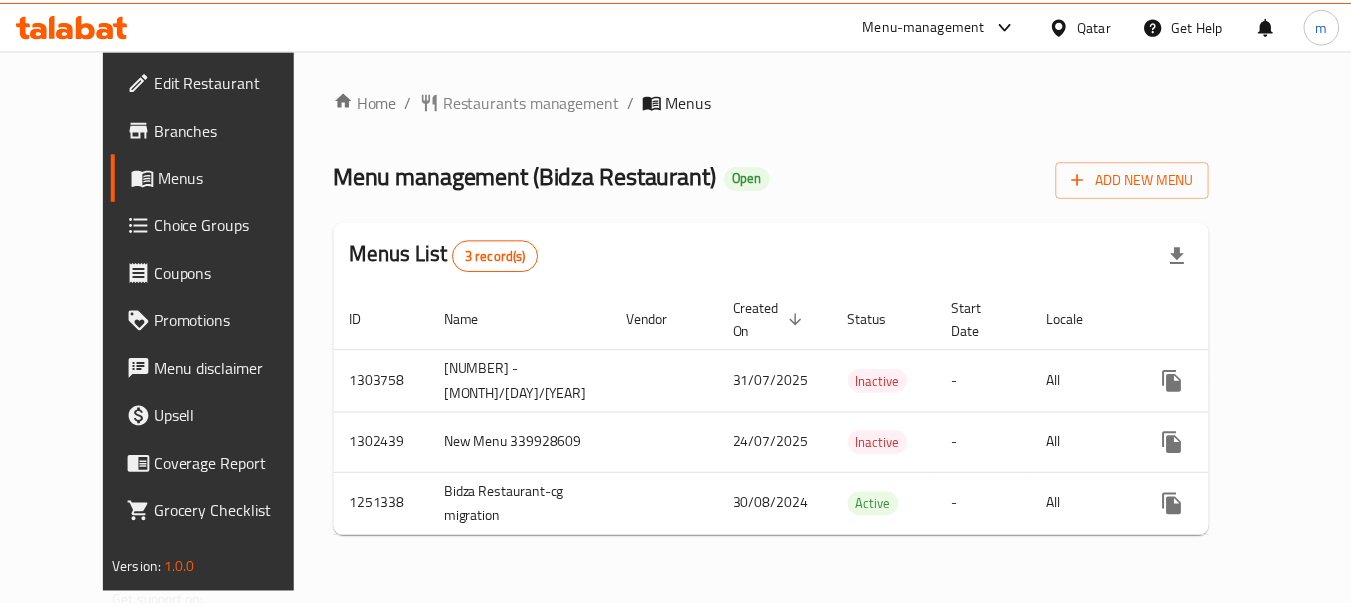 scroll, scrollTop: 0, scrollLeft: 0, axis: both 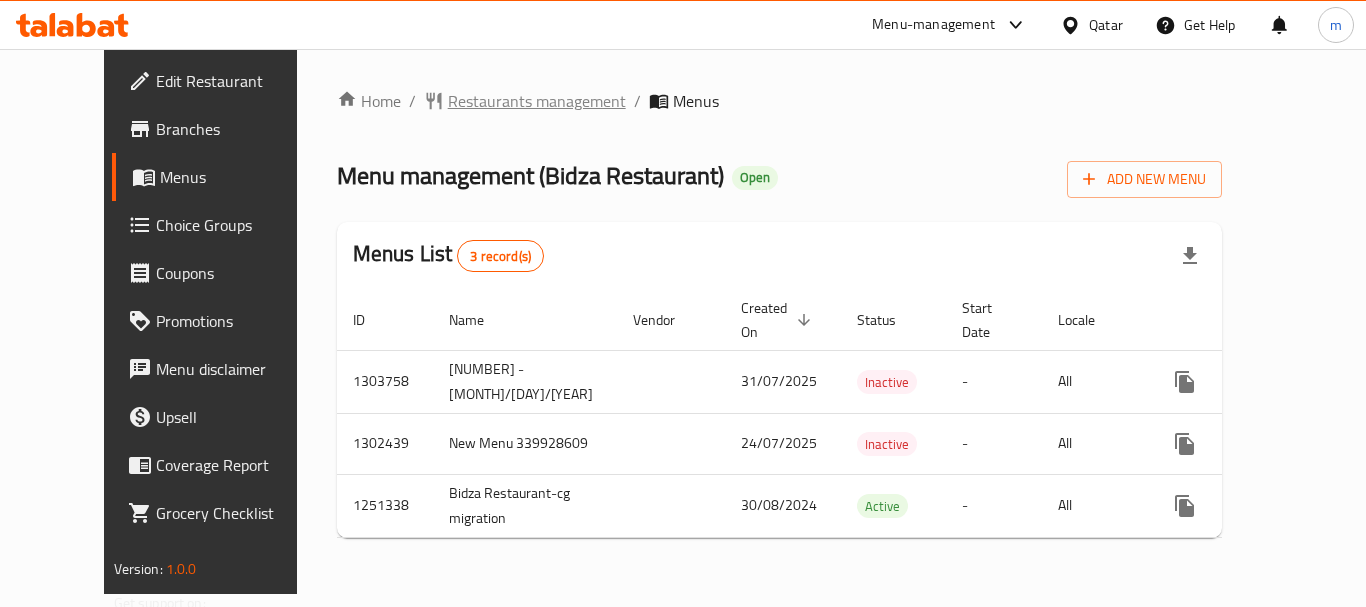 click on "Restaurants management" at bounding box center (537, 101) 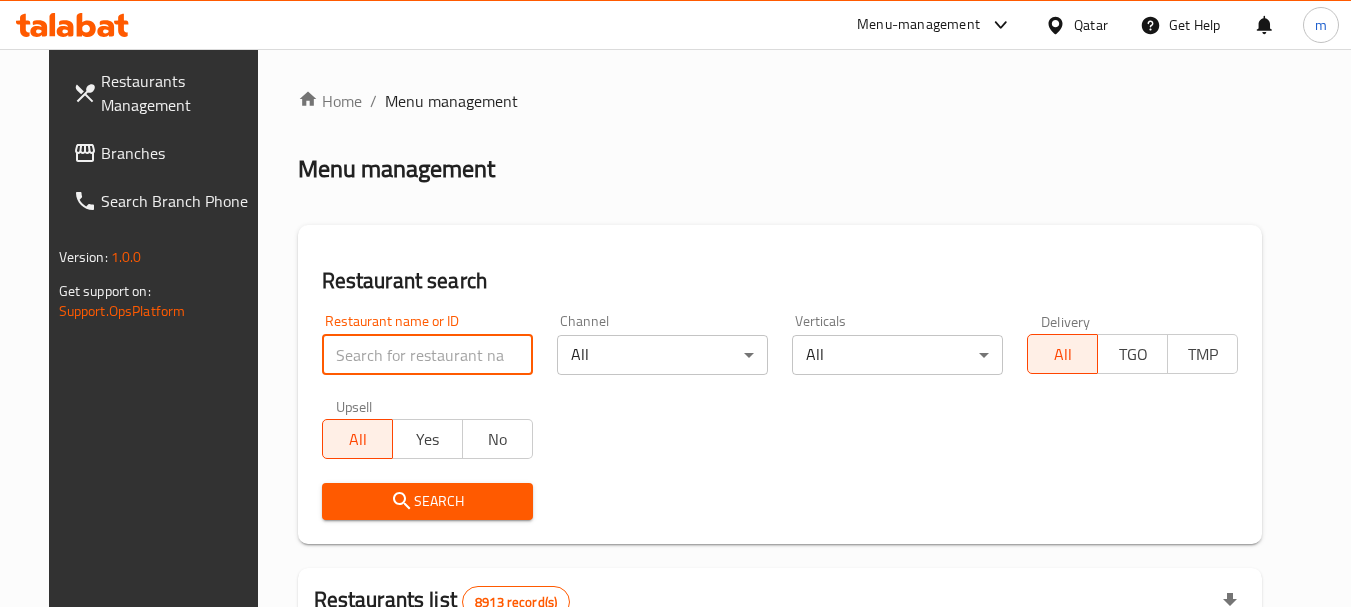 click at bounding box center [427, 355] 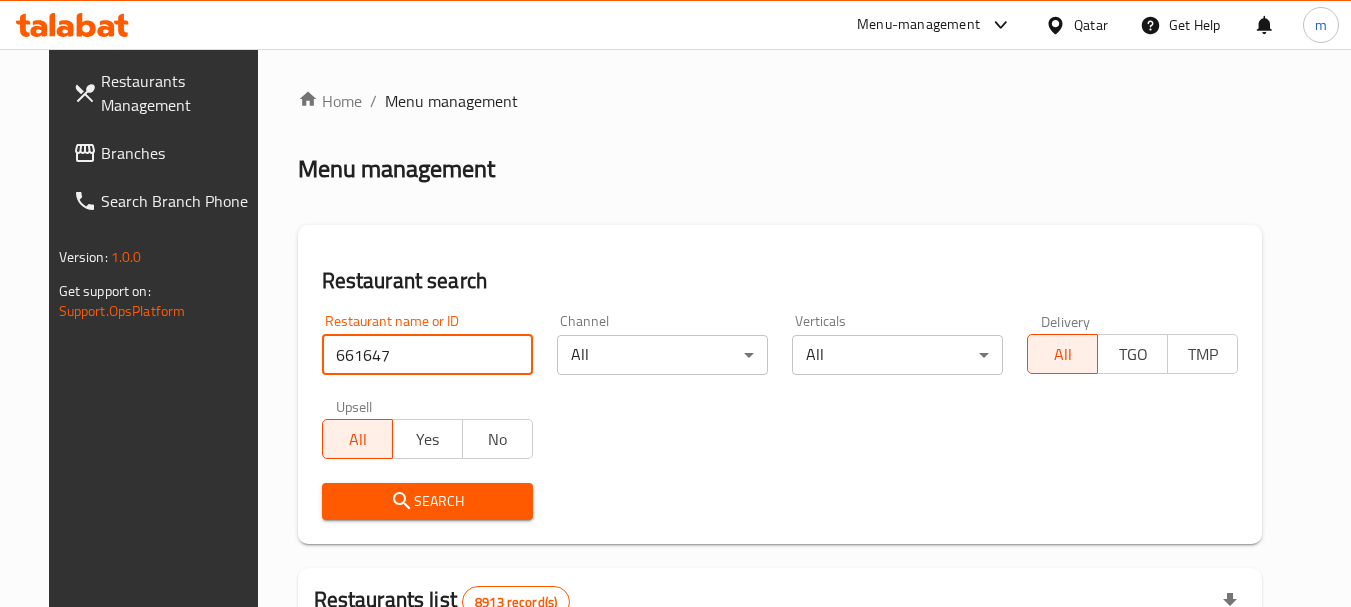 type on "661647" 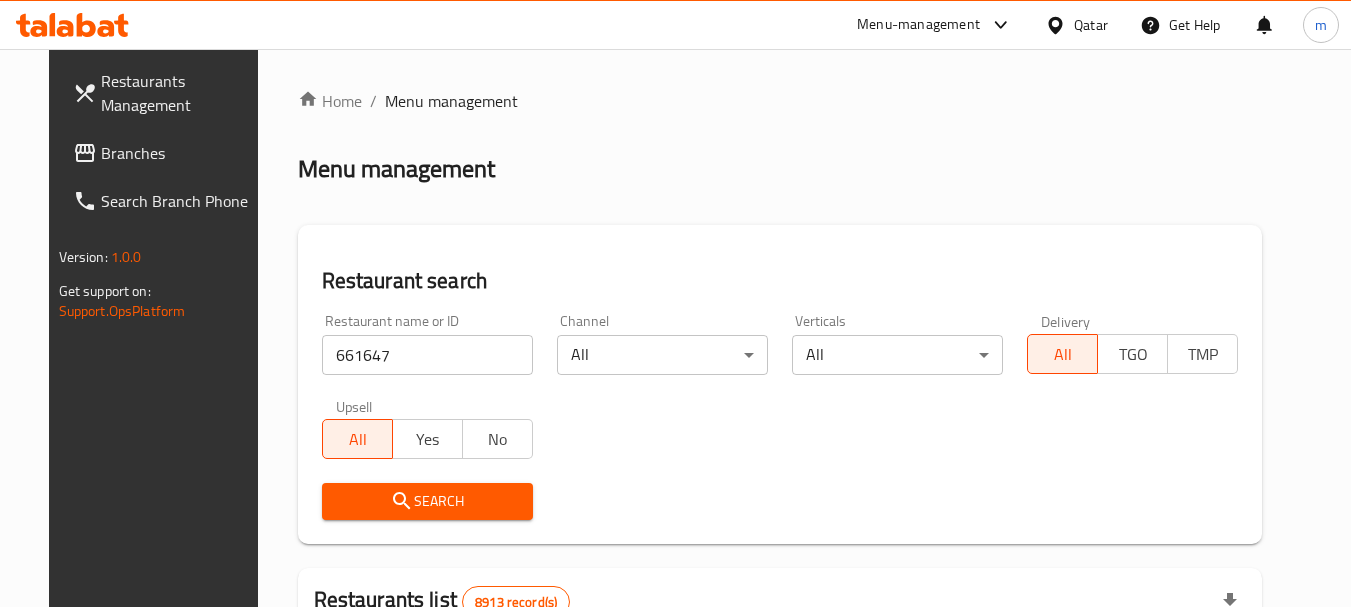 click 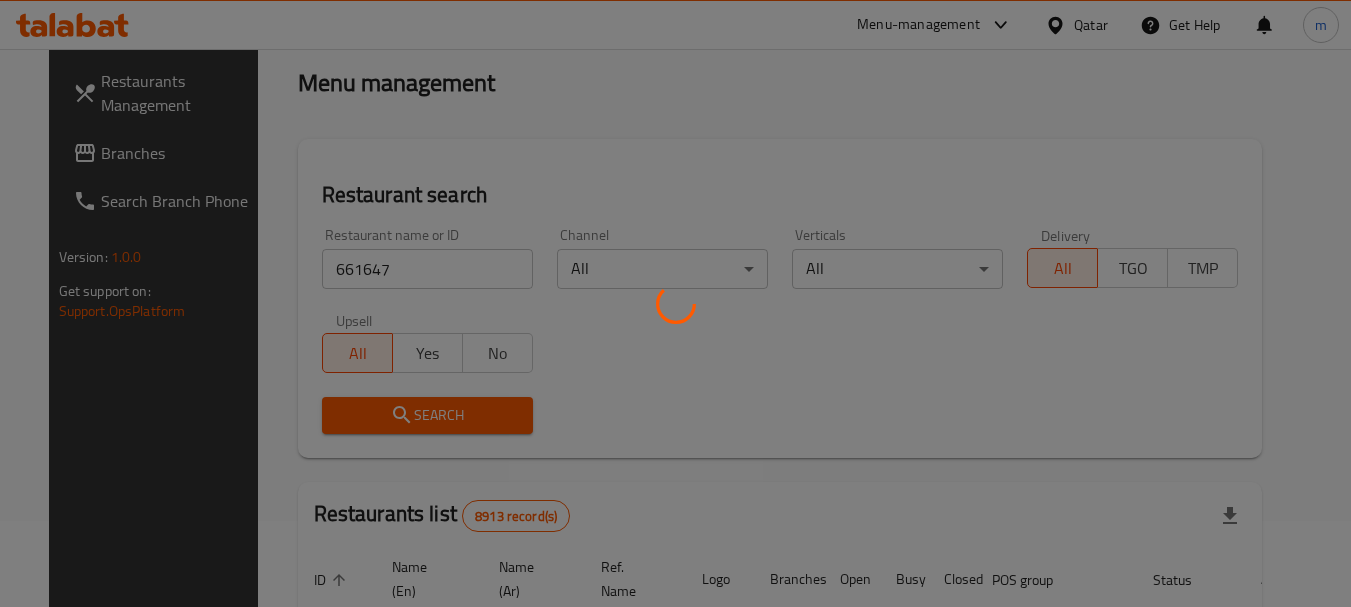 scroll, scrollTop: 200, scrollLeft: 0, axis: vertical 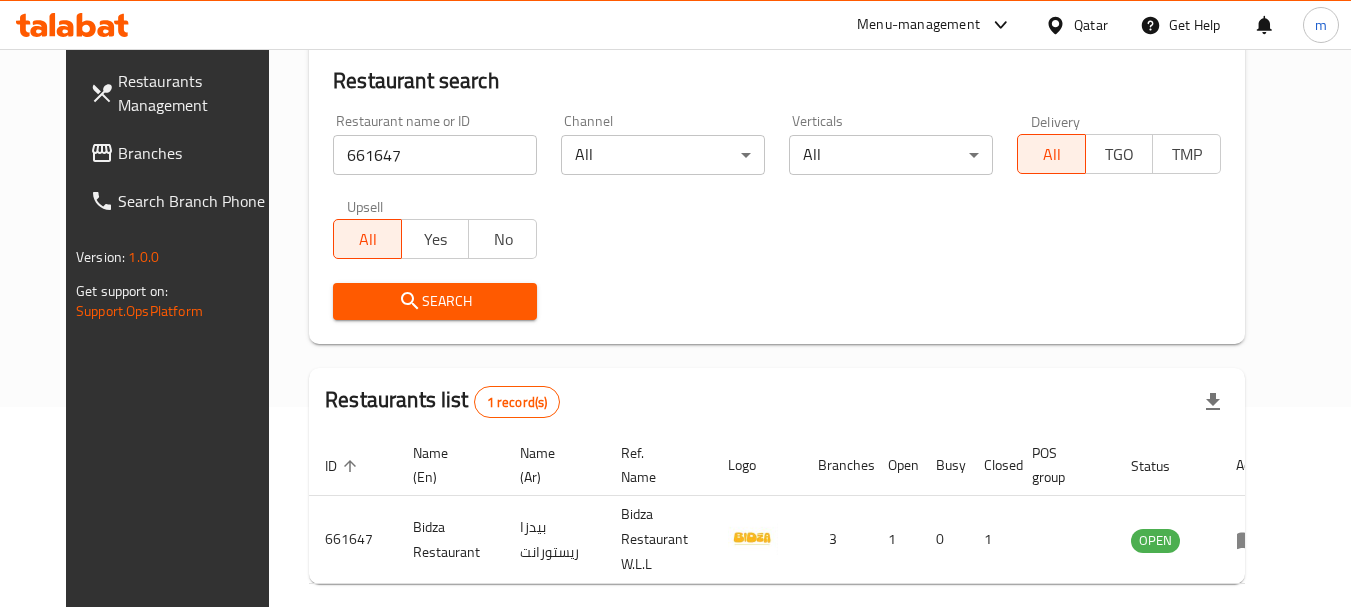 click at bounding box center [1059, 25] 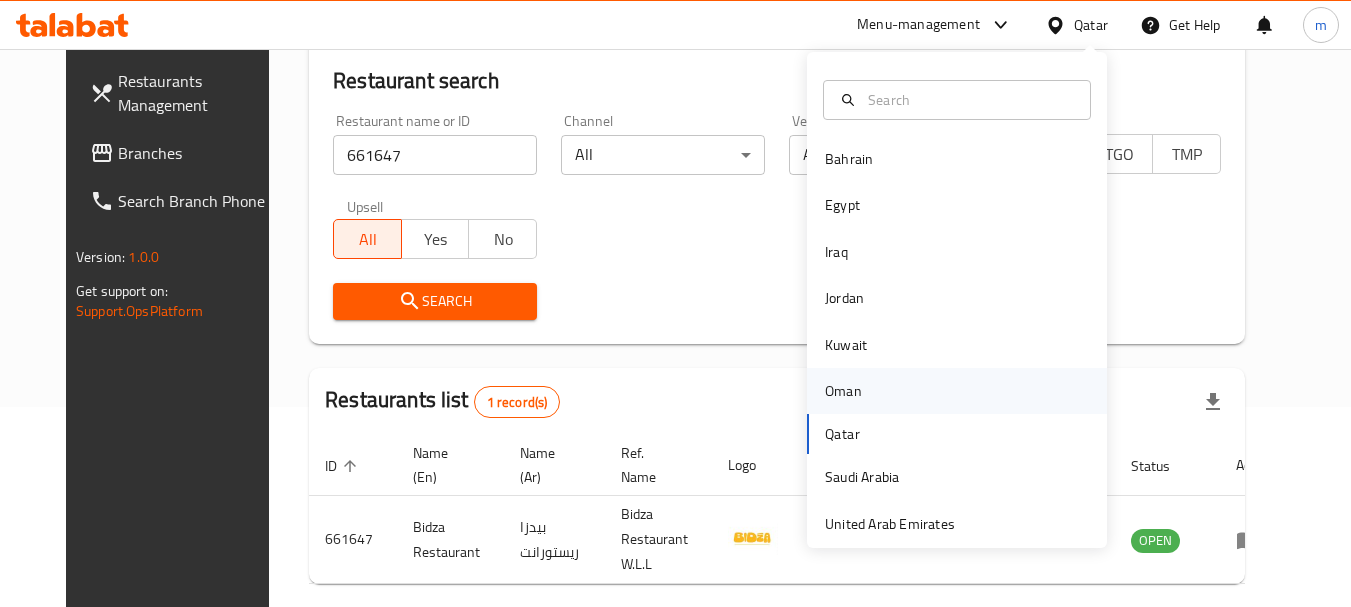 click on "Oman" at bounding box center [843, 391] 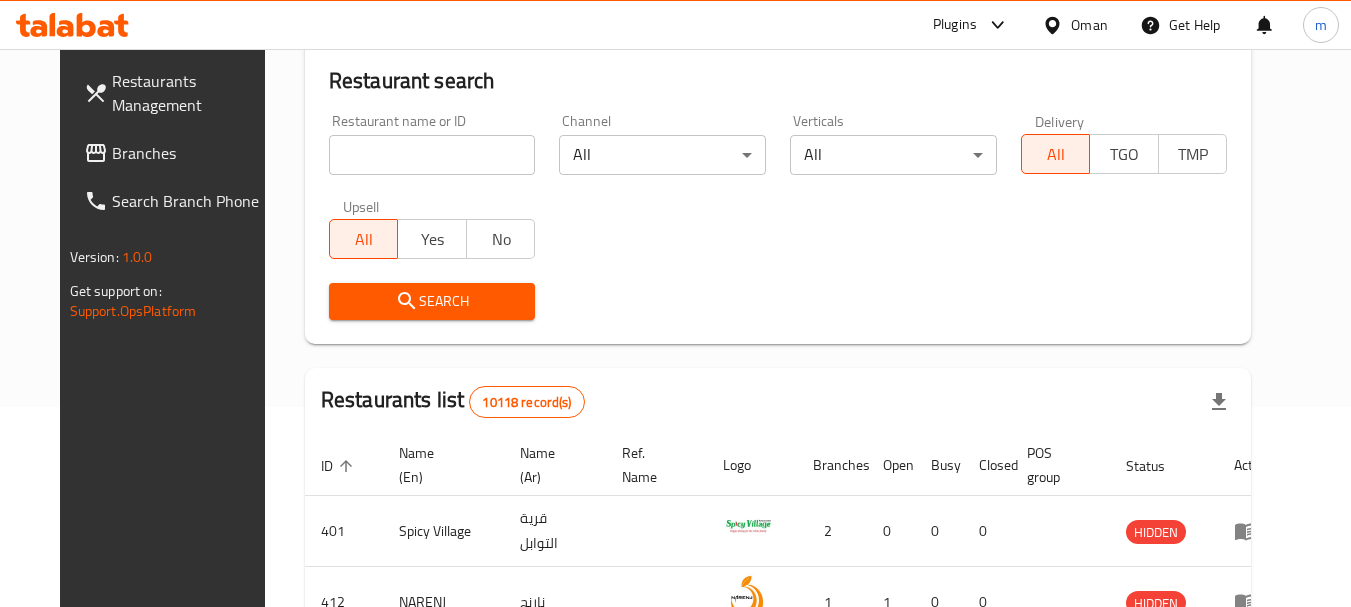 click on "Branches" at bounding box center [191, 153] 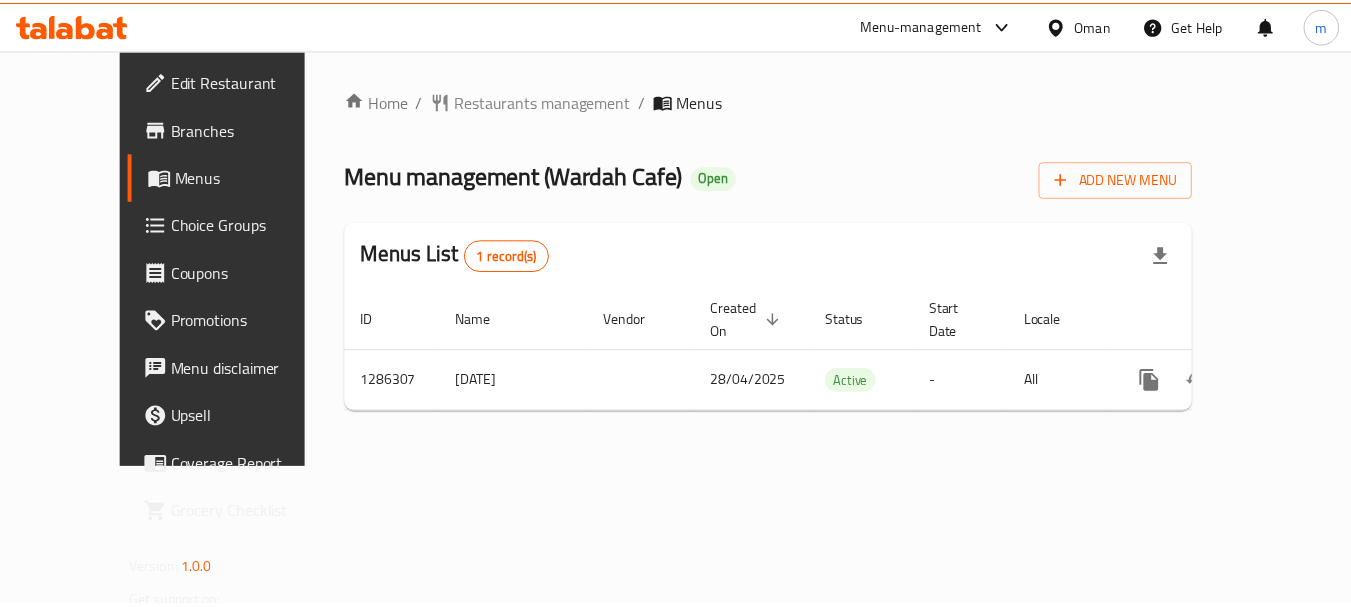 scroll, scrollTop: 0, scrollLeft: 0, axis: both 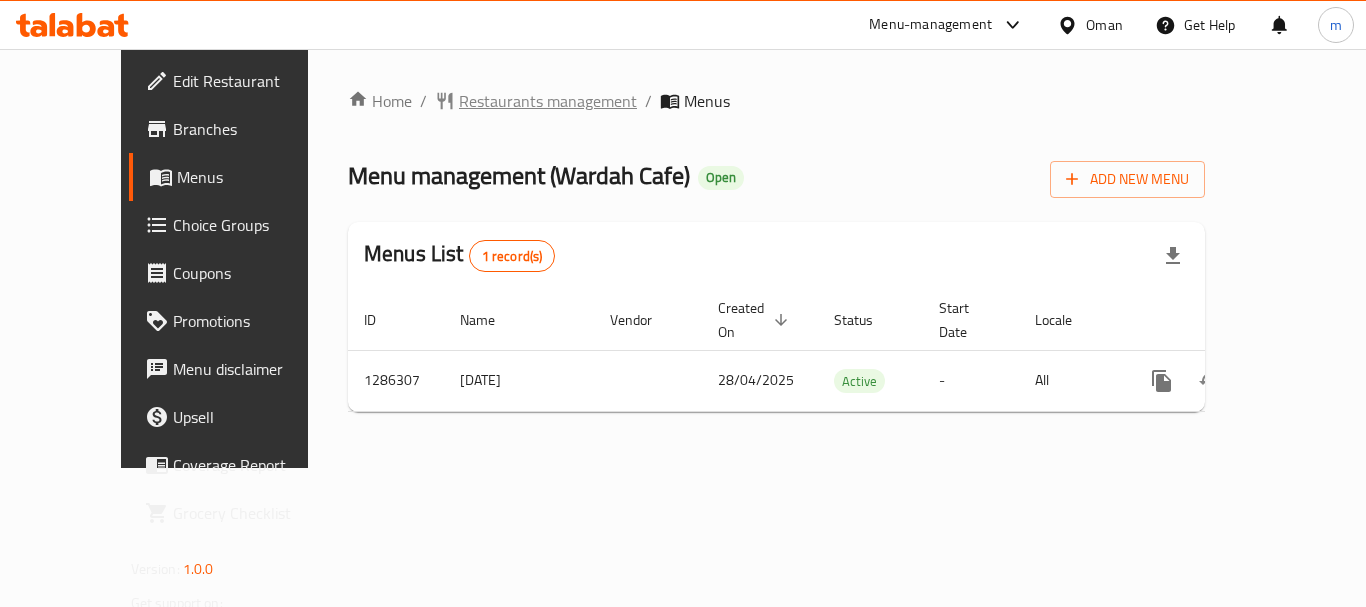 click on "Restaurants management" at bounding box center [548, 101] 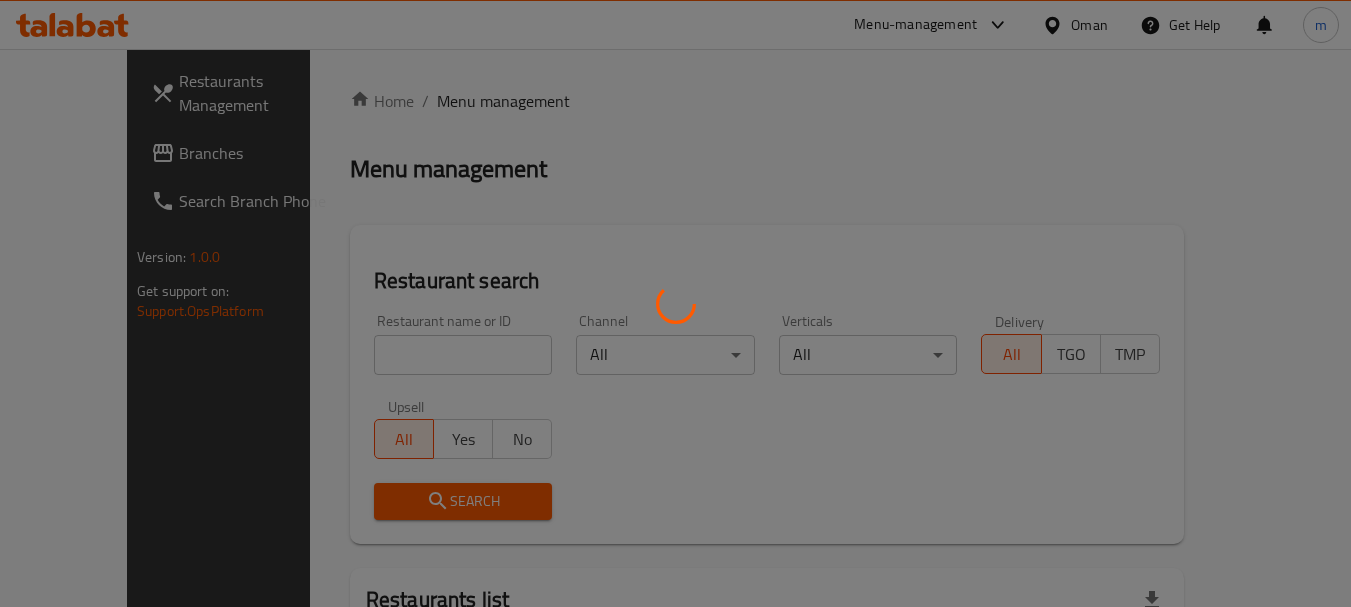 click at bounding box center (675, 303) 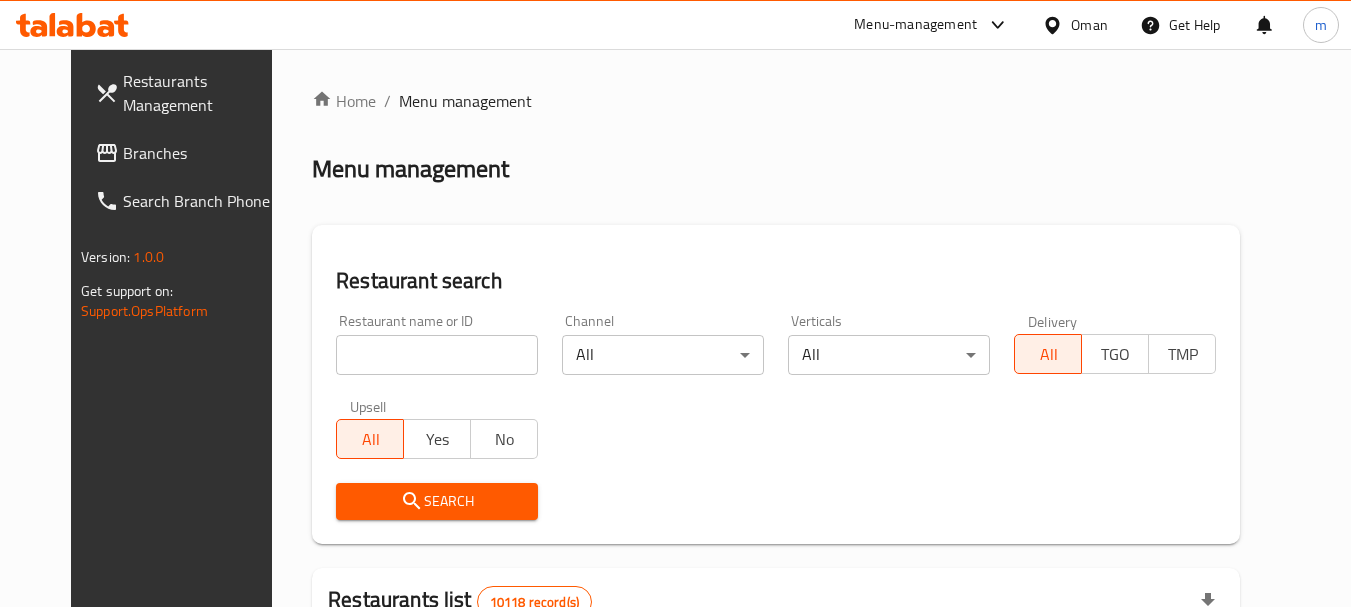 click at bounding box center [437, 355] 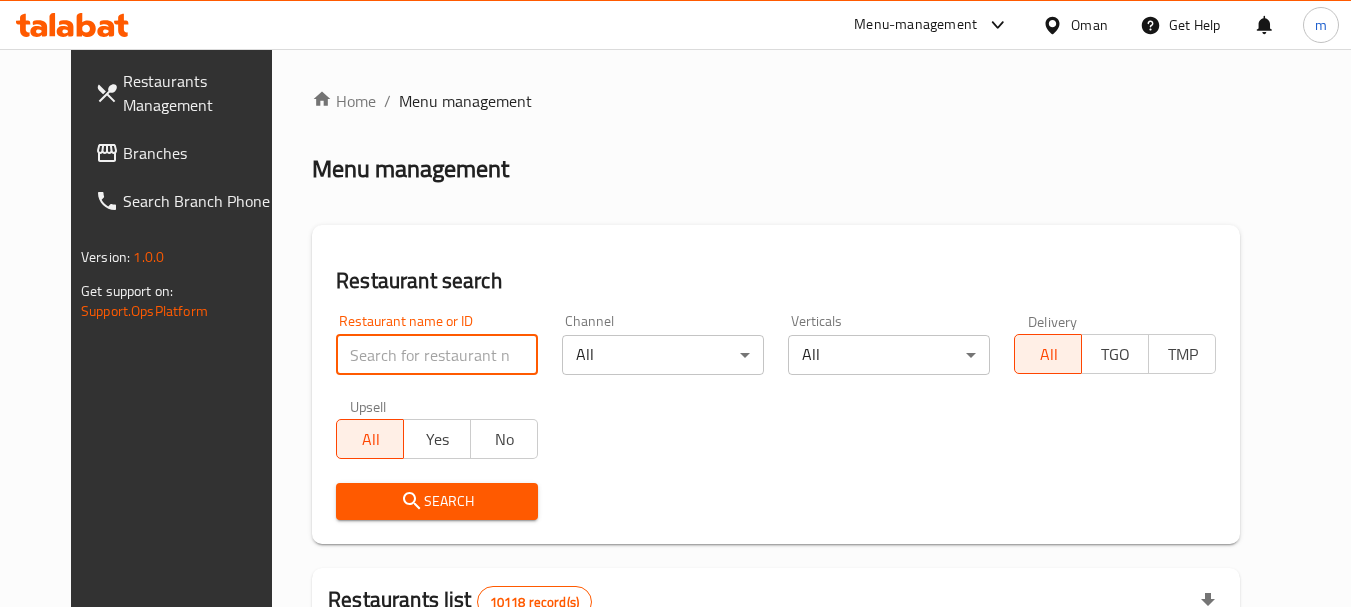 paste on "696227" 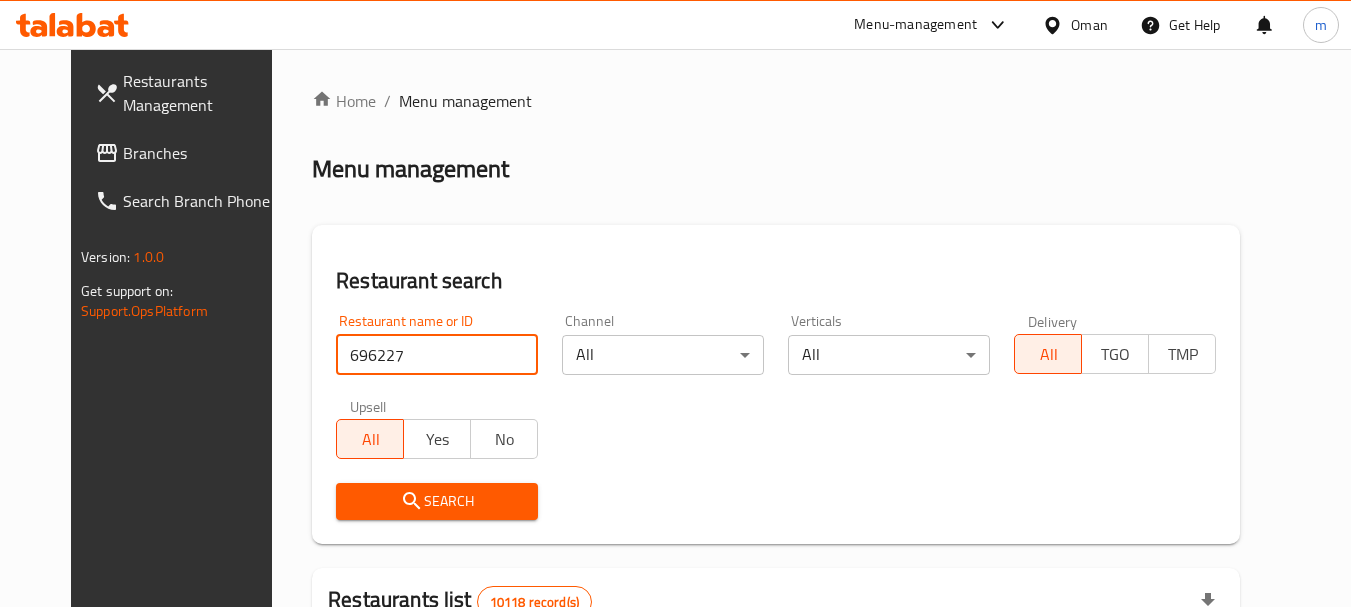 type on "696227" 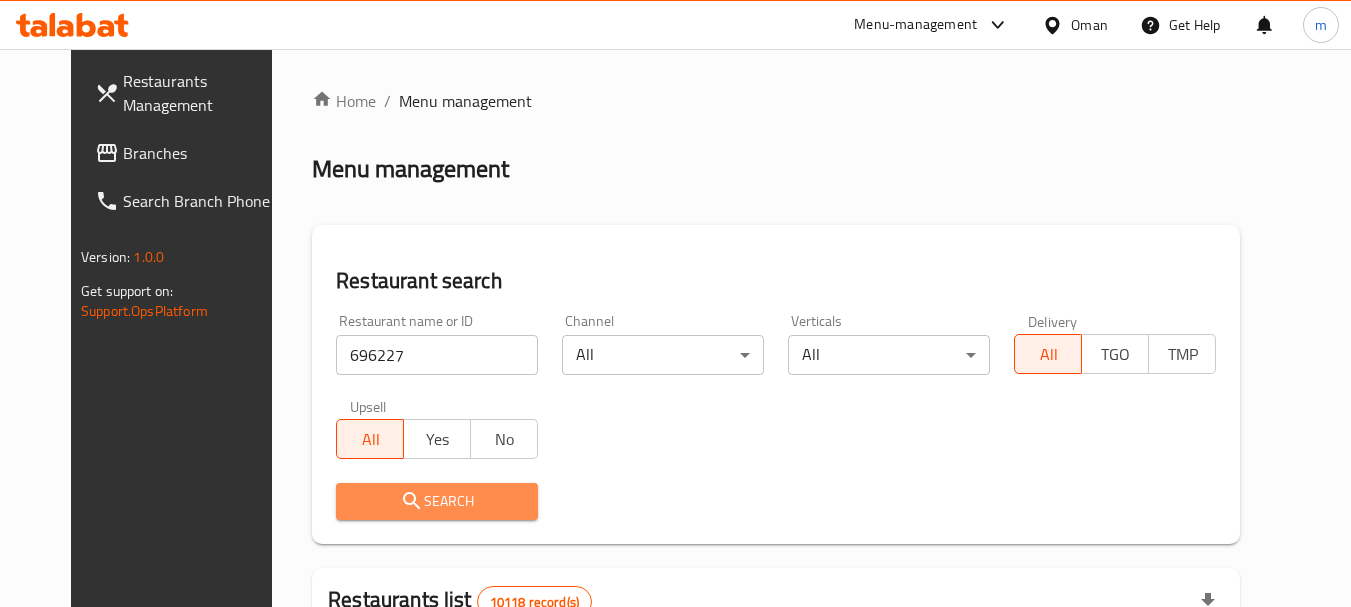 click on "Search" at bounding box center [437, 501] 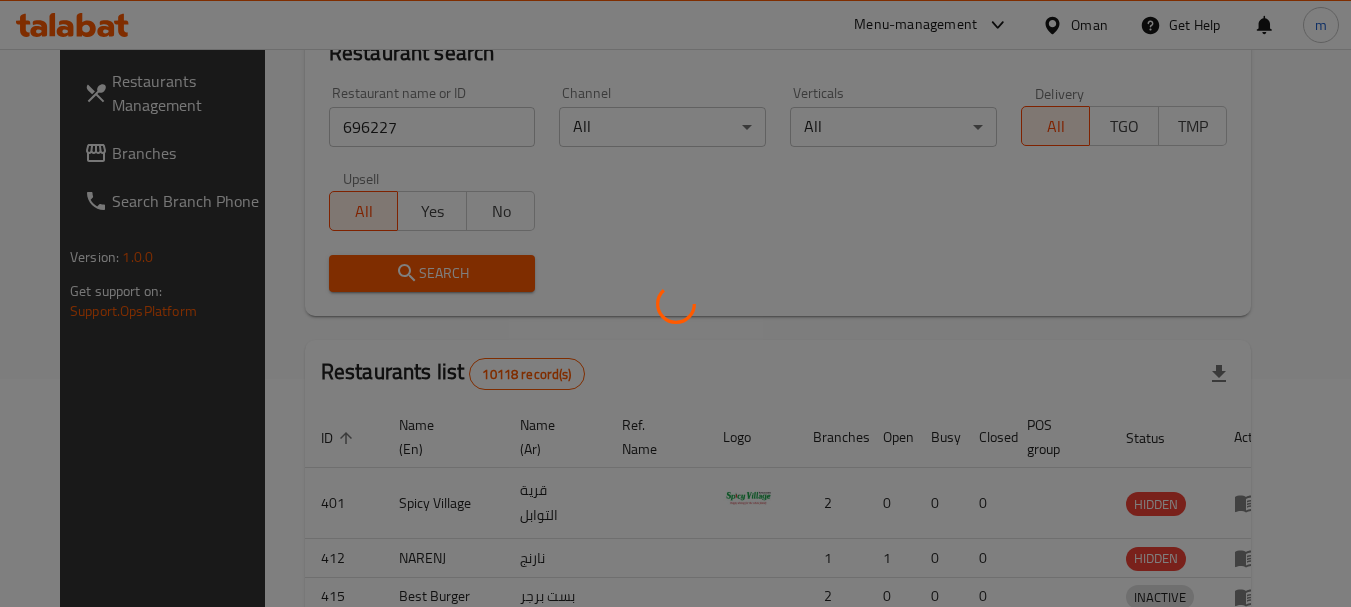 scroll, scrollTop: 268, scrollLeft: 0, axis: vertical 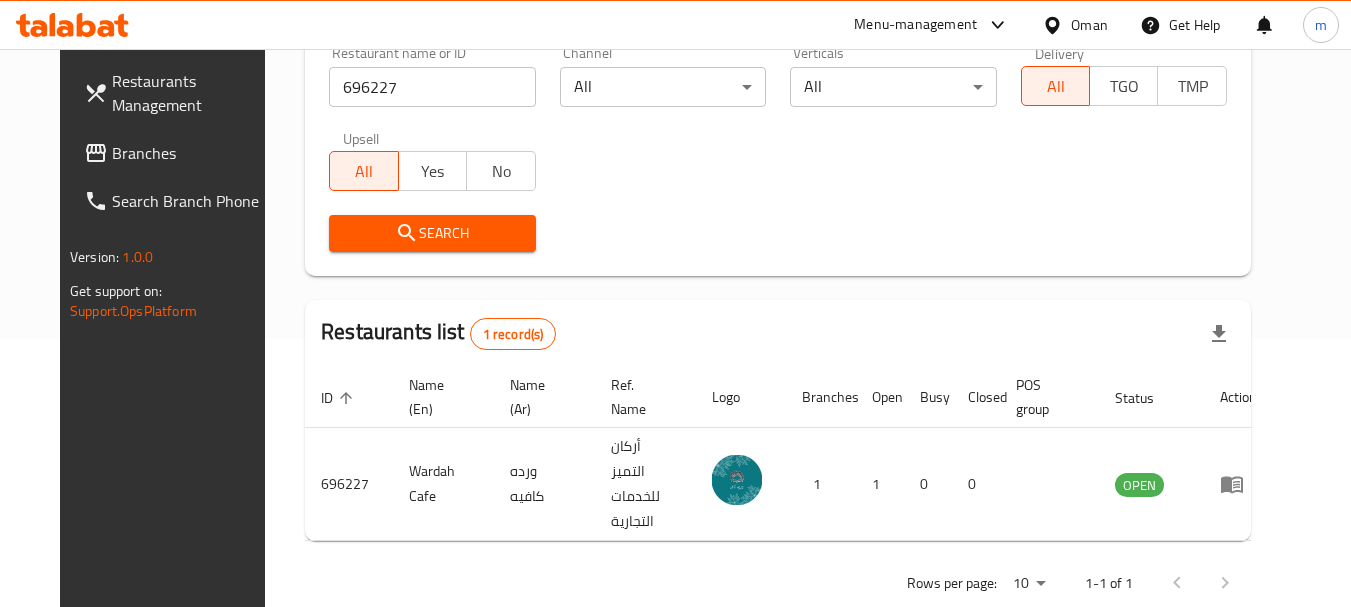 click 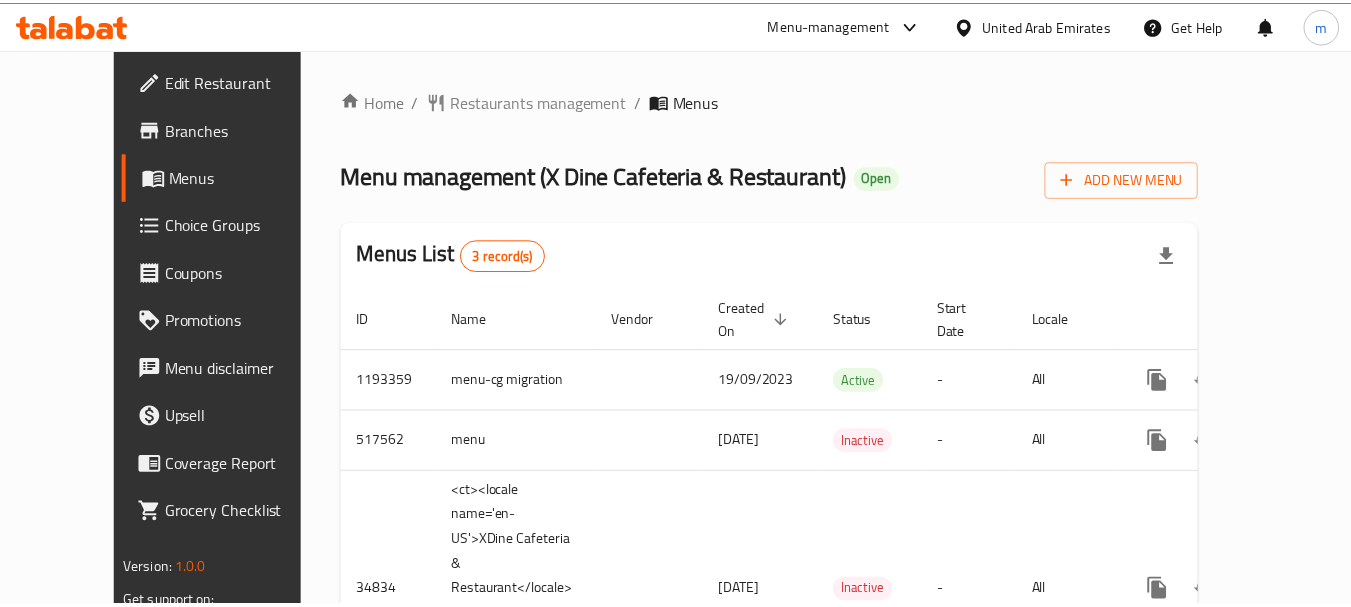scroll, scrollTop: 0, scrollLeft: 0, axis: both 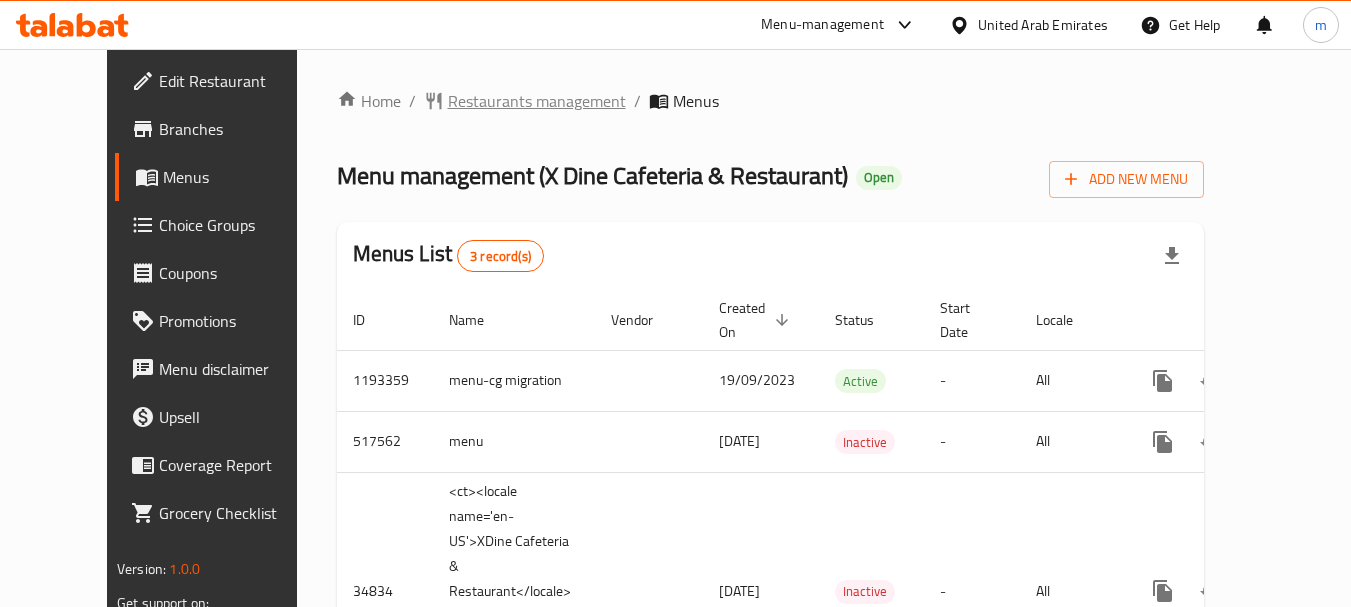 click on "Restaurants management" at bounding box center (537, 101) 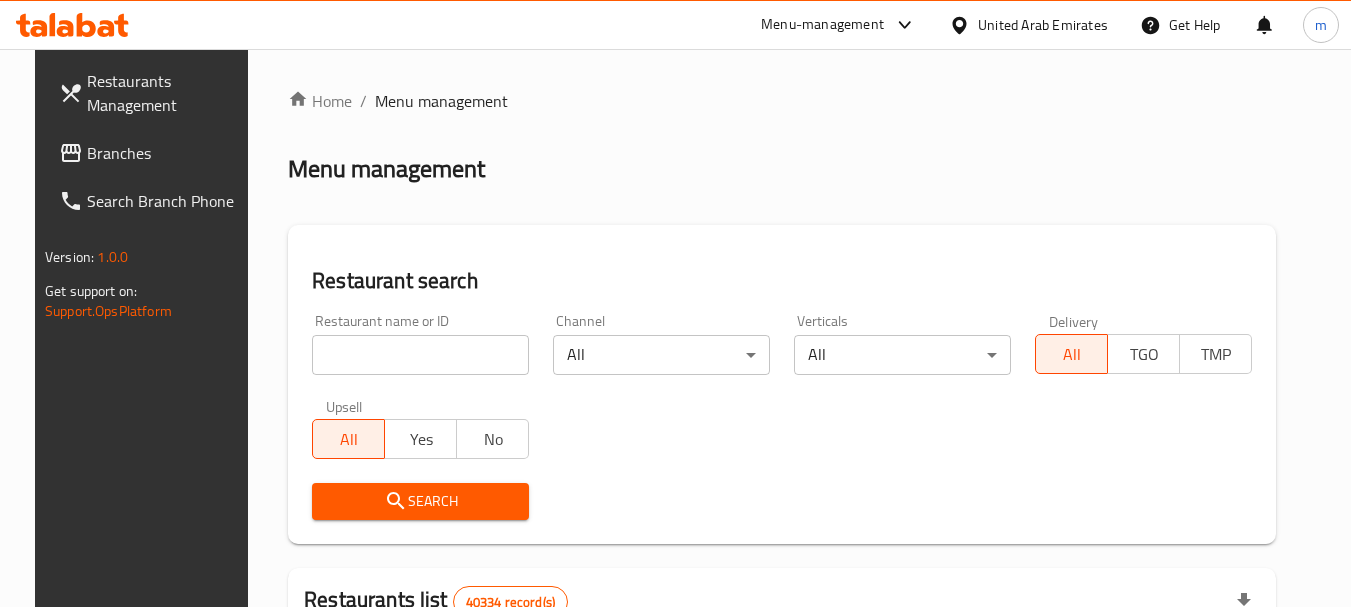 click at bounding box center [675, 303] 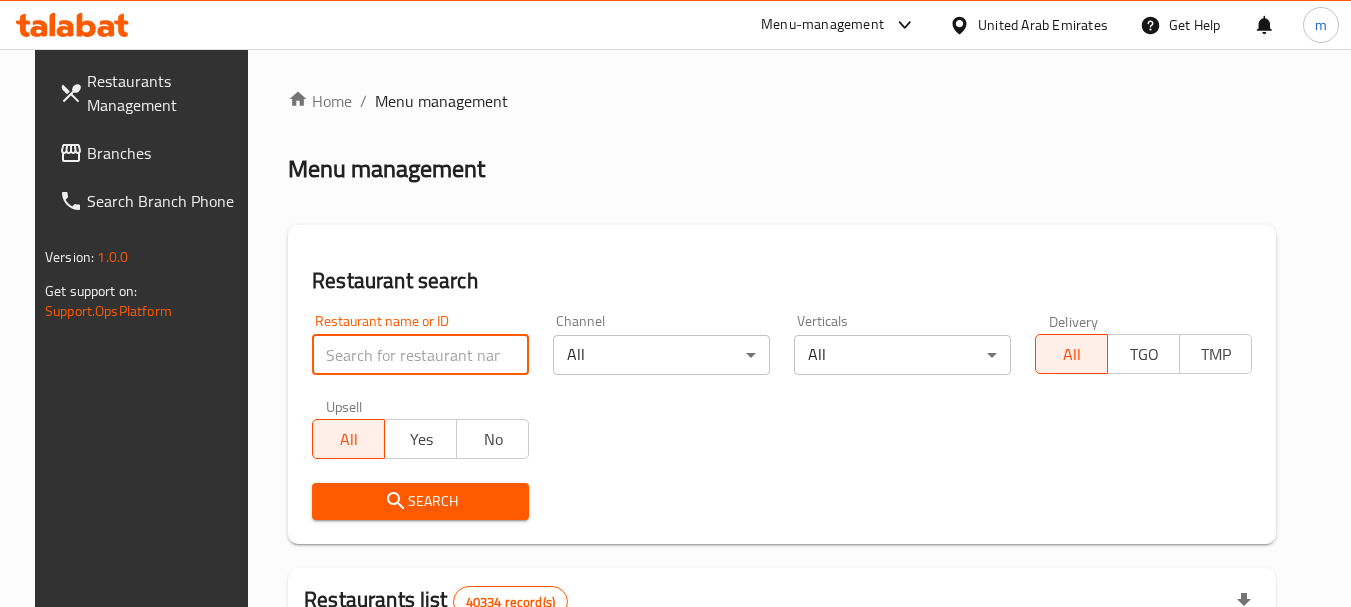 click at bounding box center (420, 355) 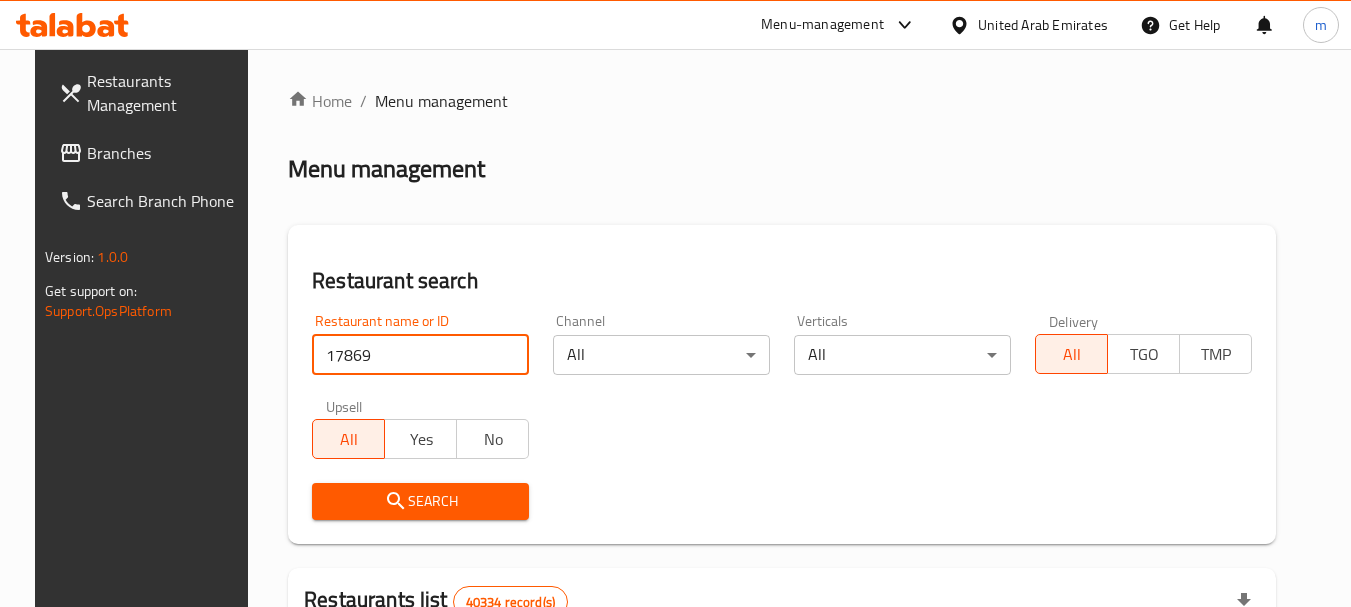type on "17869" 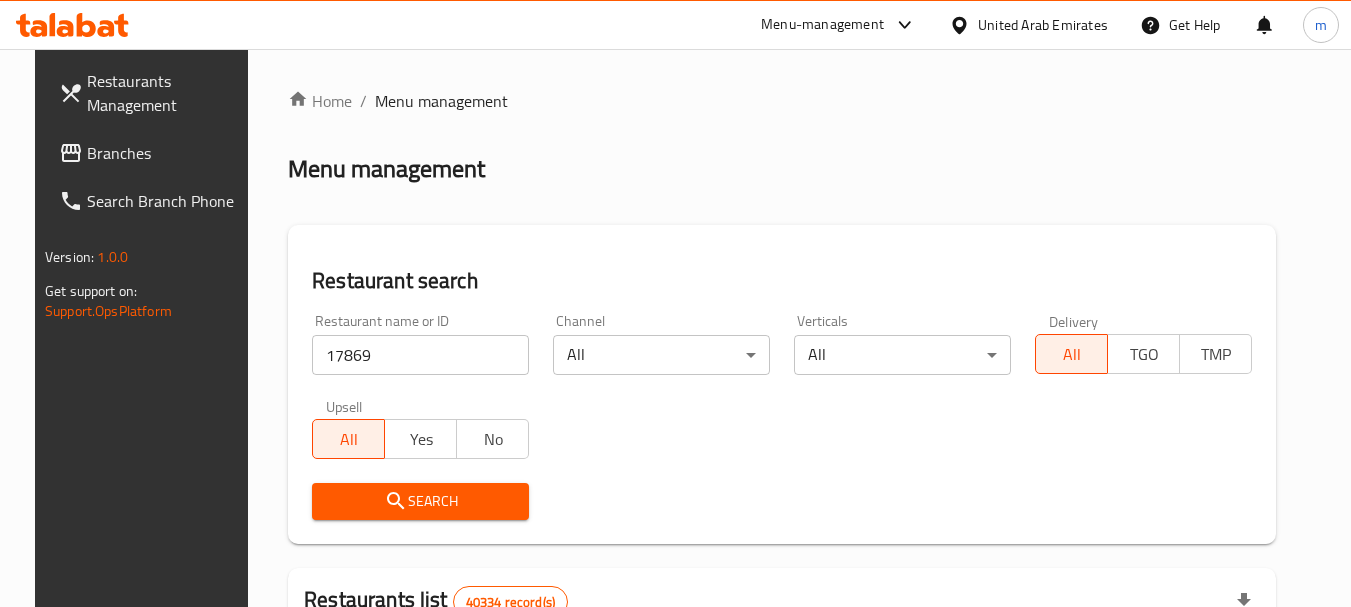drag, startPoint x: 396, startPoint y: 500, endPoint x: 465, endPoint y: 481, distance: 71.568146 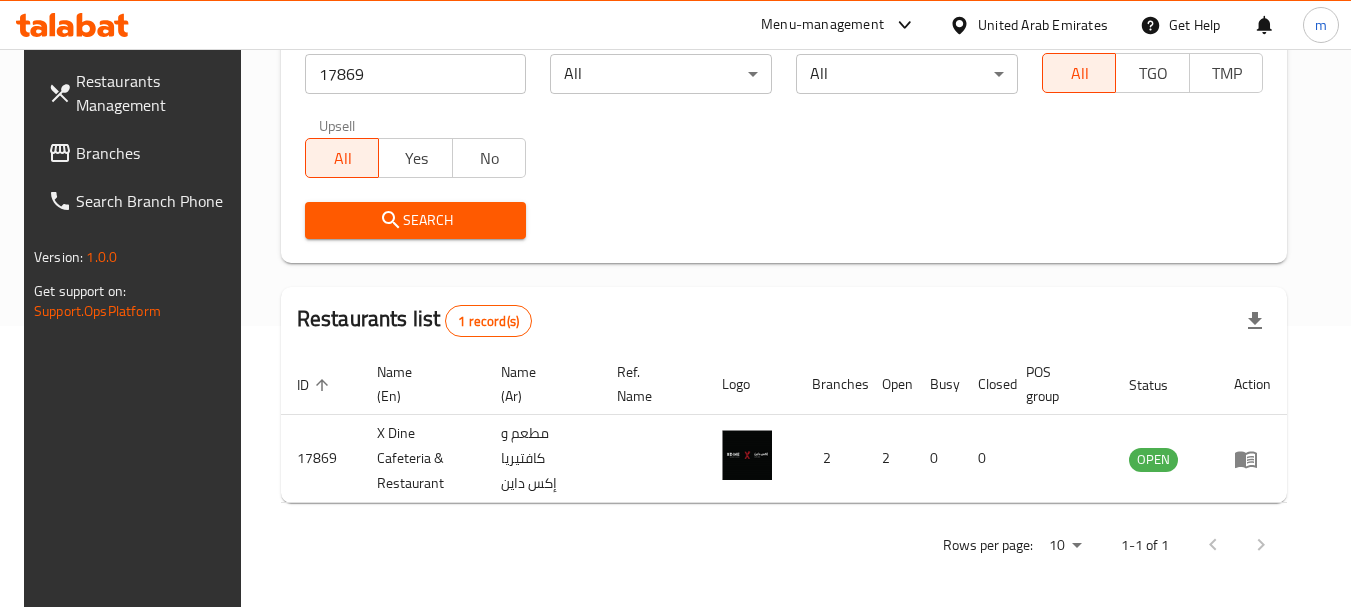 scroll, scrollTop: 285, scrollLeft: 0, axis: vertical 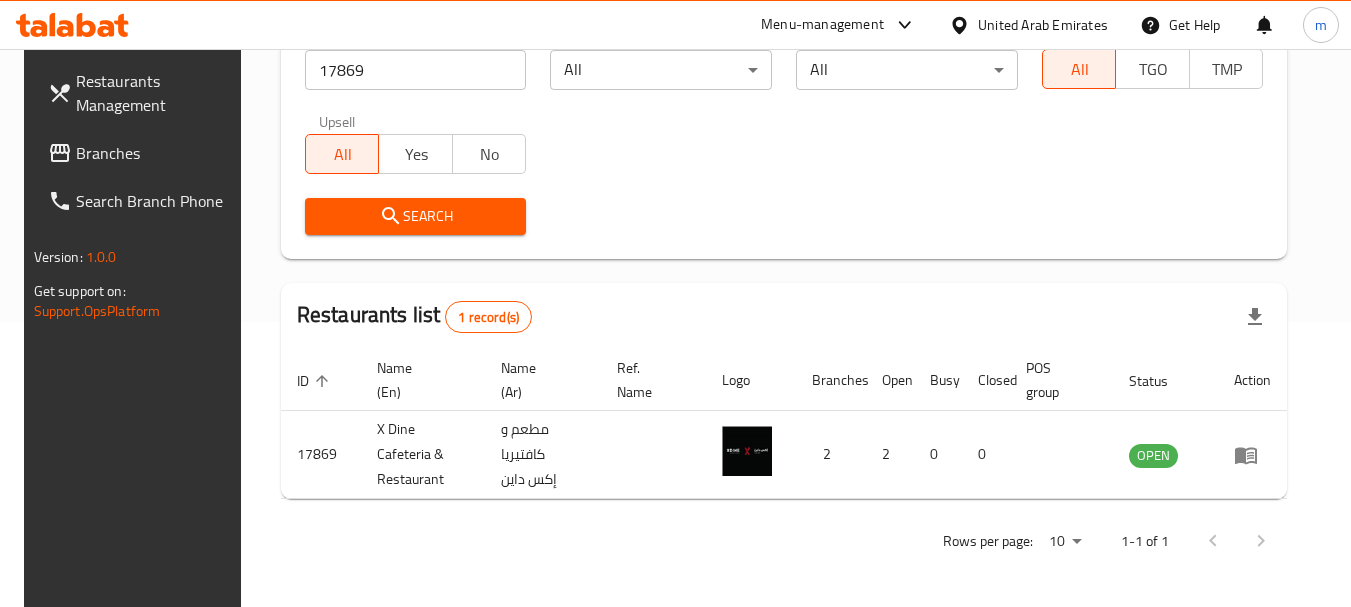 click on "United Arab Emirates" at bounding box center [1043, 25] 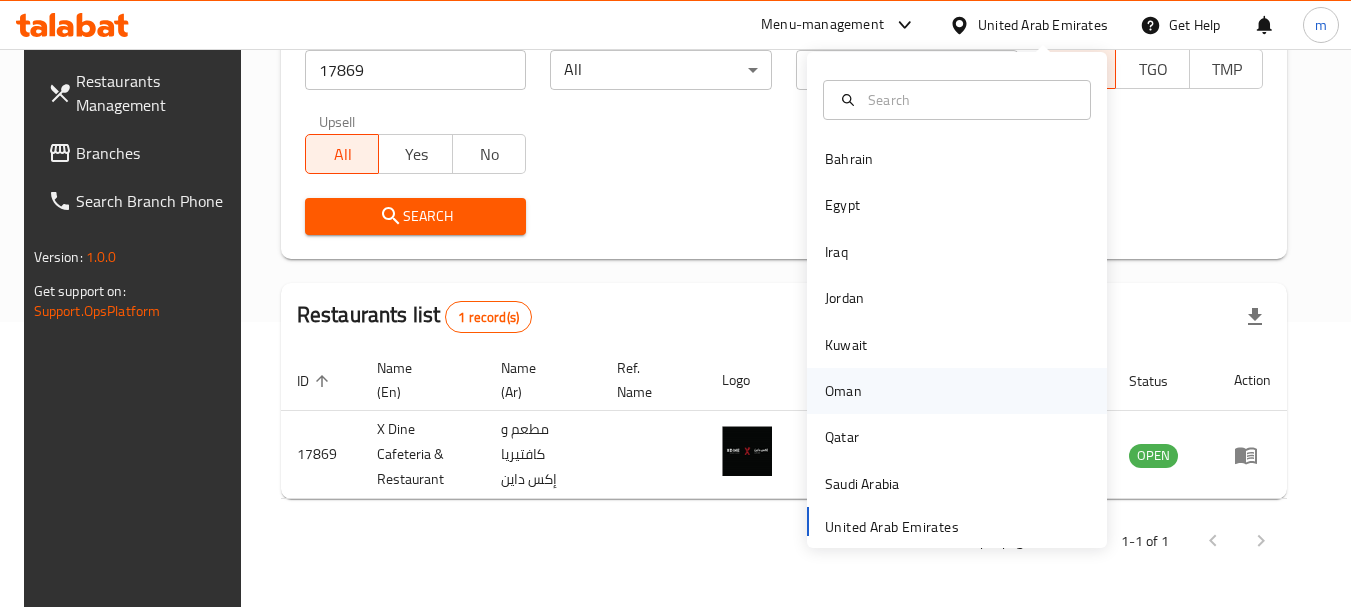 click on "Oman" at bounding box center (843, 391) 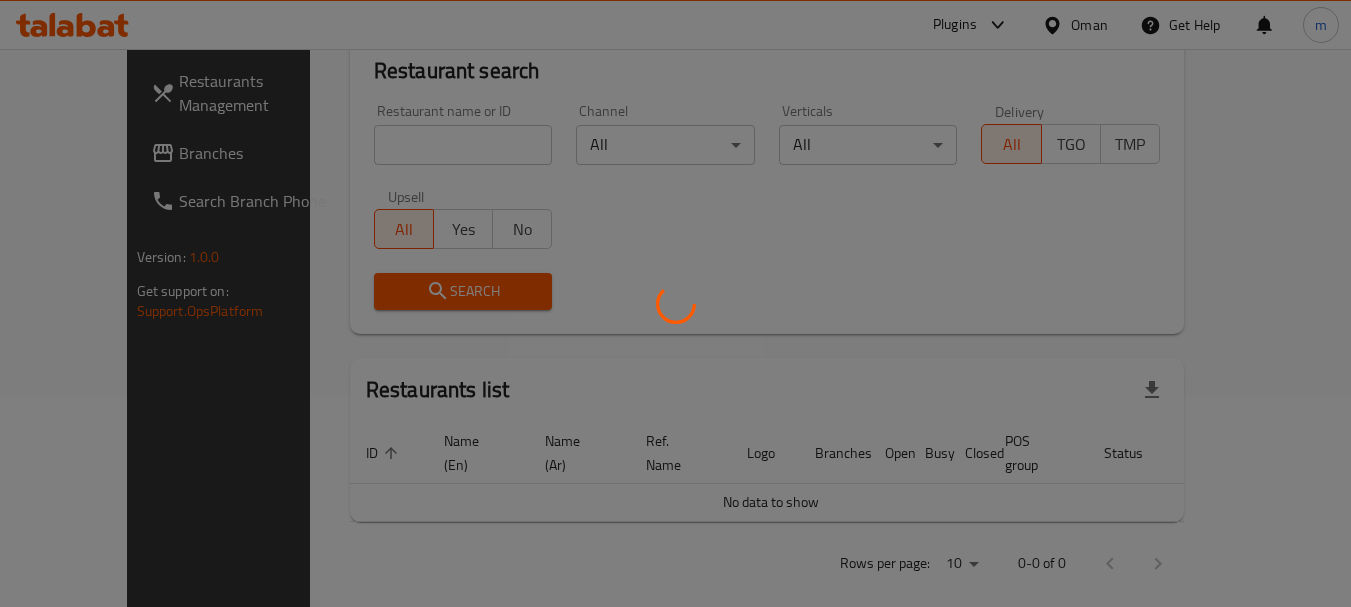 scroll, scrollTop: 285, scrollLeft: 0, axis: vertical 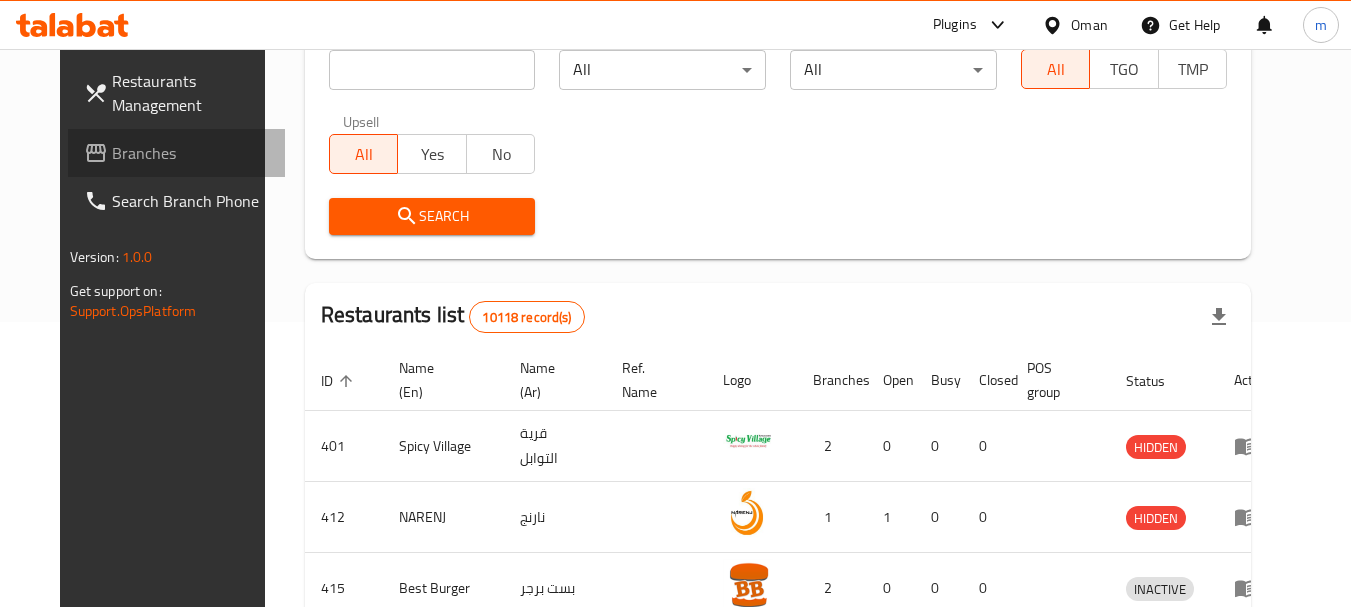 click on "Branches" at bounding box center (191, 153) 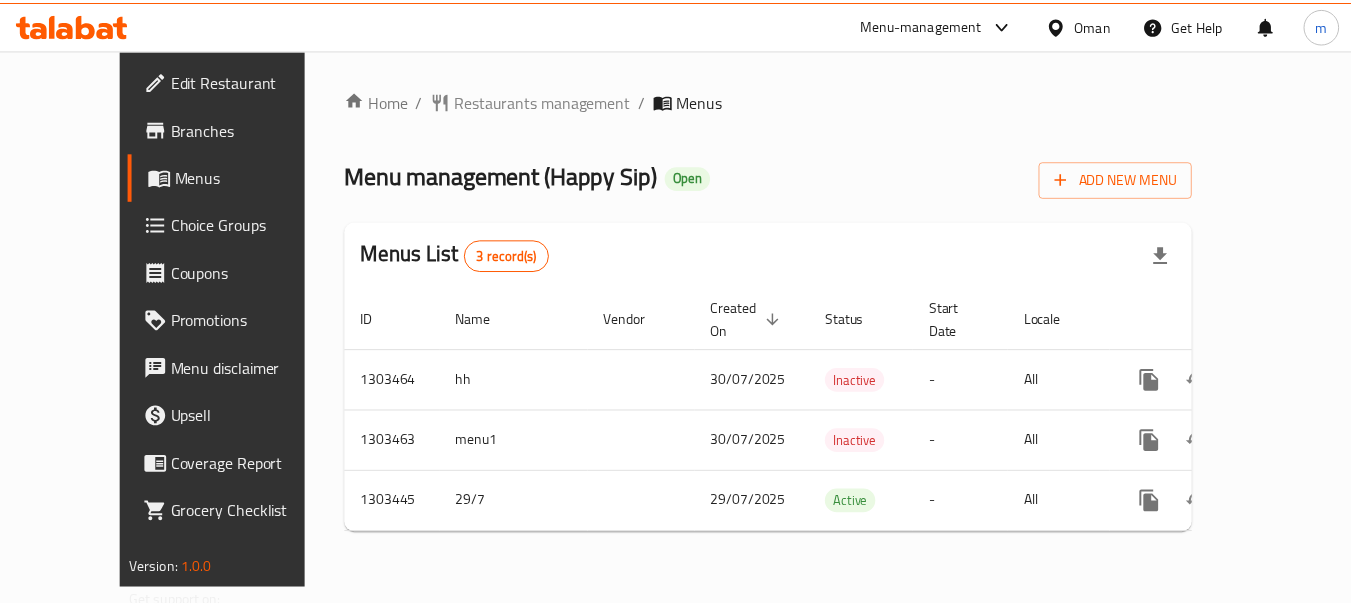 scroll, scrollTop: 0, scrollLeft: 0, axis: both 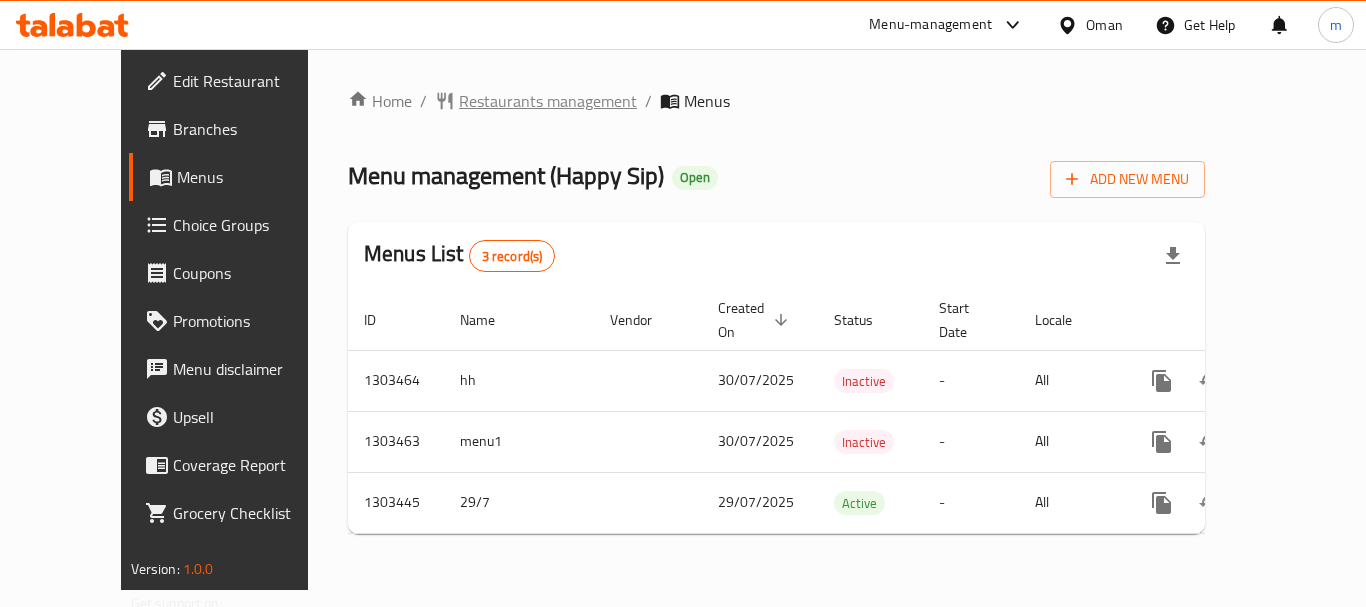 click on "Restaurants management" at bounding box center [548, 101] 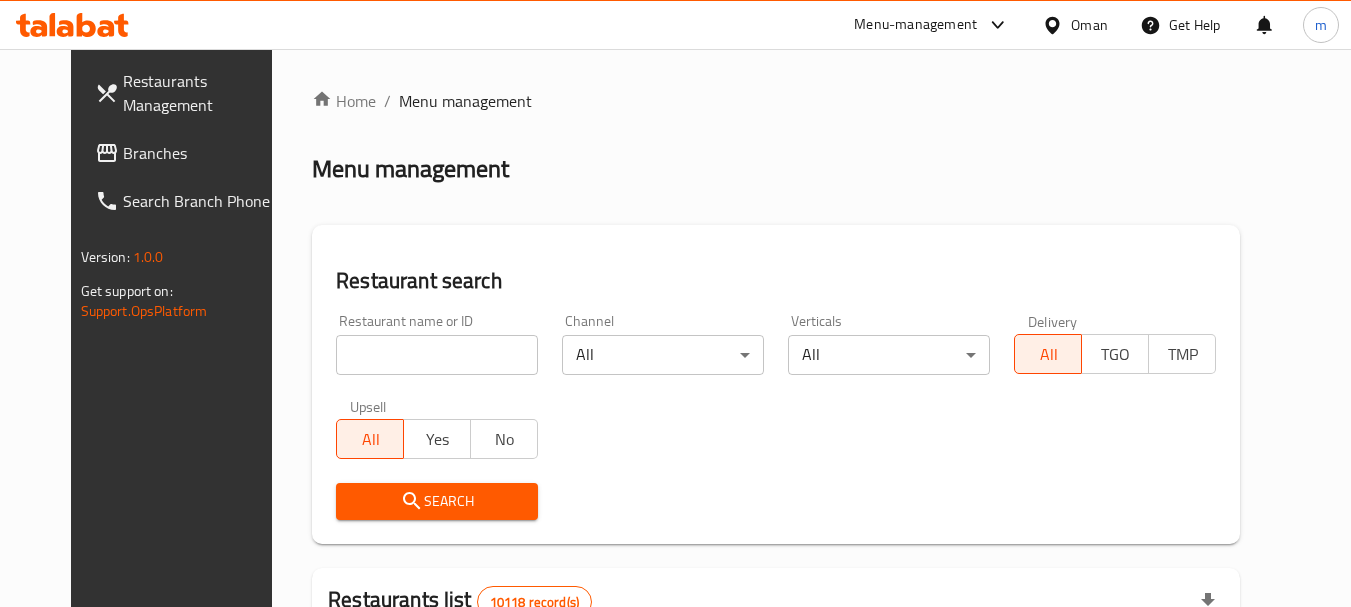 click at bounding box center (437, 355) 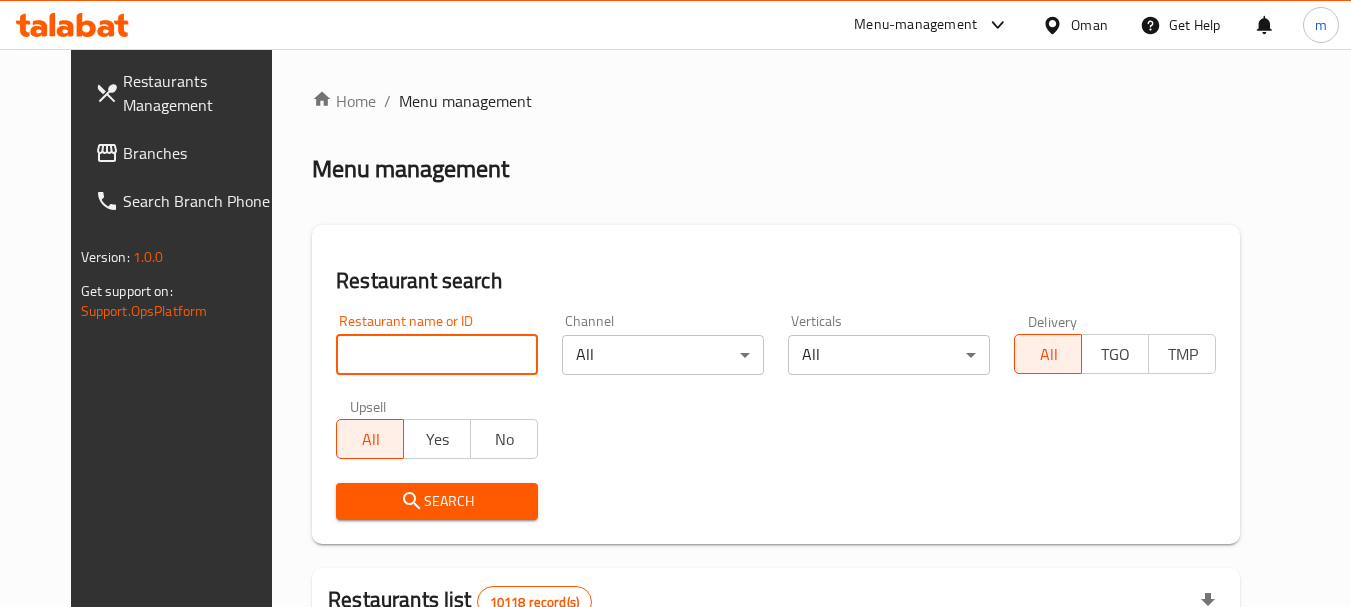 paste on "702826" 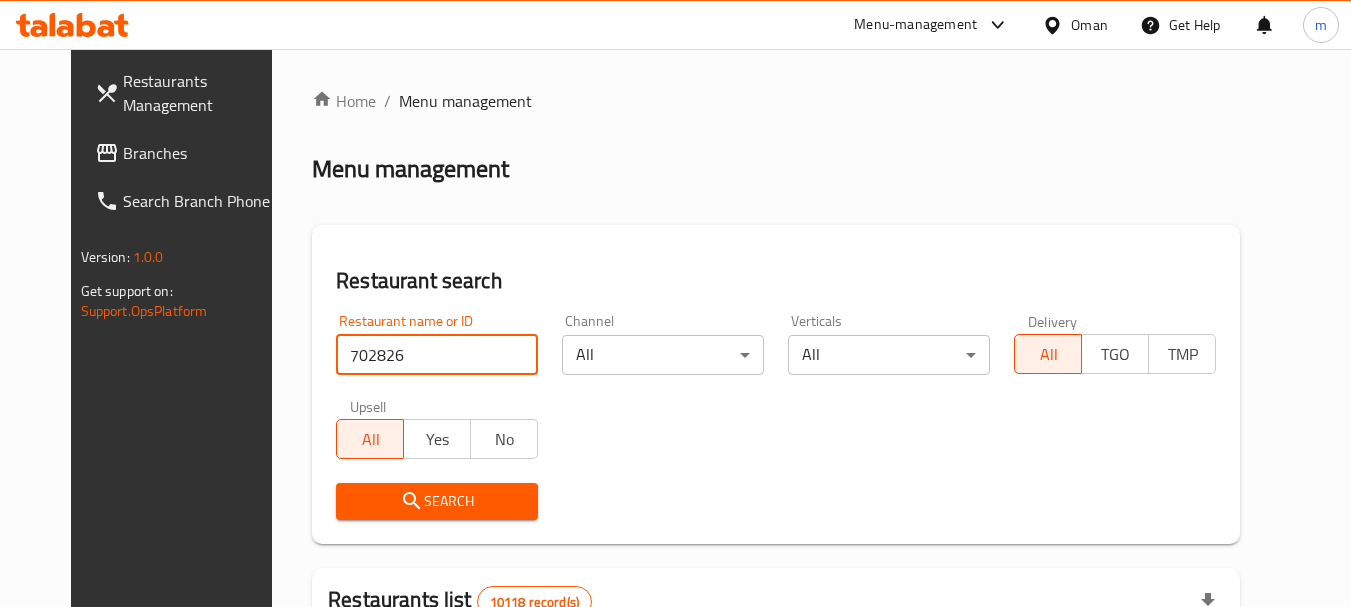 type on "702826" 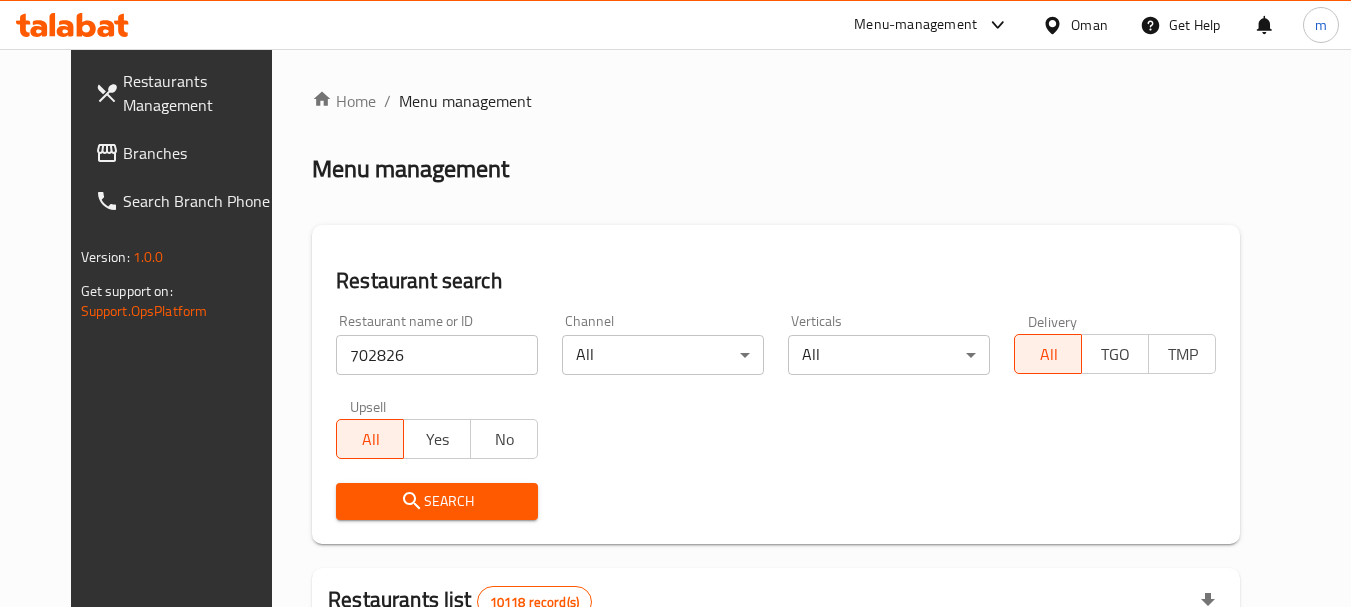 click on "Search" at bounding box center [437, 501] 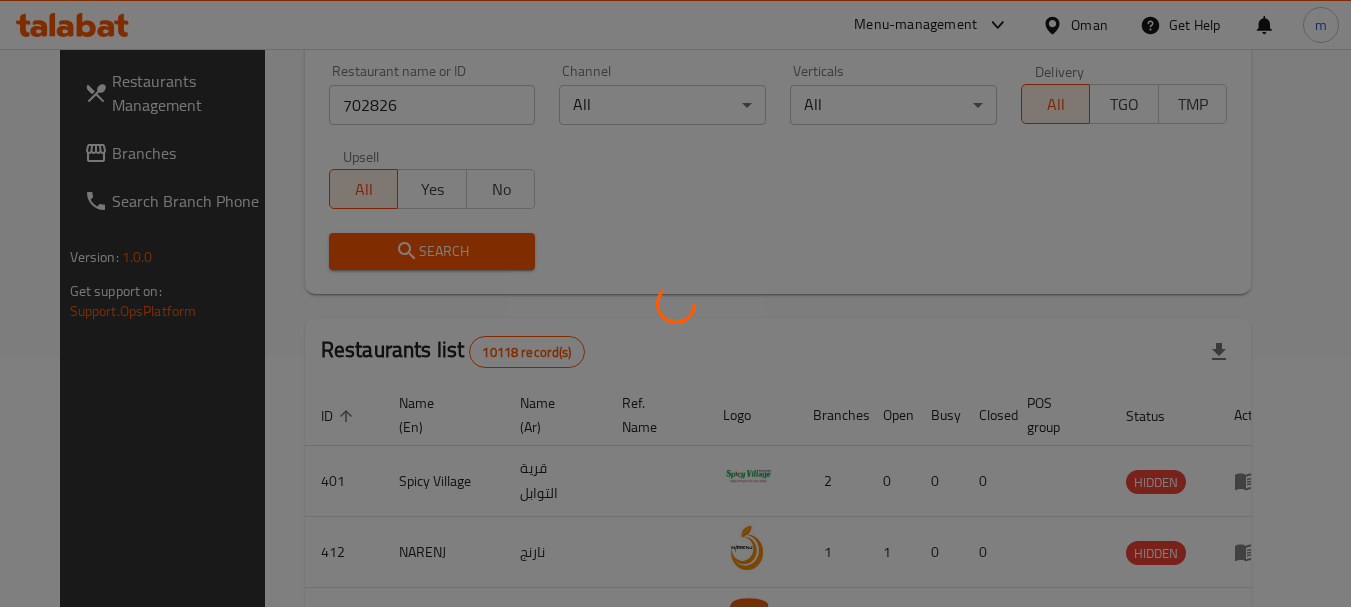 scroll, scrollTop: 268, scrollLeft: 0, axis: vertical 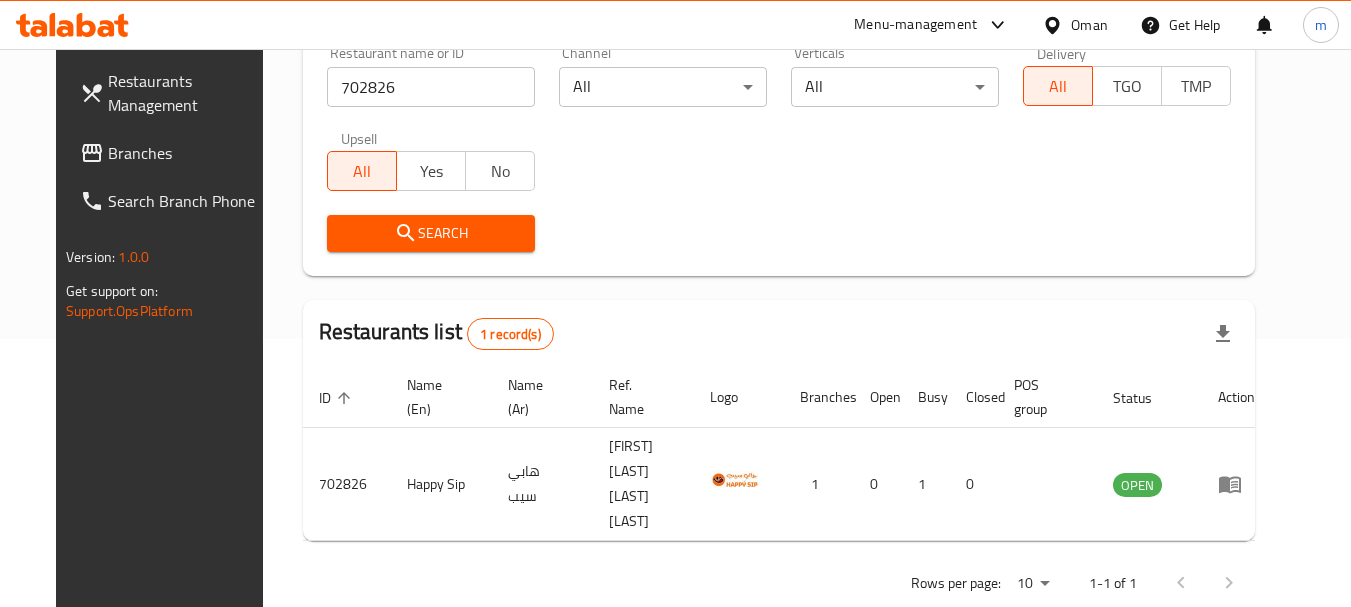 click on "Oman" at bounding box center (1089, 25) 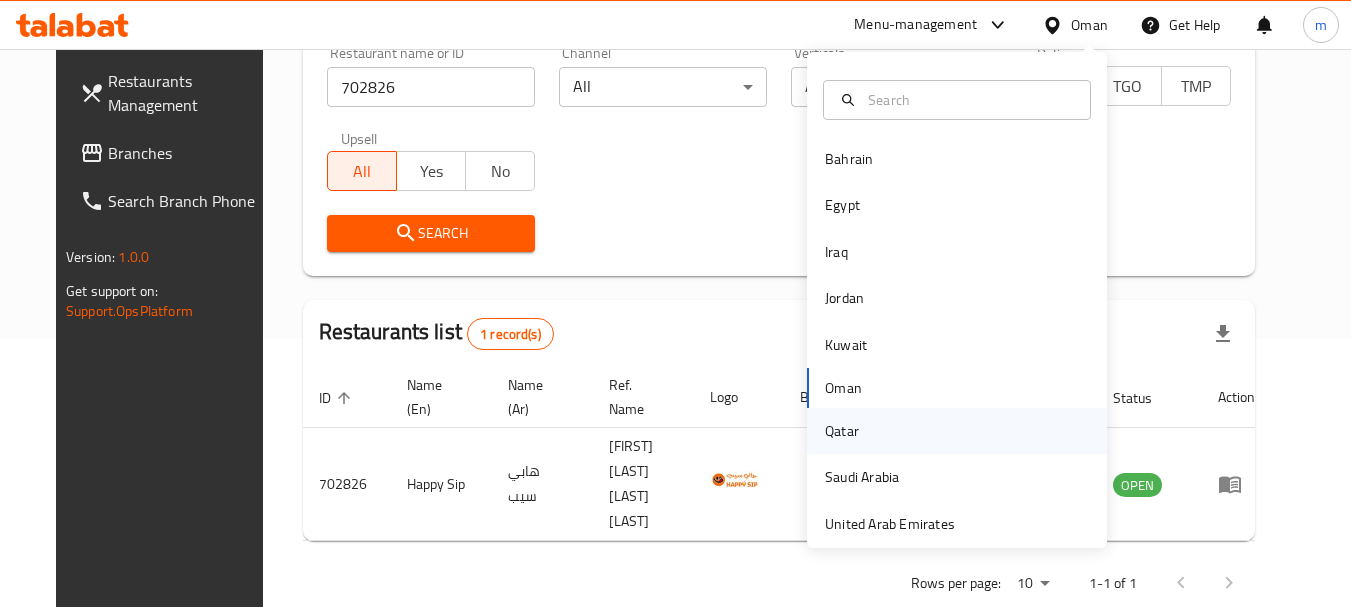 click on "Qatar" at bounding box center [842, 431] 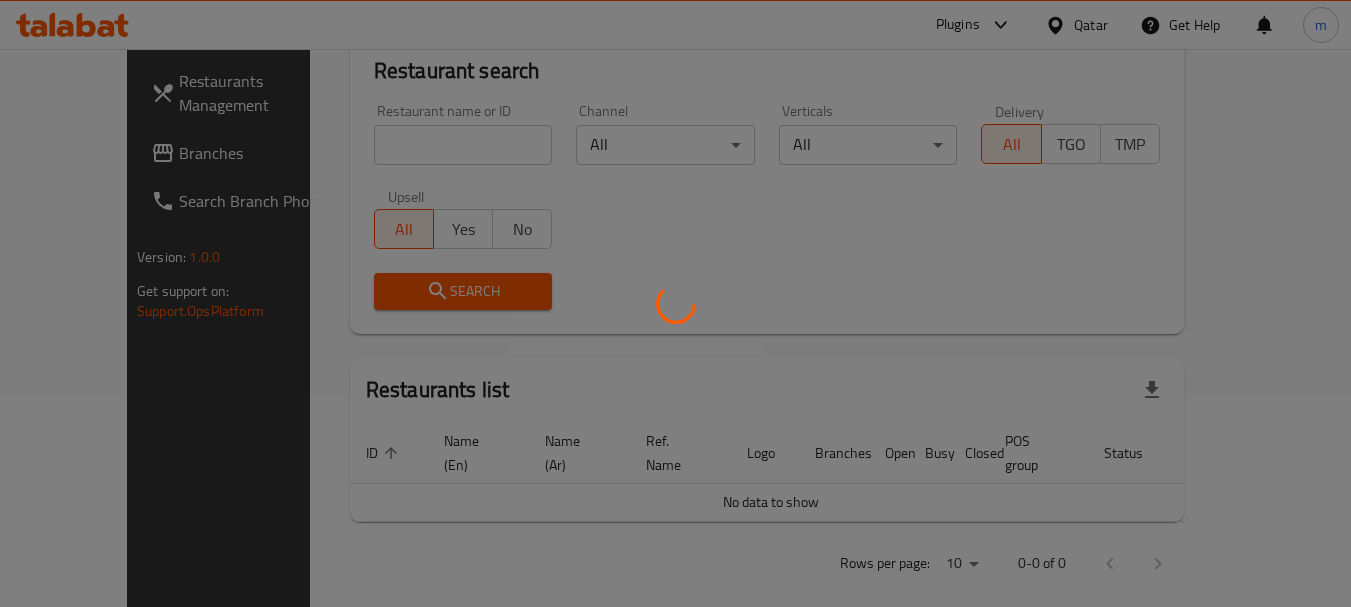 scroll, scrollTop: 268, scrollLeft: 0, axis: vertical 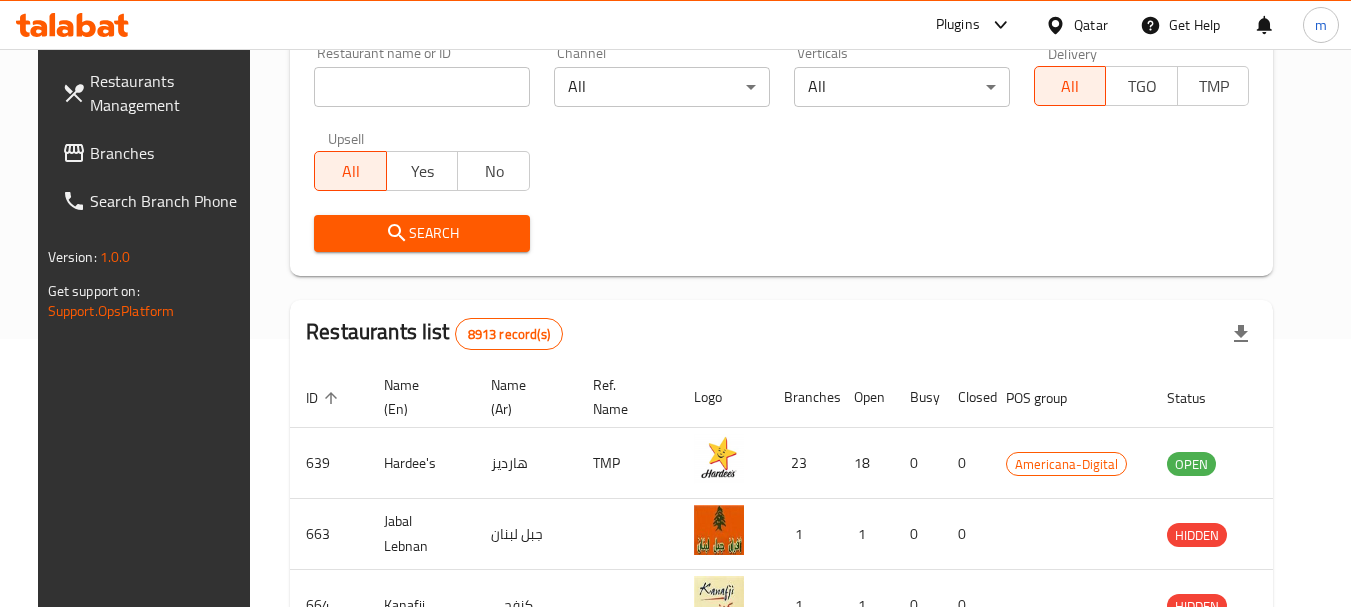 click on "Branches" at bounding box center (169, 153) 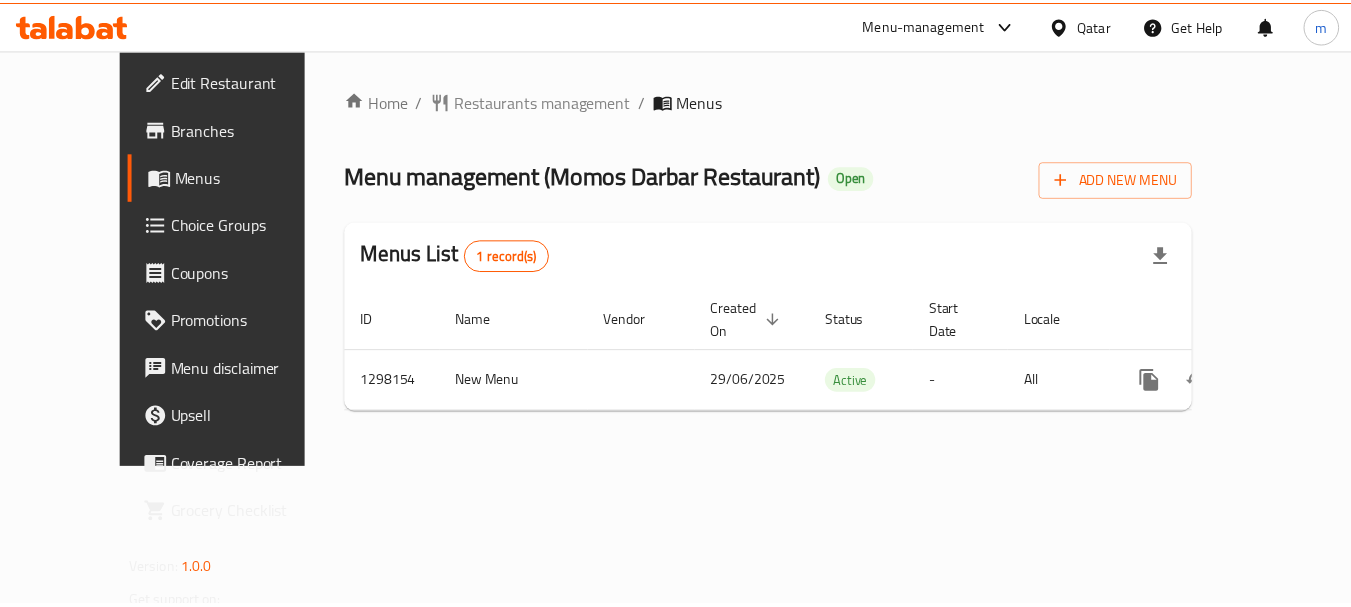 scroll, scrollTop: 0, scrollLeft: 0, axis: both 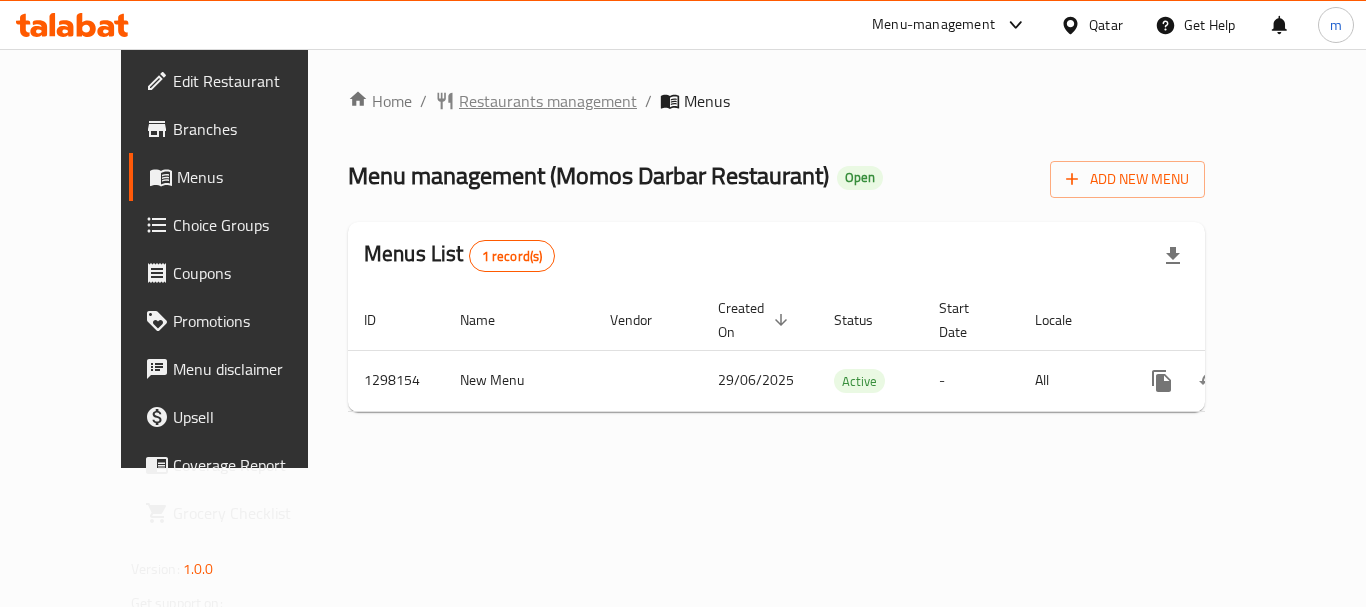 click on "Restaurants management" at bounding box center [548, 101] 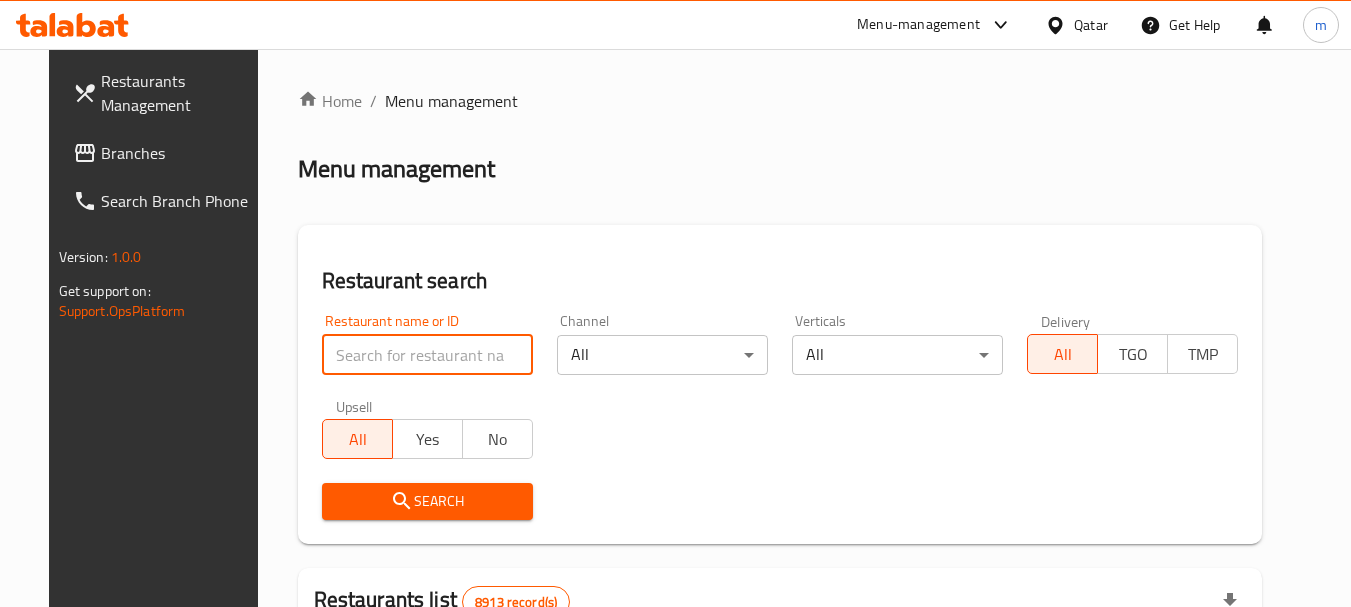 click at bounding box center [427, 355] 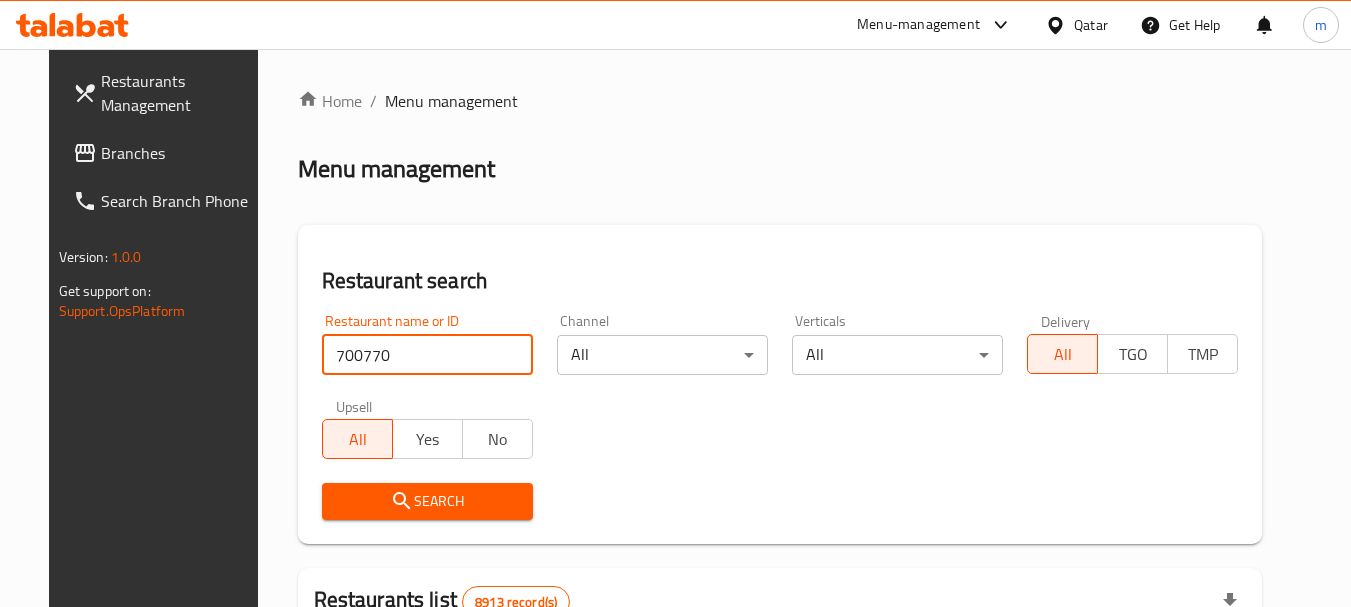 type on "700770" 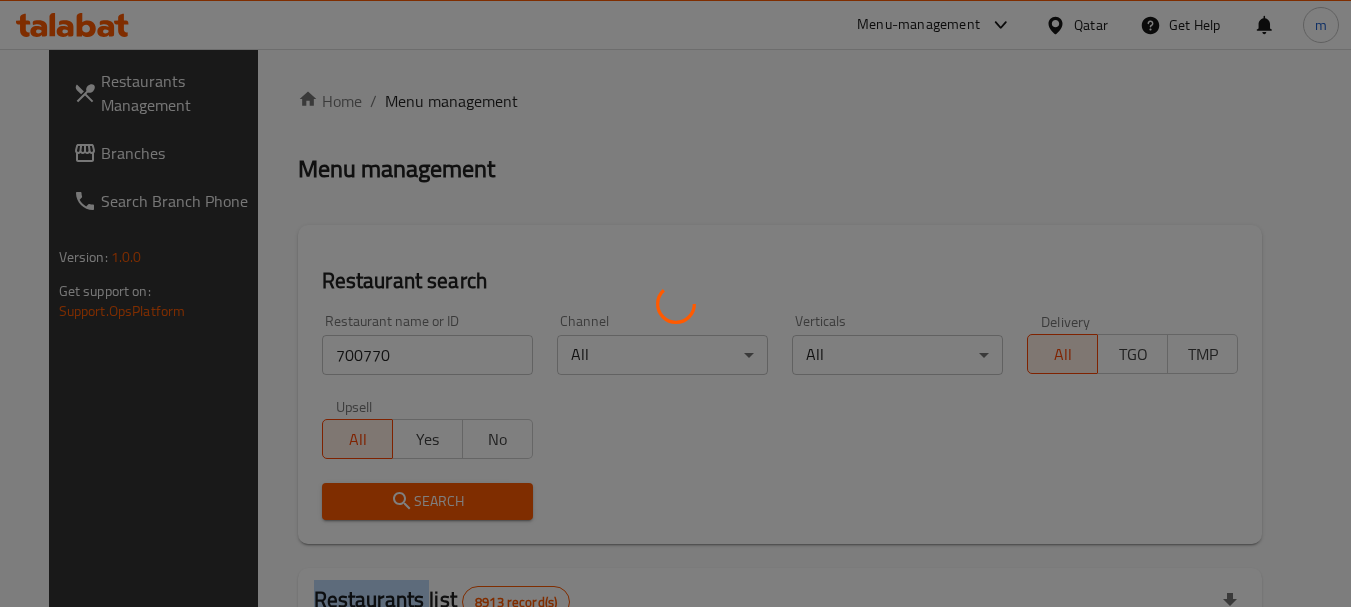 click at bounding box center (675, 303) 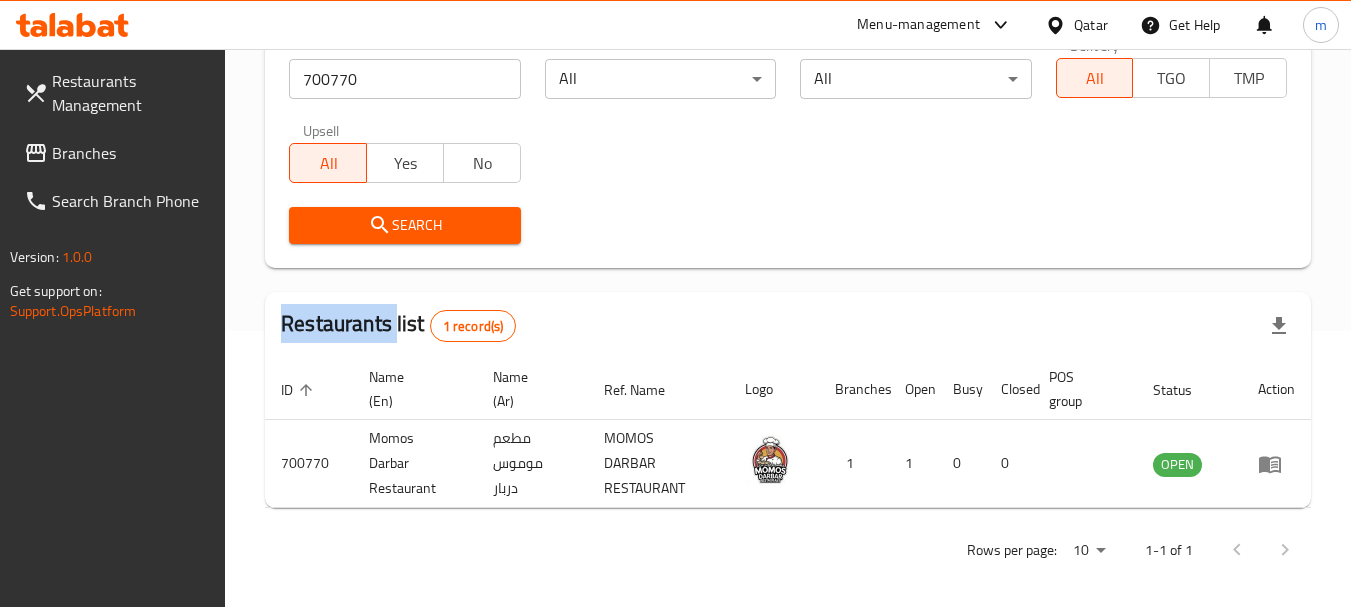 scroll, scrollTop: 285, scrollLeft: 0, axis: vertical 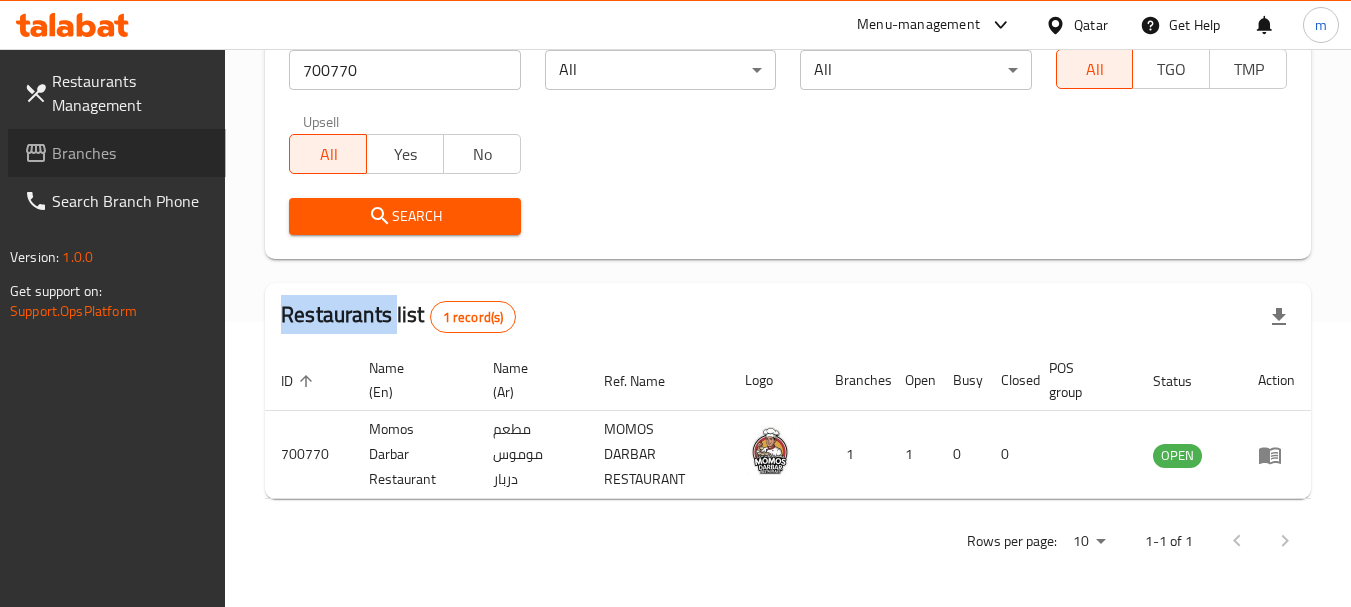click on "Branches" at bounding box center [131, 153] 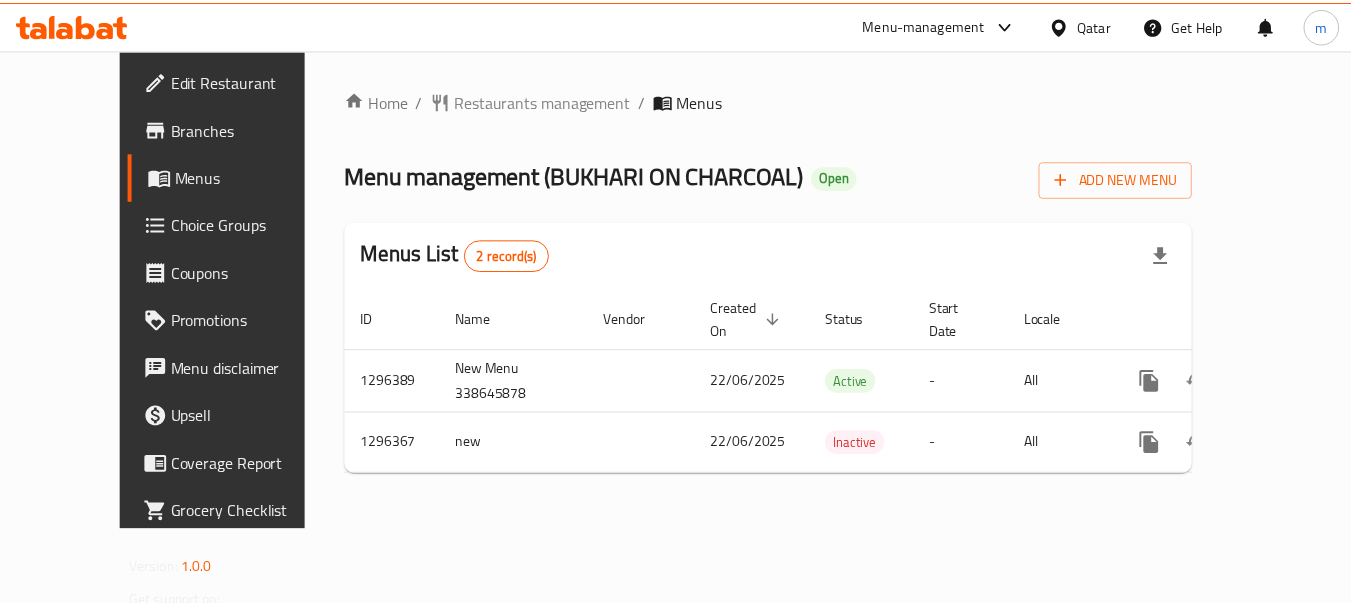 scroll, scrollTop: 0, scrollLeft: 0, axis: both 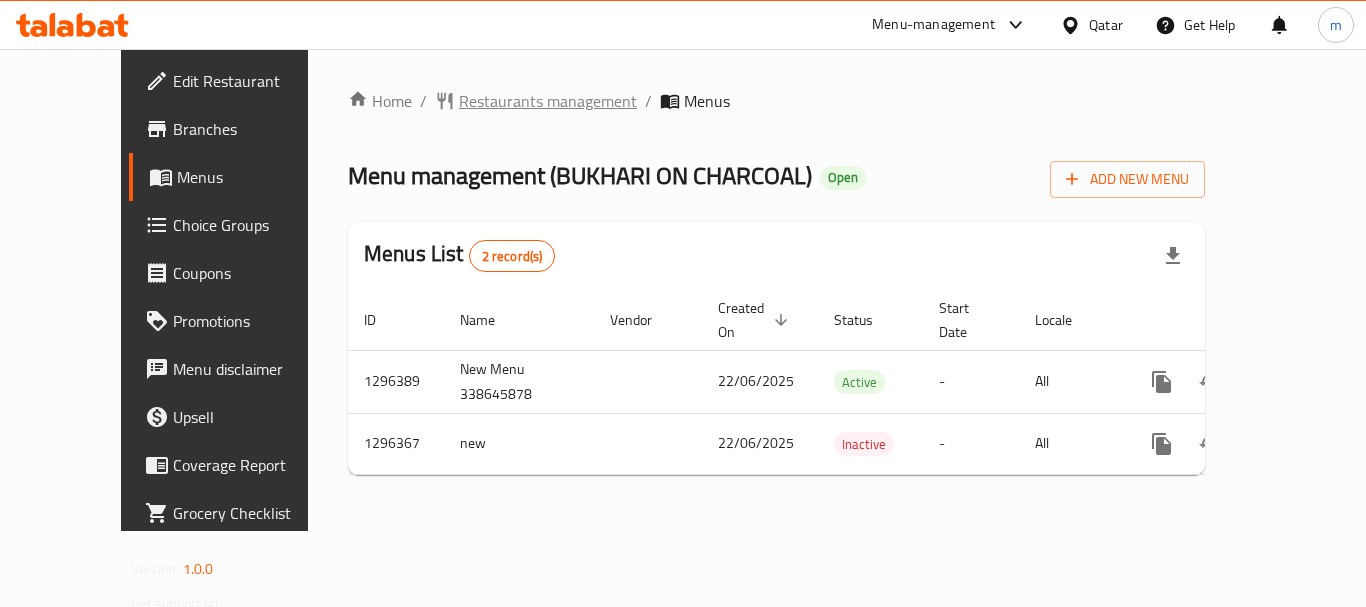click on "Restaurants management" at bounding box center [548, 101] 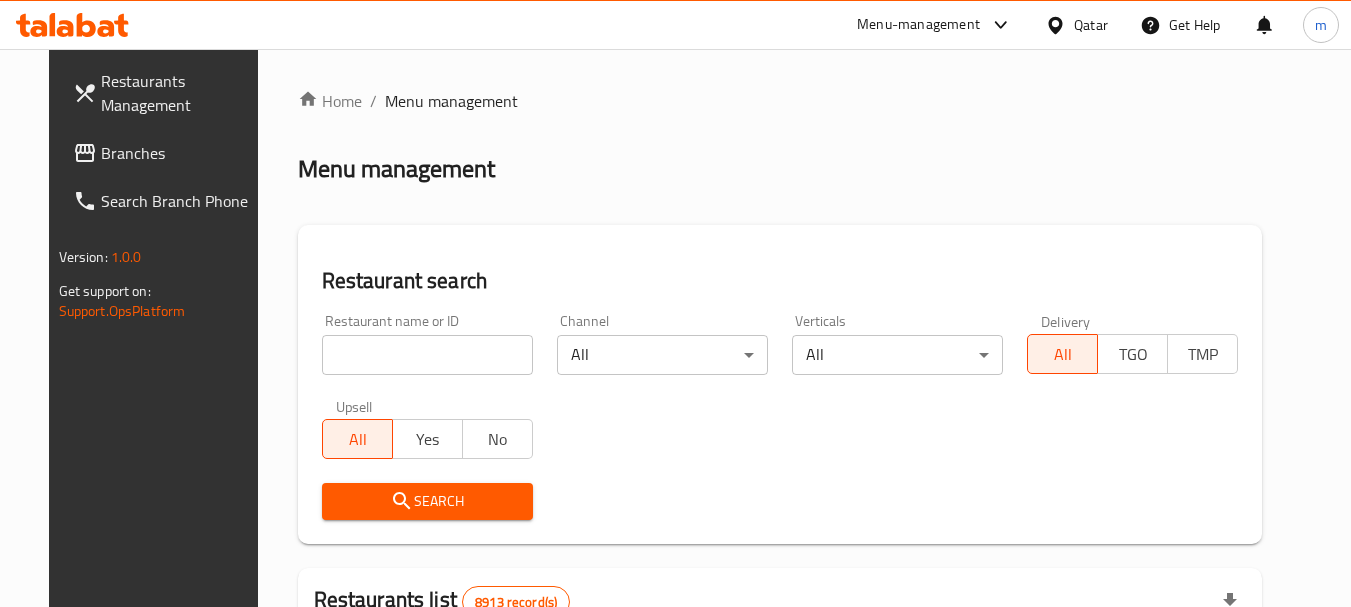 click on "Home / Menu management Menu management Restaurant search Restaurant name or ID Restaurant name or ID Channel All ​ Verticals All ​ Delivery All TGO TMP Upsell All Yes No   Search Restaurants list   8913 record(s) ID sorted ascending Name (En) Name (Ar) Ref. Name Logo Branches Open Busy Closed POS group Status Action 639 Hardee's هارديز TMP 23 18 0 0 Americana-Digital OPEN 663 Jabal Lebnan جبل لبنان 1 1 0 0 HIDDEN 664 Kanafji كنفجي 1 1 0 0 HIDDEN 665 Take Away تيك آوي 1 1 0 0 HIDDEN 666 Zaman Al-Khair Restaurant مطعم زمان الخير 1 0 0 0 INACTIVE 667 Al-Rabwah الربوة 1 0 0 0 INACTIVE 672 Bait Jedy بيت جدي 1 1 0 0 HIDDEN 673 Coffee Centre مركز القهوة 1 0 0 0 INACTIVE 676 Morning fresh مورنيج فريش 1 1 0 0 HIDDEN 680 Al-Qarmouty القرموطي 1 0 0 0 HIDDEN Rows per page: 10 1-10 of 8913" at bounding box center (780, 693) 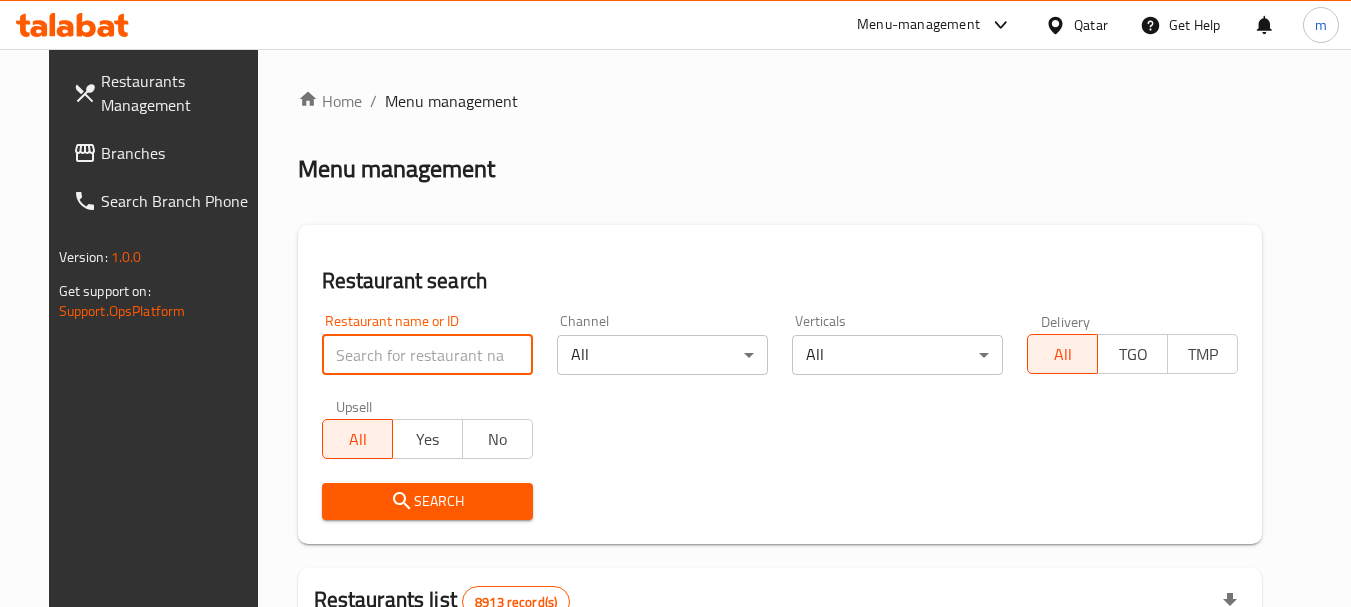 click at bounding box center [427, 355] 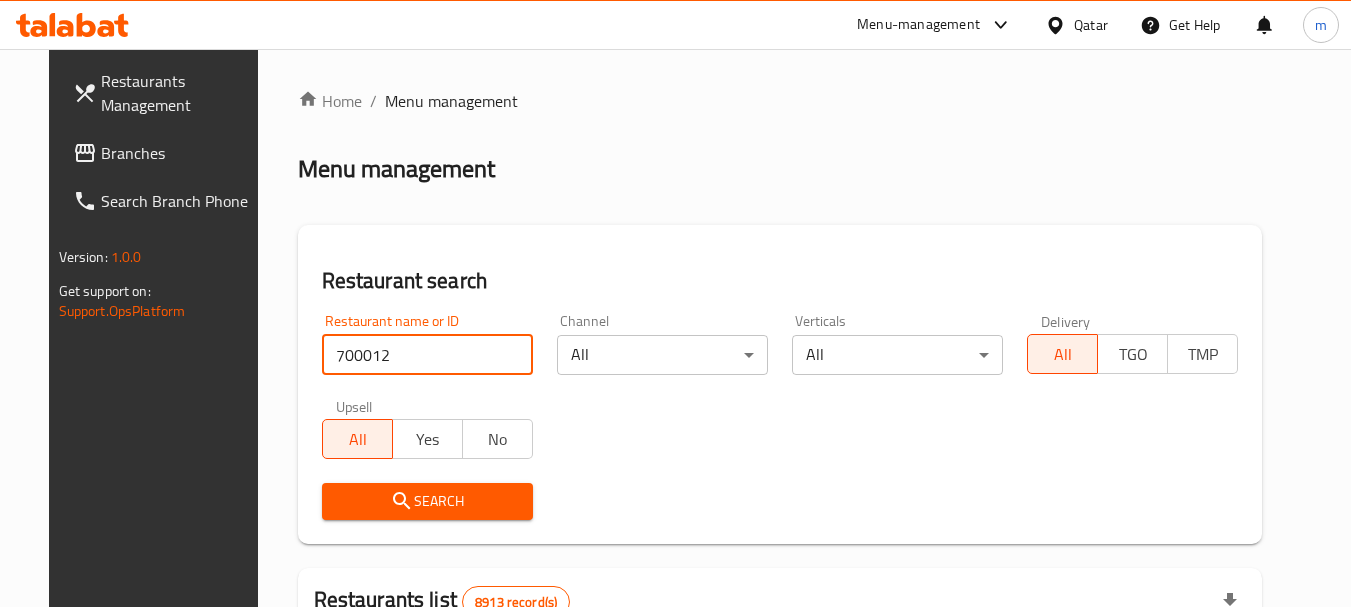 type on "700012" 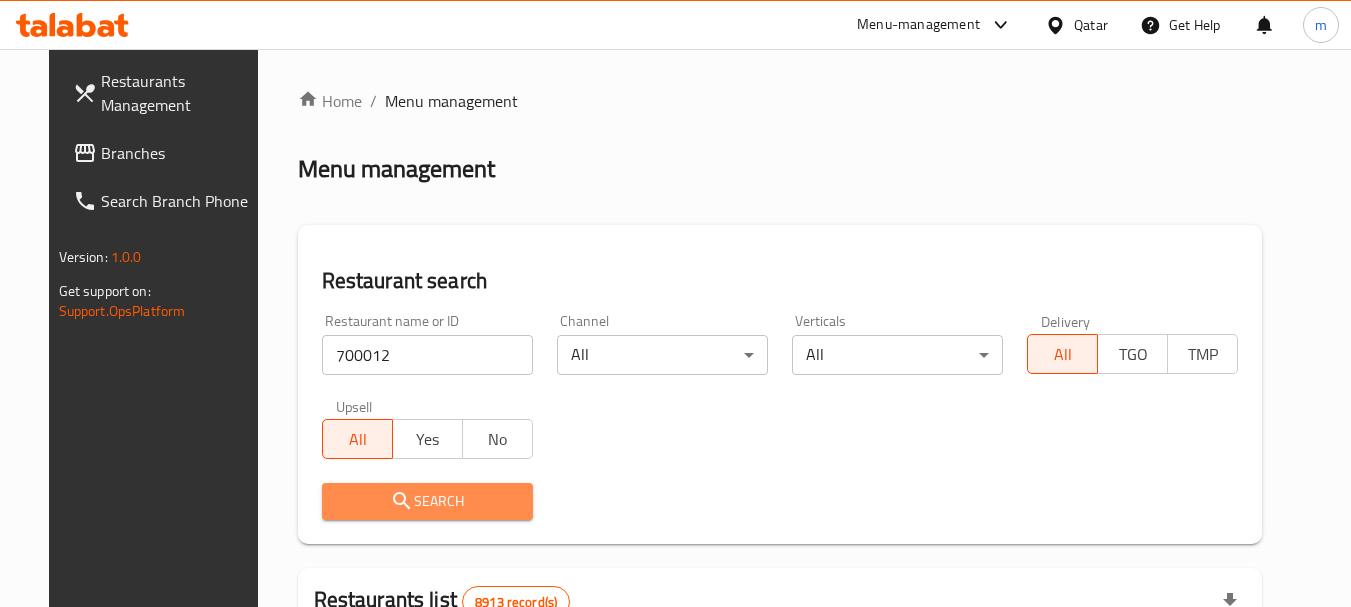 click on "Search" at bounding box center [427, 501] 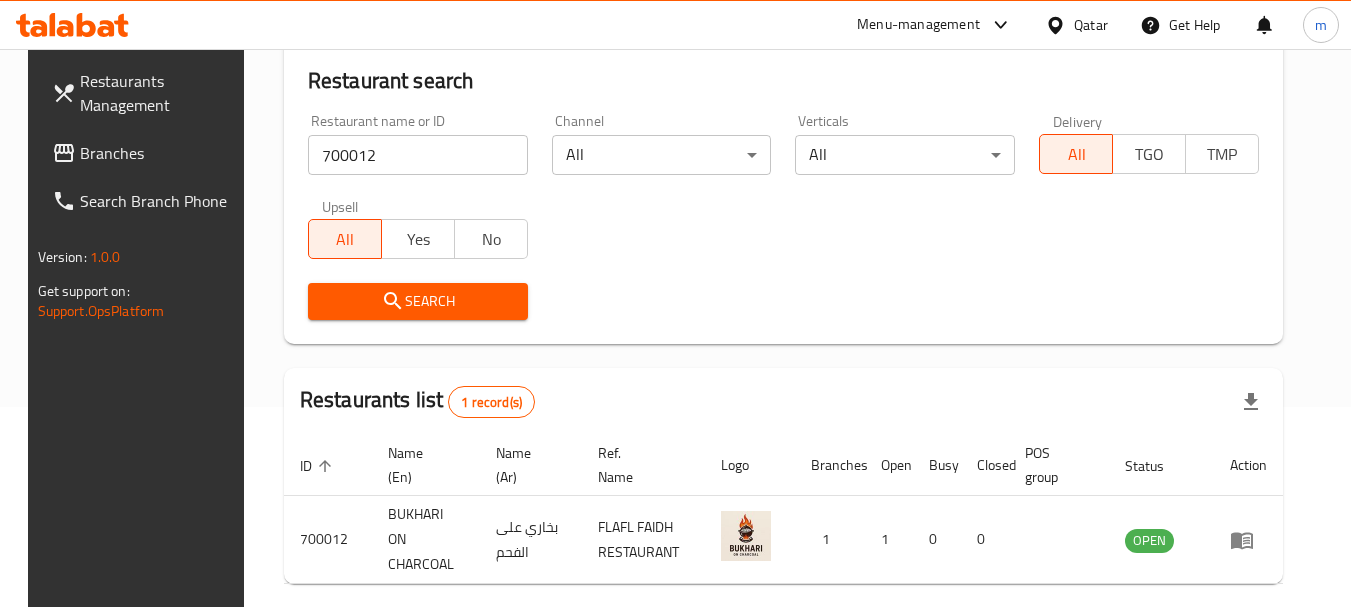 scroll, scrollTop: 268, scrollLeft: 0, axis: vertical 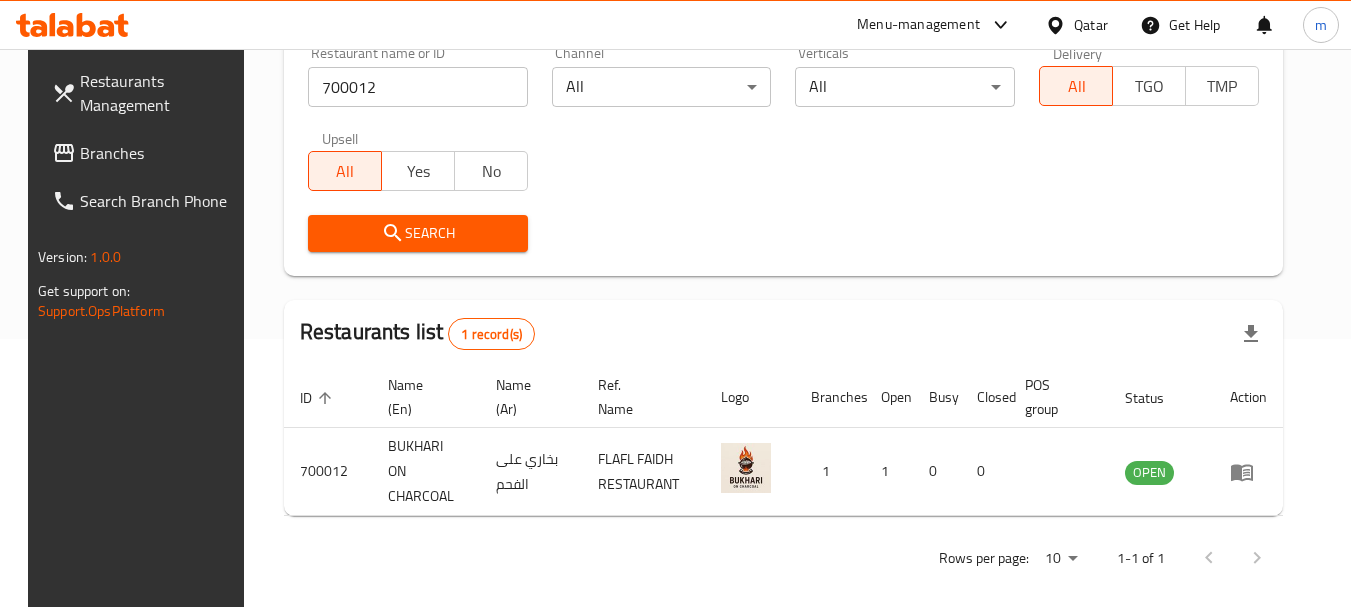 click on "Qatar" at bounding box center [1091, 25] 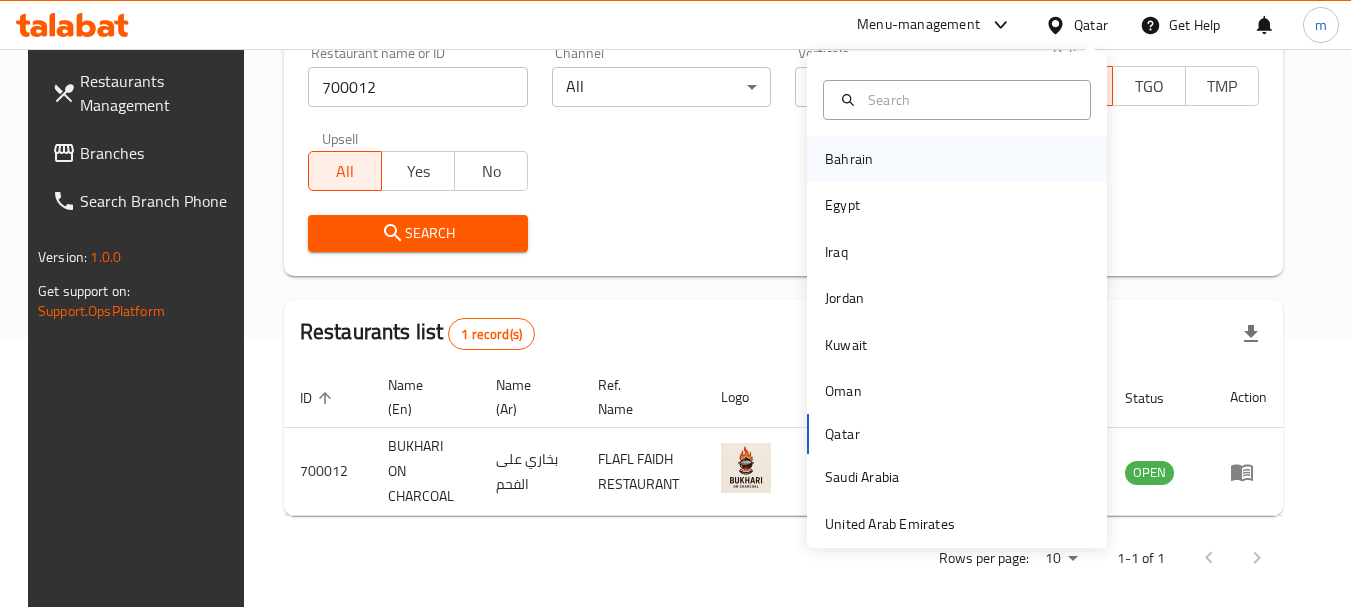 click on "Bahrain" at bounding box center (849, 159) 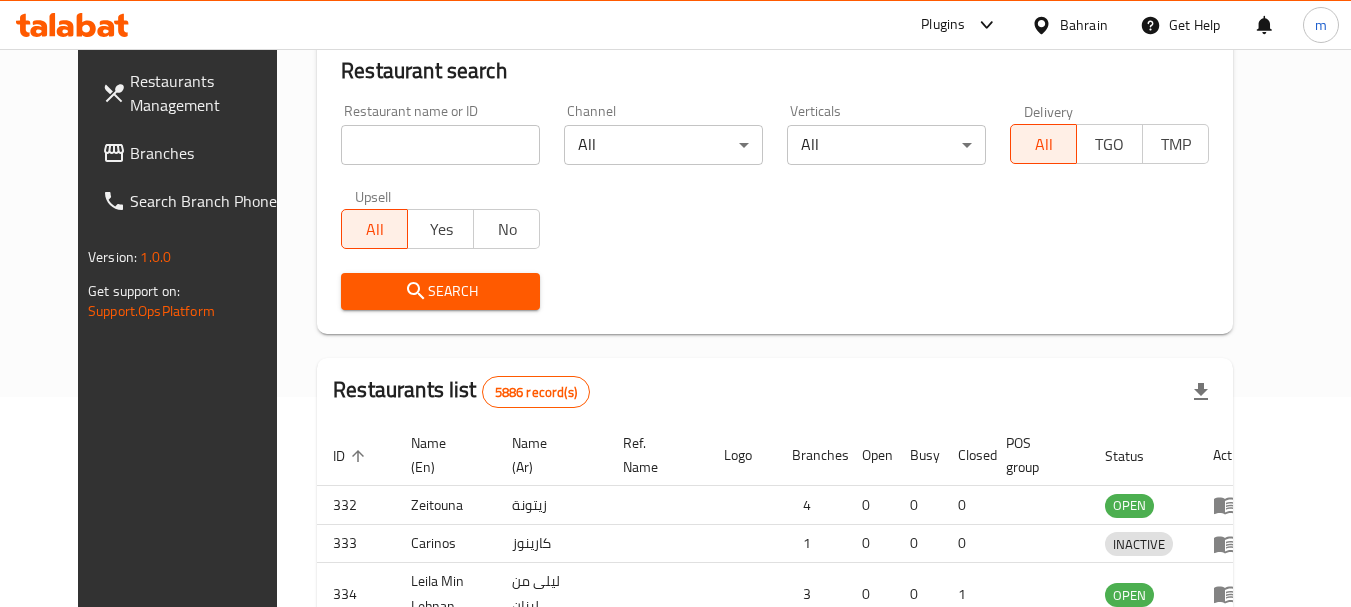 scroll, scrollTop: 268, scrollLeft: 0, axis: vertical 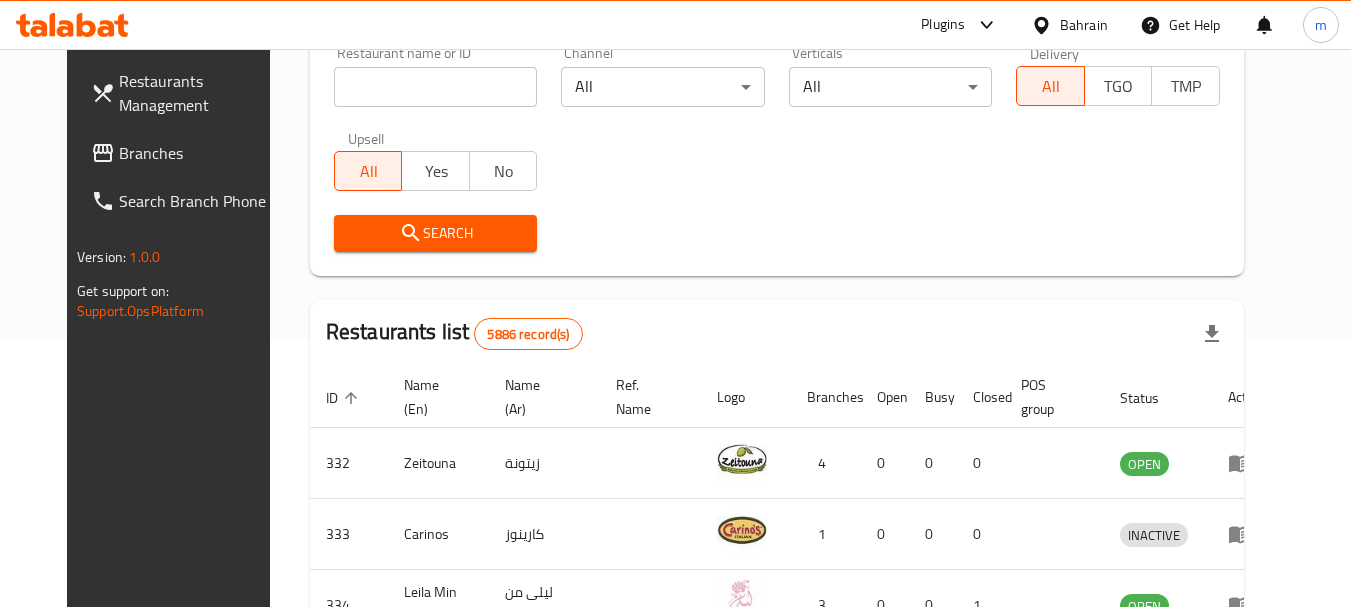 click on "Branches" at bounding box center [198, 153] 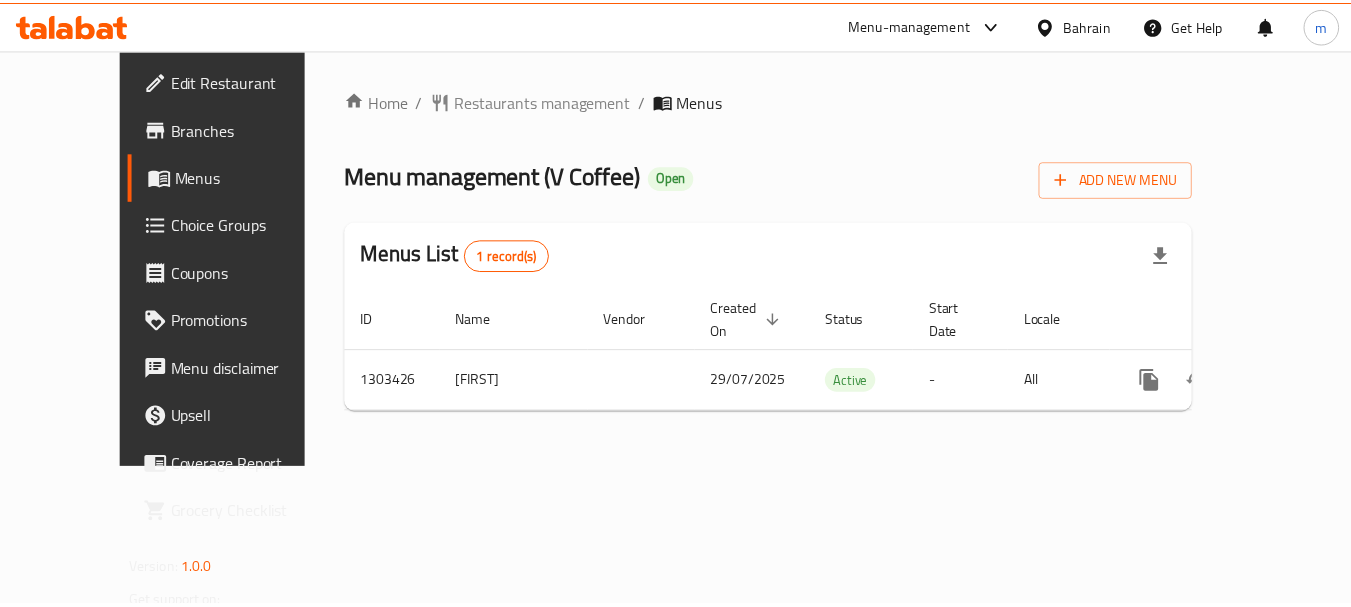scroll, scrollTop: 0, scrollLeft: 0, axis: both 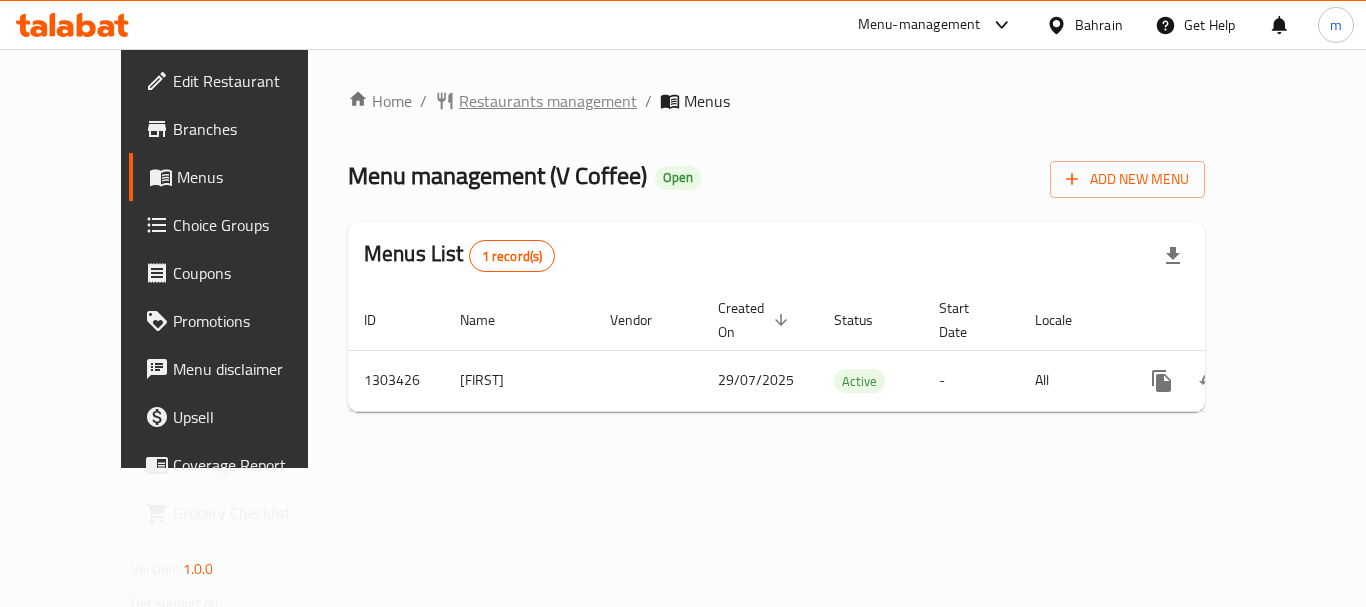 click on "Restaurants management" at bounding box center (548, 101) 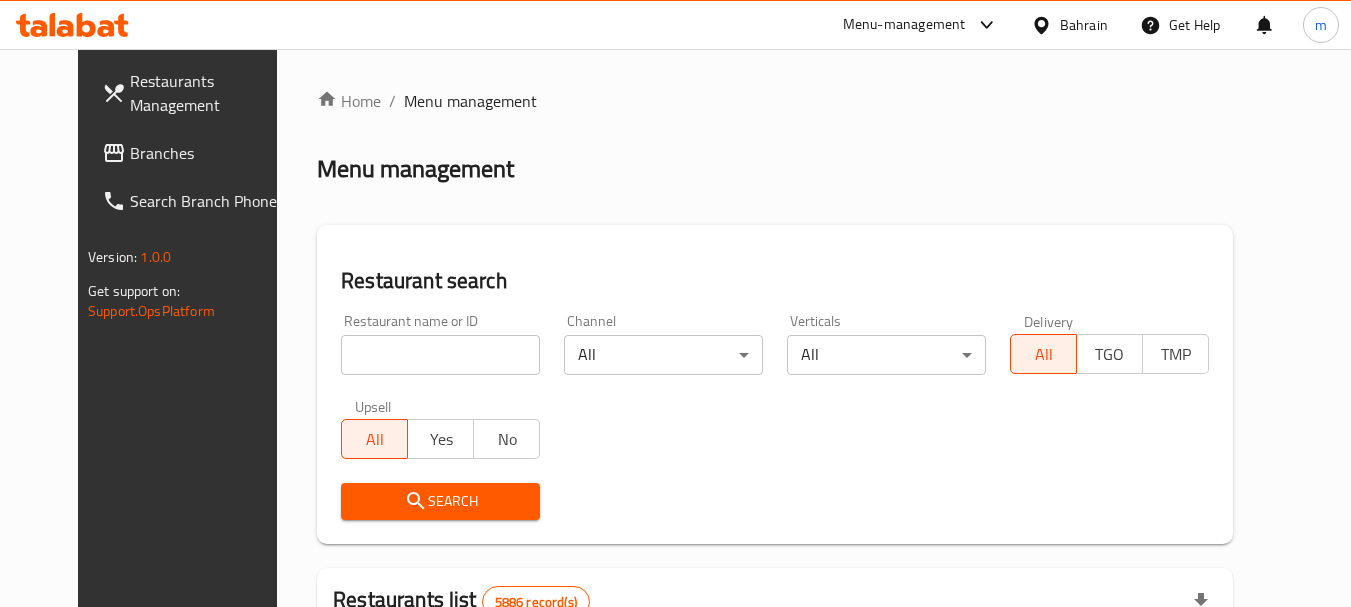 click on "Home / Menu management Menu management Restaurant search Restaurant name or ID Restaurant name or ID Channel All ​ Verticals All ​ Delivery All TGO TMP Upsell All Yes No   Search Restaurants list   5886 record(s) ID sorted ascending Name (En) Name (Ar) Ref. Name Logo Branches Open Busy Closed POS group Status Action 332 Zeitouna زيتونة 4 0 0 0 OPEN 333 Carinos كارينوز 1 0 0 0 INACTIVE 334 Leila Min Lebnan ليلى من لبنان 3 0 0 1 OPEN 335 Johnny Rockets جوني روكيتس 4 0 0 0 INACTIVE 336 Hussien حسين 1 0 0 0 INACTIVE 337 2466 2466 1 0 0 0 INACTIVE 341 Healthy Calorie هيلثي كالوري 7 0 1 2 OPEN 344 Franks A Lot فرانكس ألوت 2 1 0 0 OPEN 346 Mr.Candy مستر.كاندي 1 0 0 0 INACTIVE 351 REDPAN BURGER STEAK رد بان برجر ستيك 1 0 0 0 INACTIVE Rows per page: 10 1-10 of 5886" at bounding box center (775, 693) 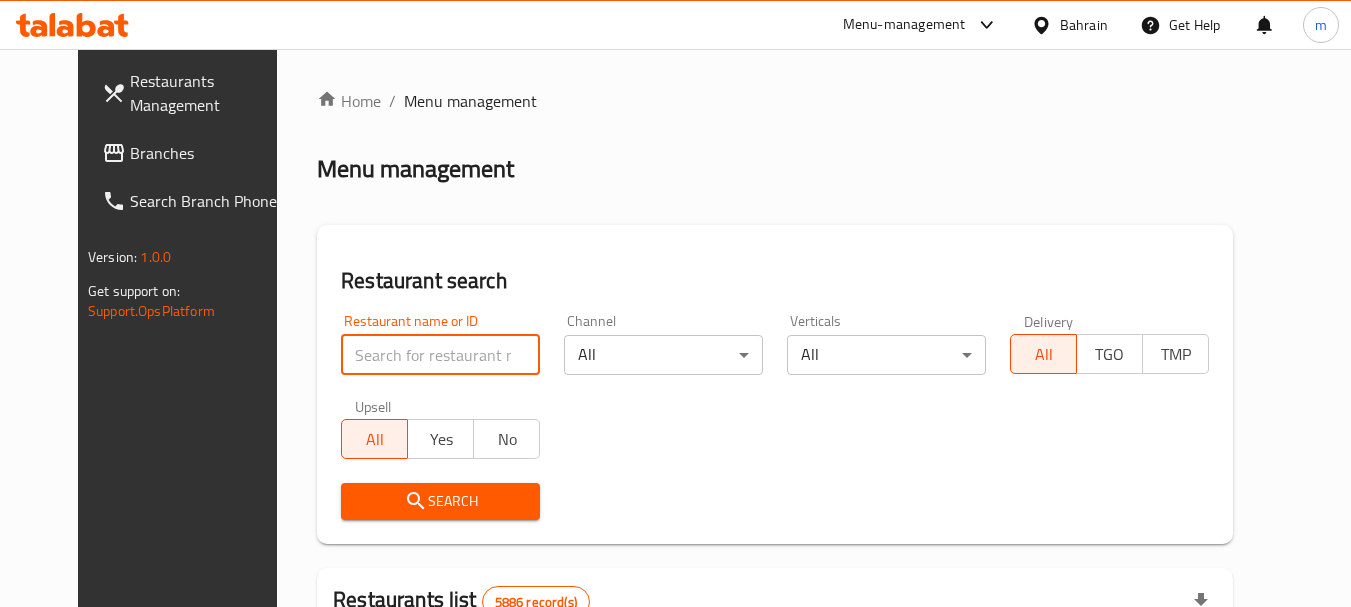 click at bounding box center (440, 355) 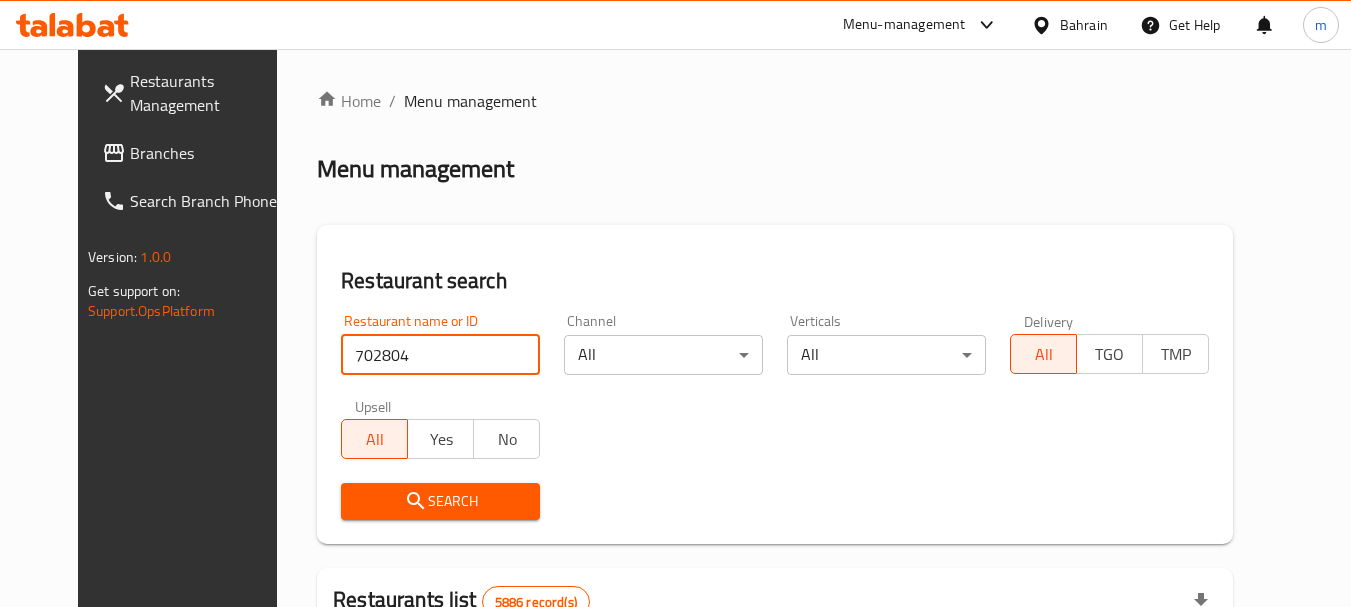 type on "702804" 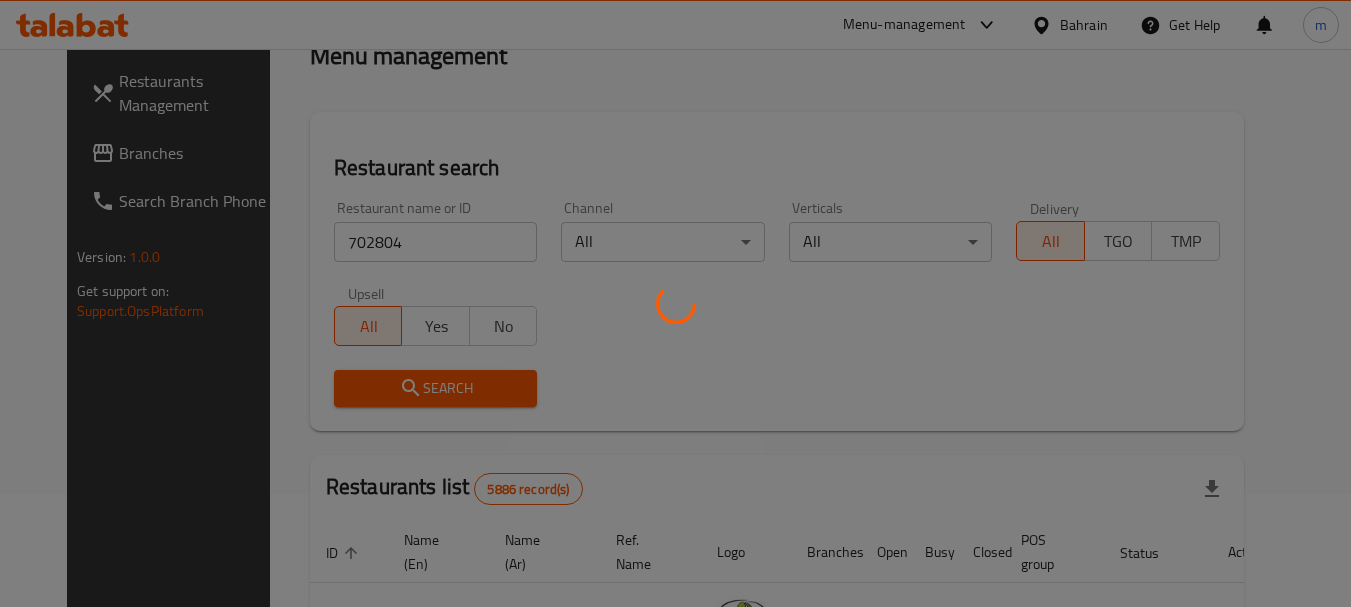 scroll, scrollTop: 300, scrollLeft: 0, axis: vertical 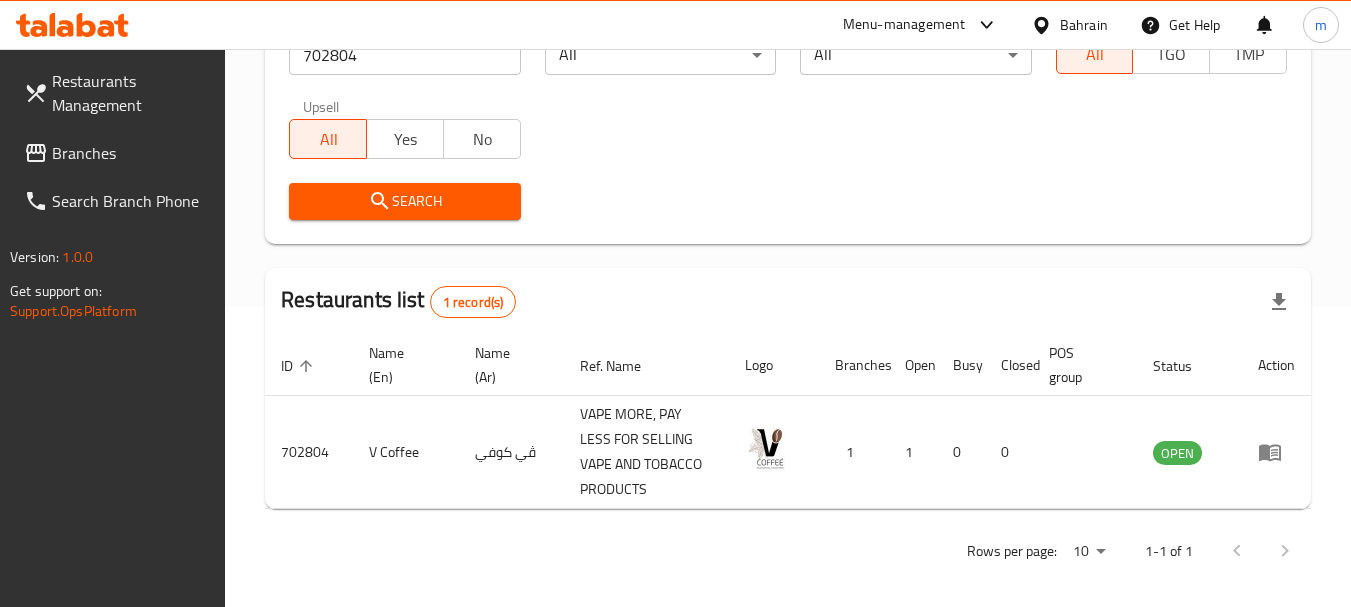 click on "Bahrain" at bounding box center (1084, 25) 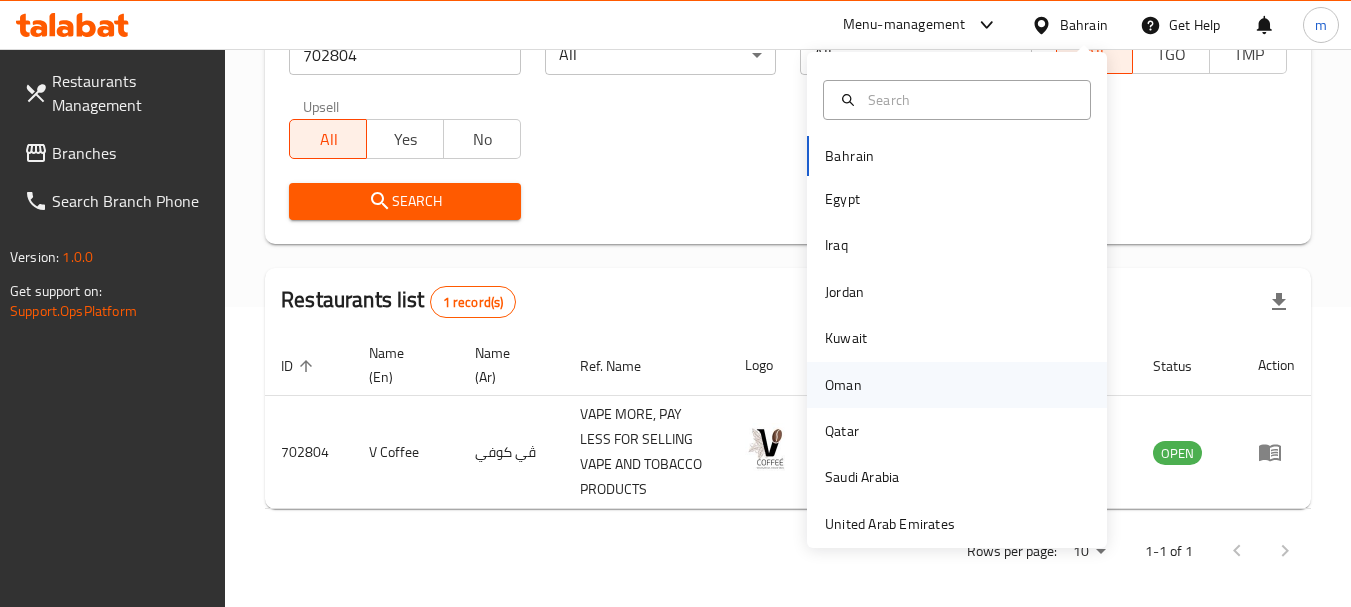 click on "Oman" at bounding box center (843, 385) 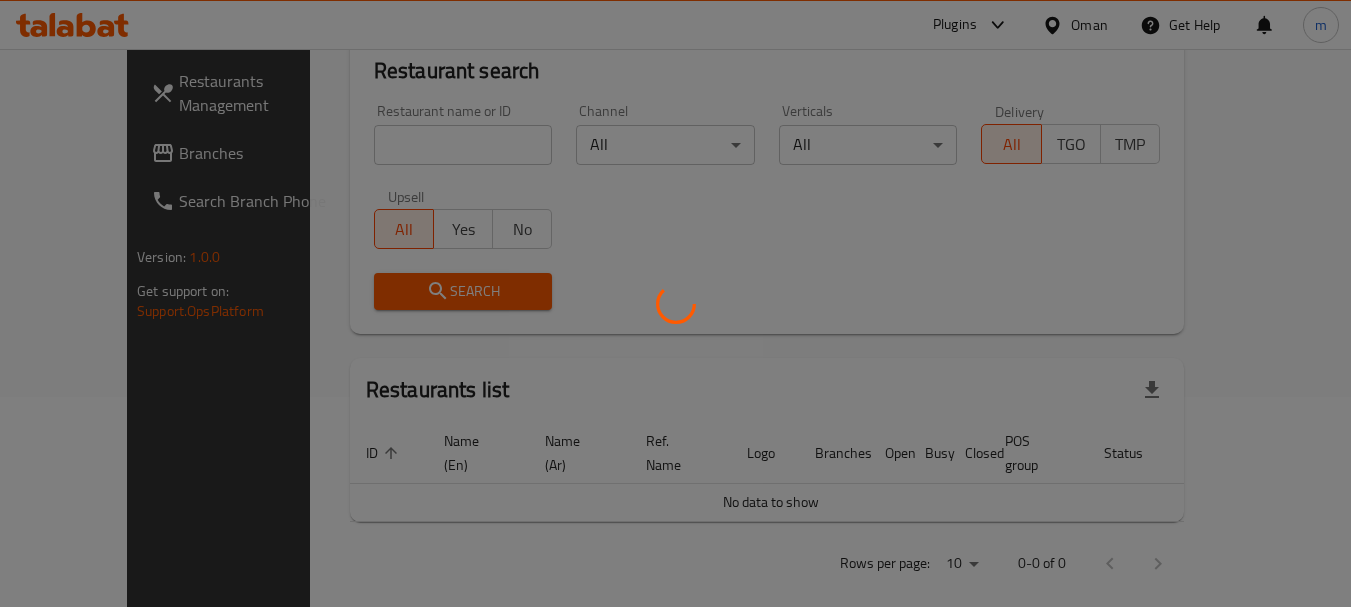 scroll, scrollTop: 300, scrollLeft: 0, axis: vertical 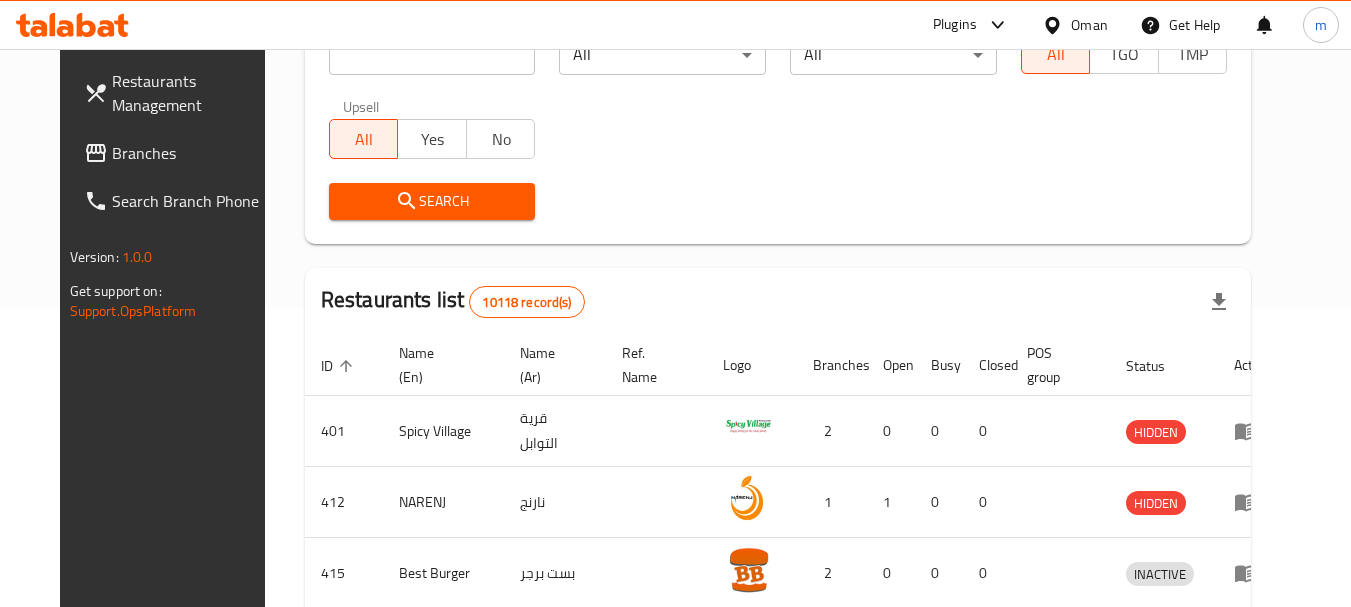click on "Branches" at bounding box center (191, 153) 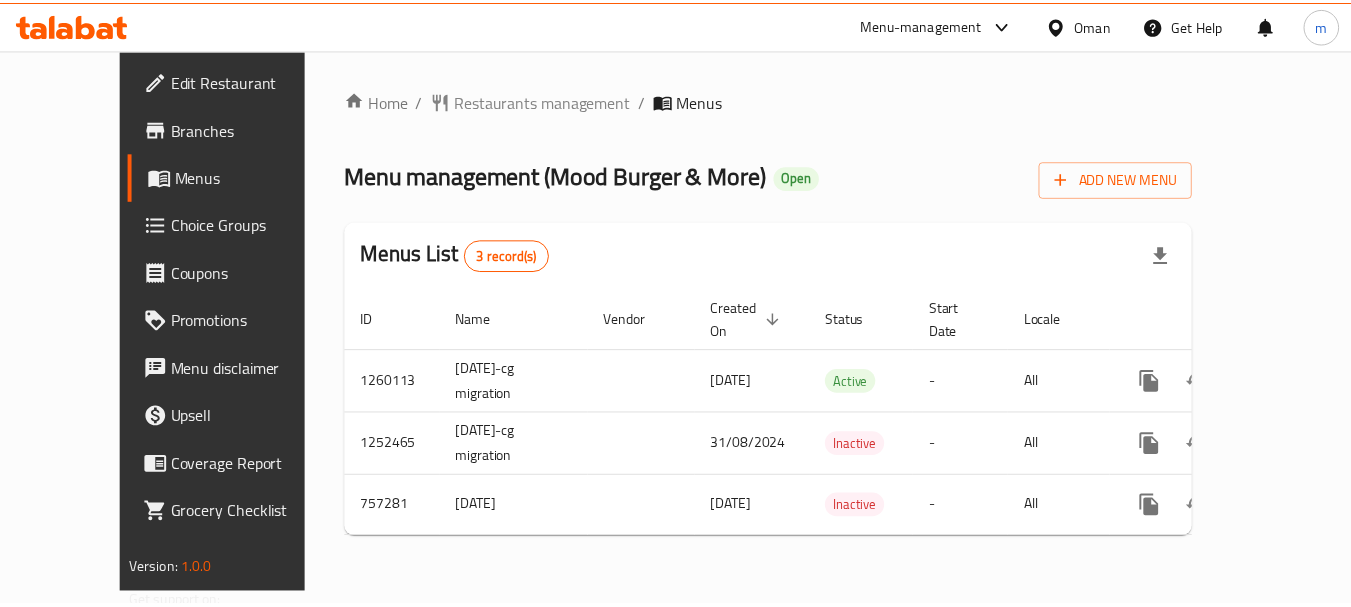 scroll, scrollTop: 0, scrollLeft: 0, axis: both 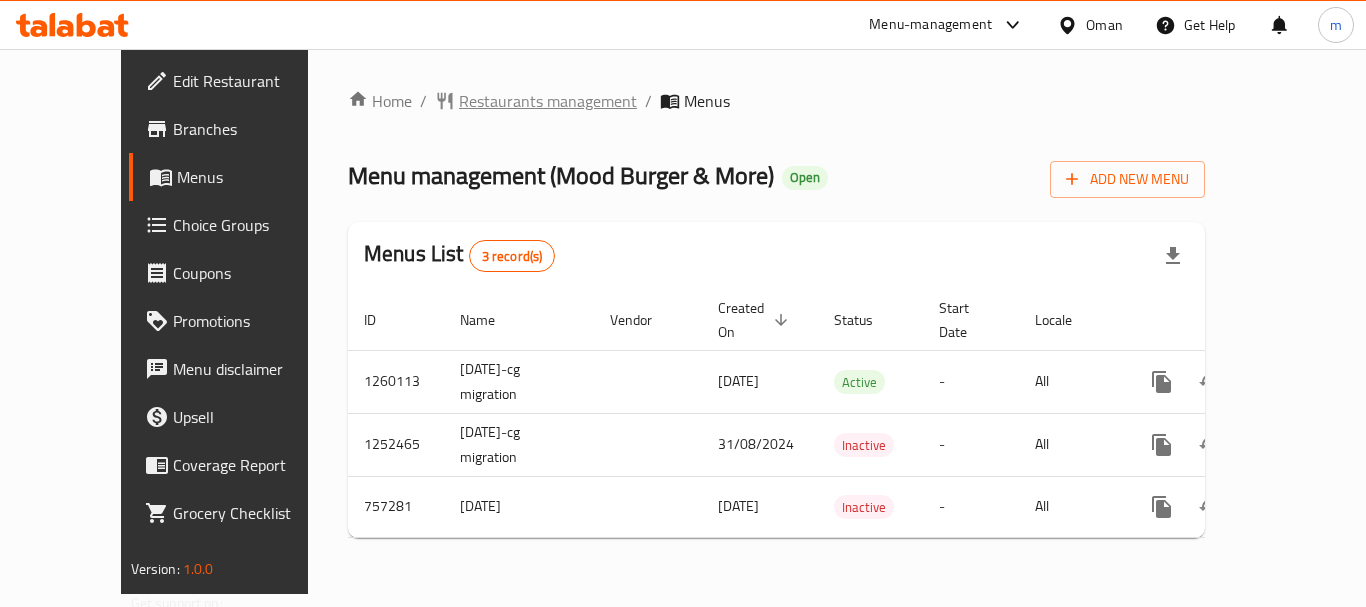 click on "Restaurants management" at bounding box center (548, 101) 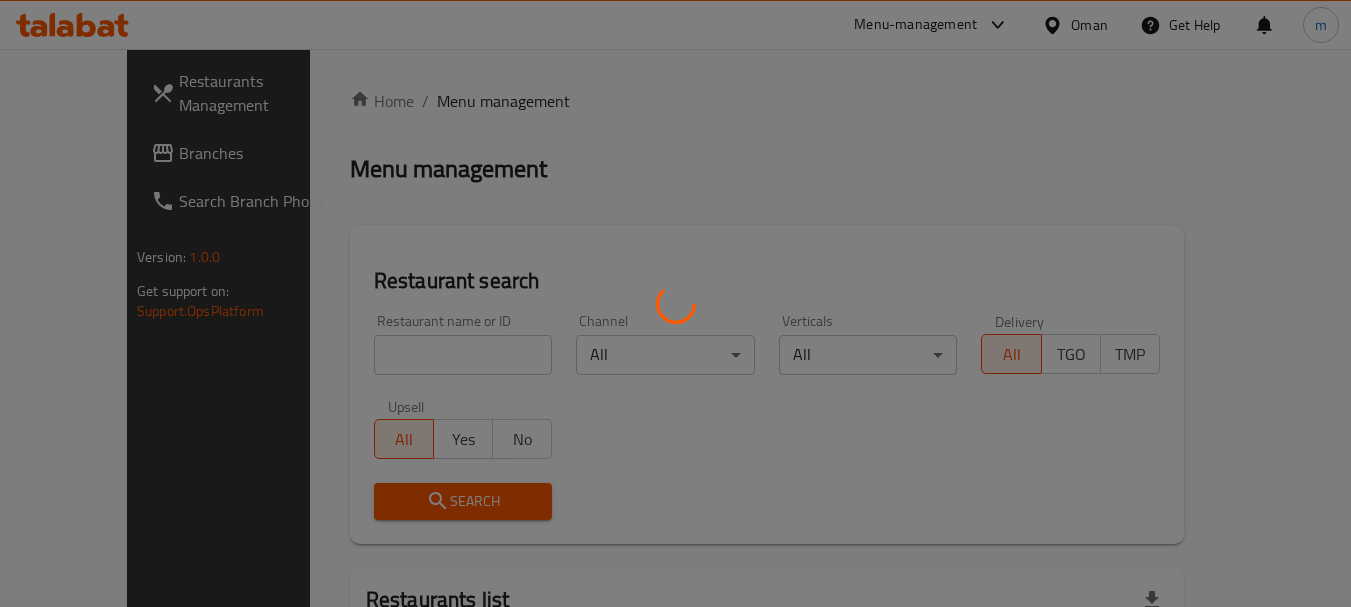 click at bounding box center (675, 303) 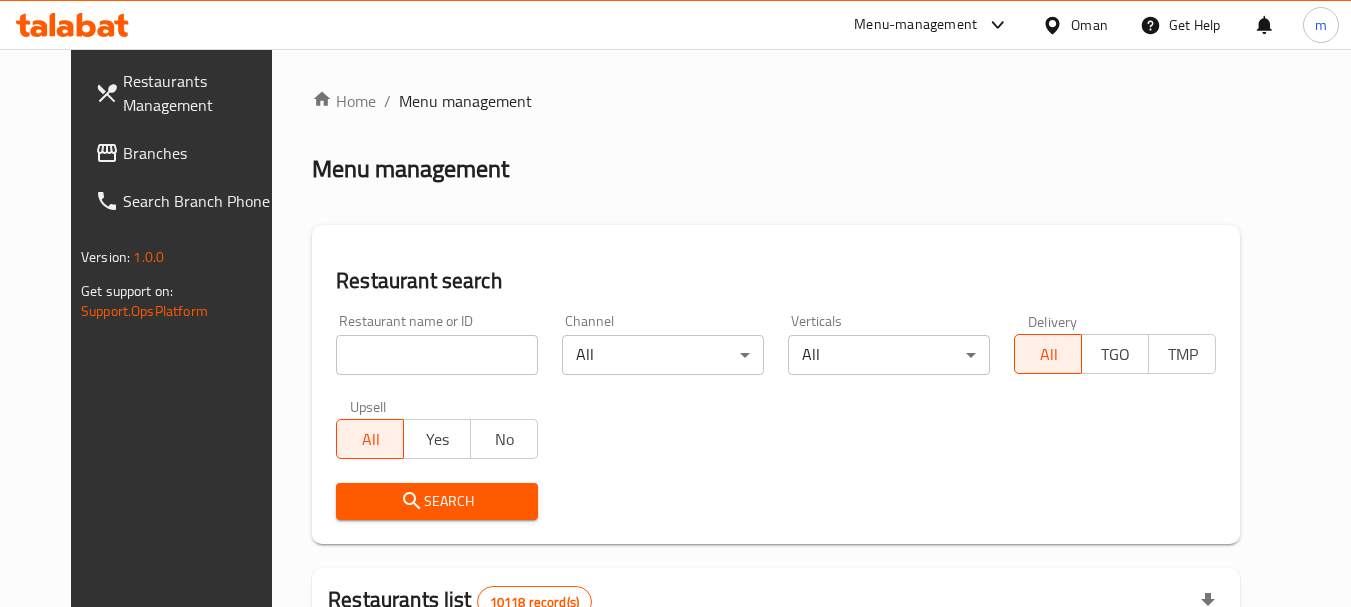 click at bounding box center (437, 355) 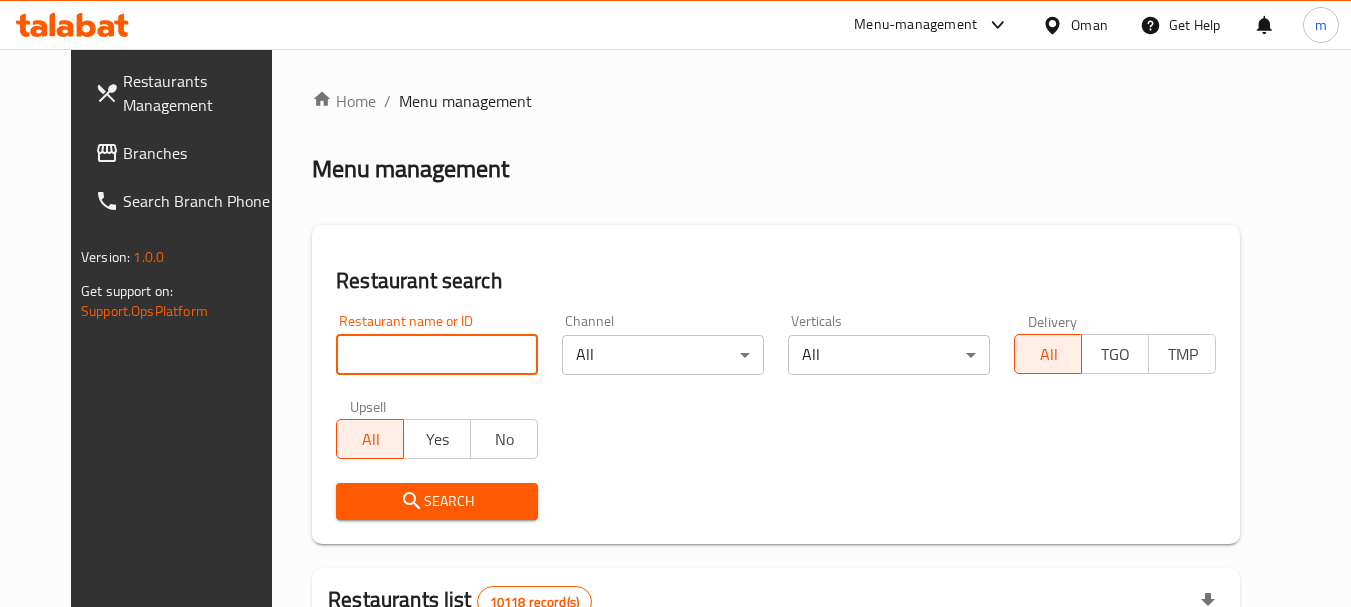 paste on "649870" 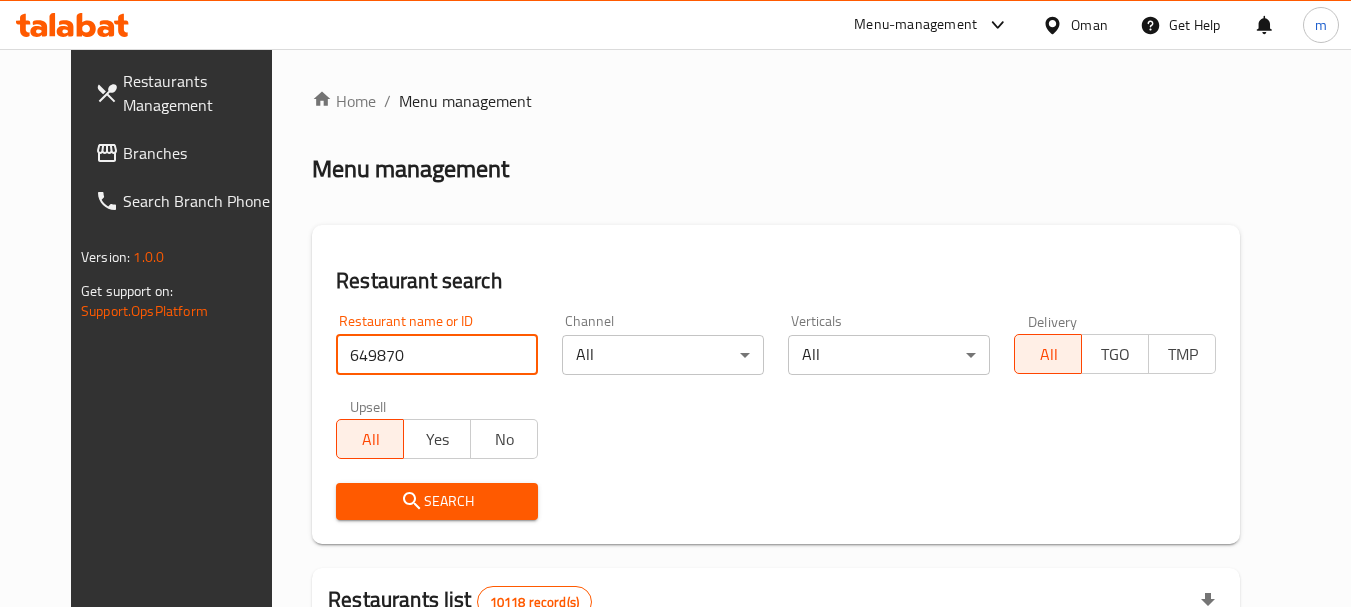 type on "649870" 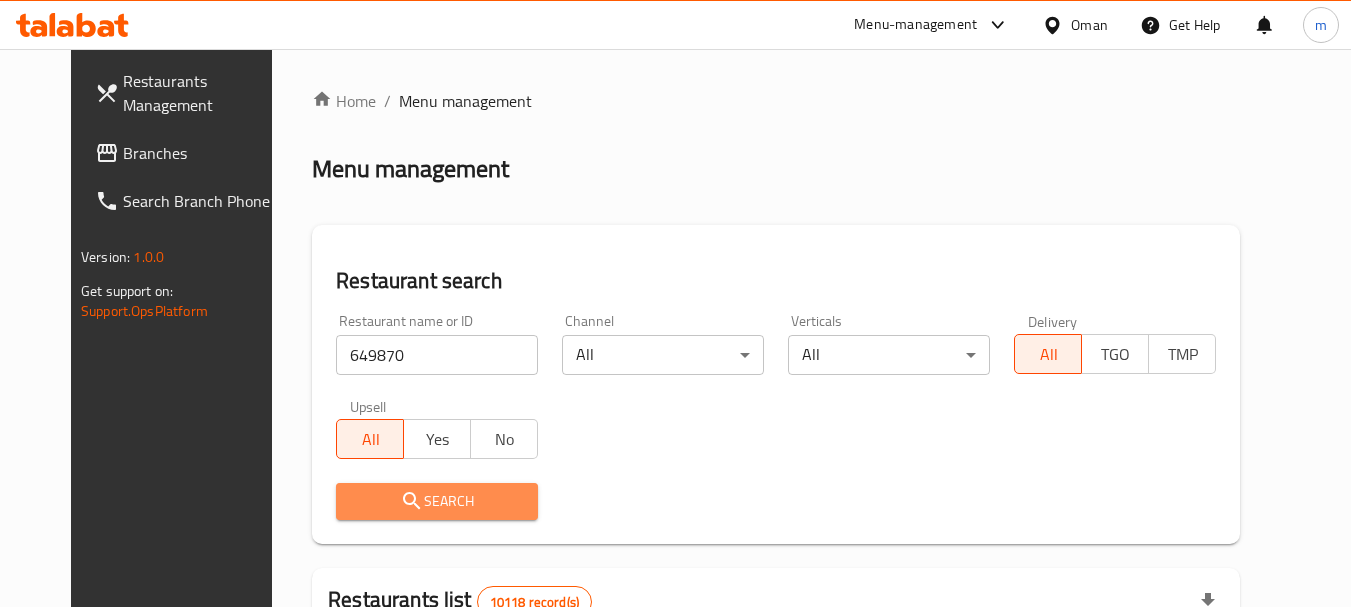 click on "Search" at bounding box center (437, 501) 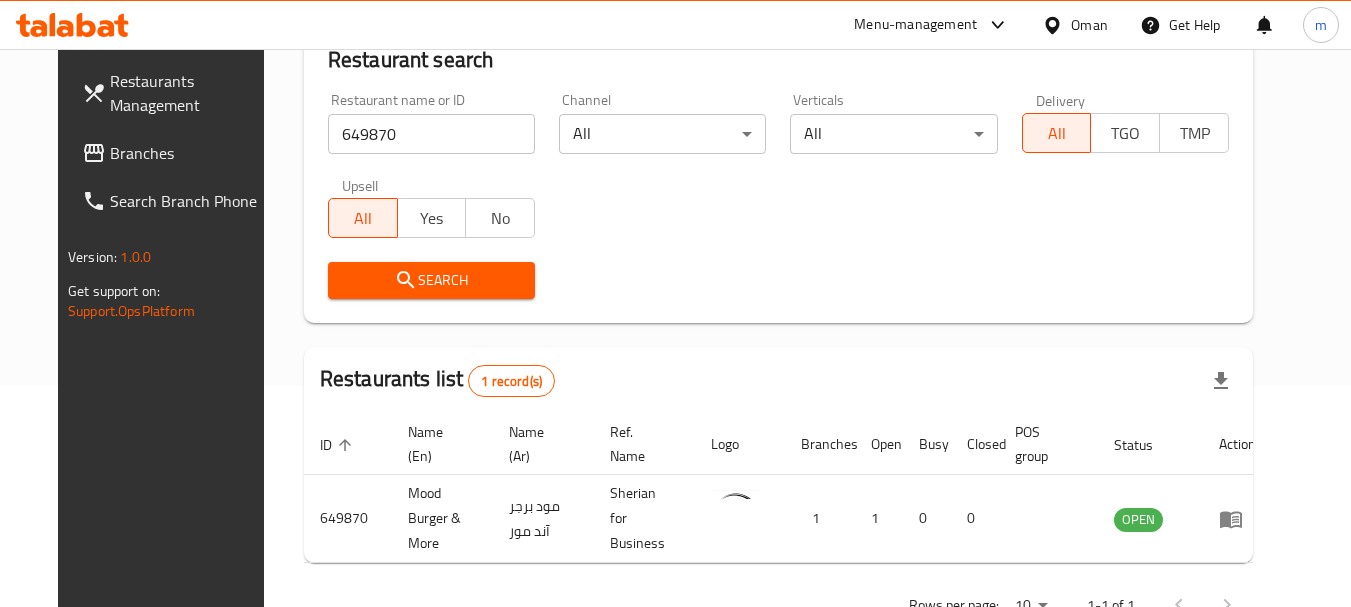scroll, scrollTop: 268, scrollLeft: 0, axis: vertical 